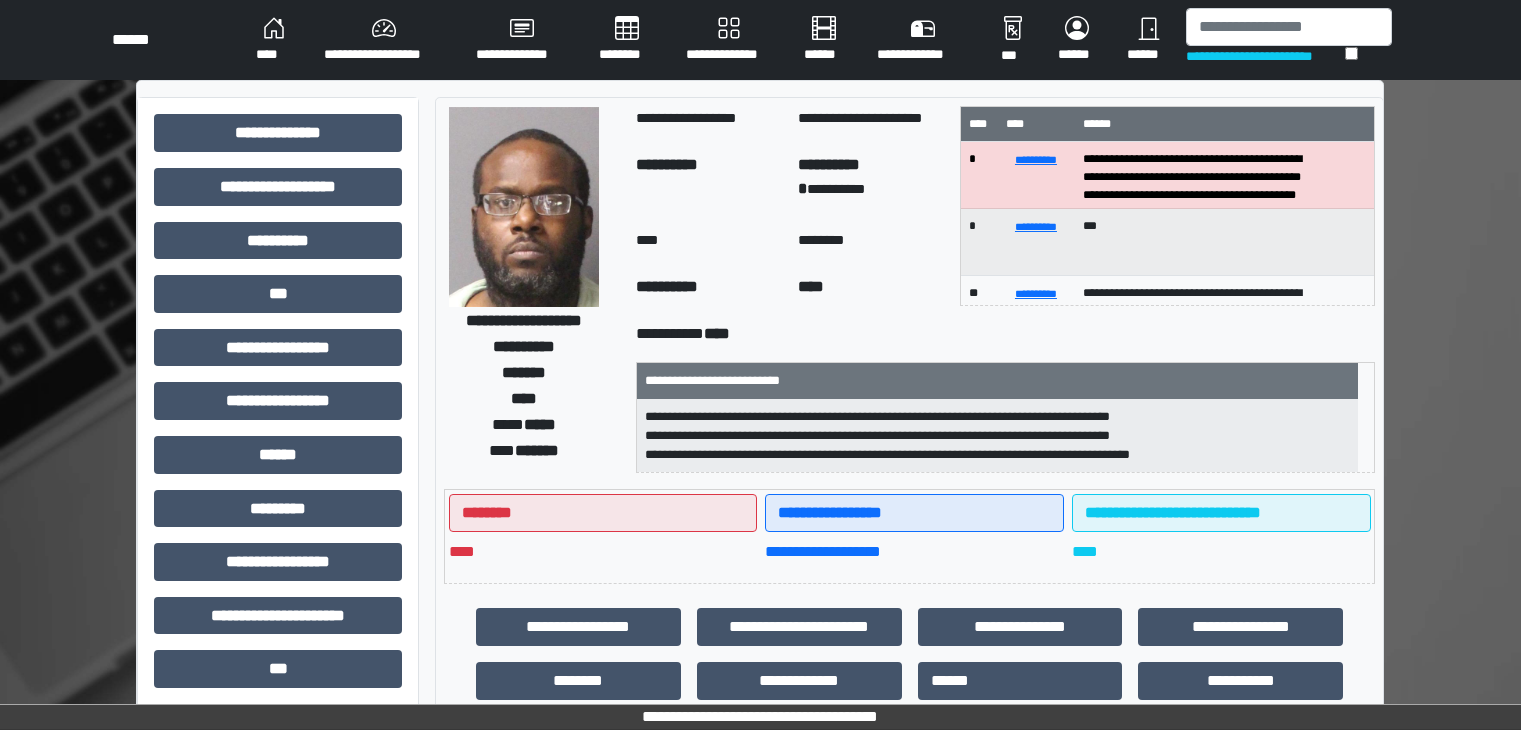 scroll, scrollTop: 0, scrollLeft: 0, axis: both 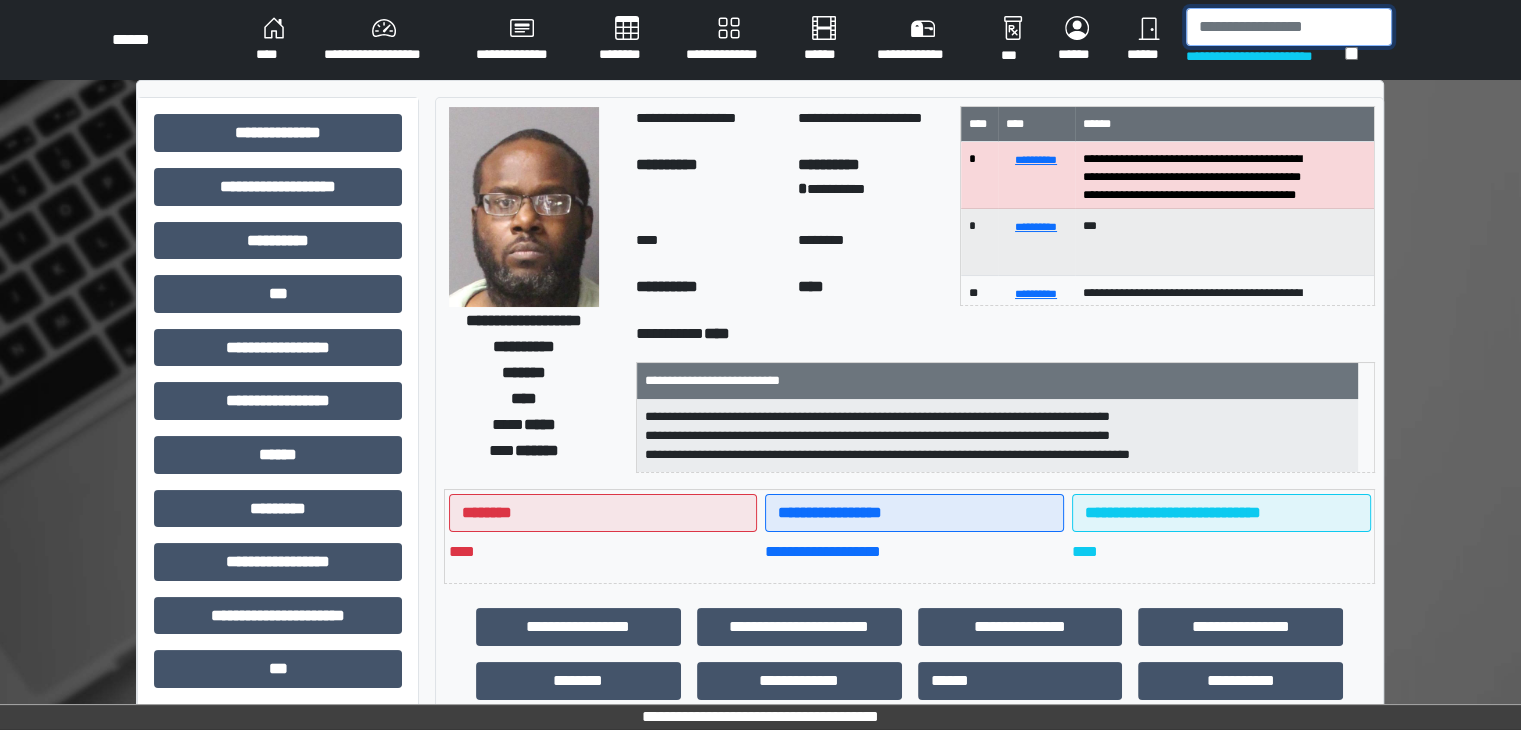click at bounding box center (1289, 27) 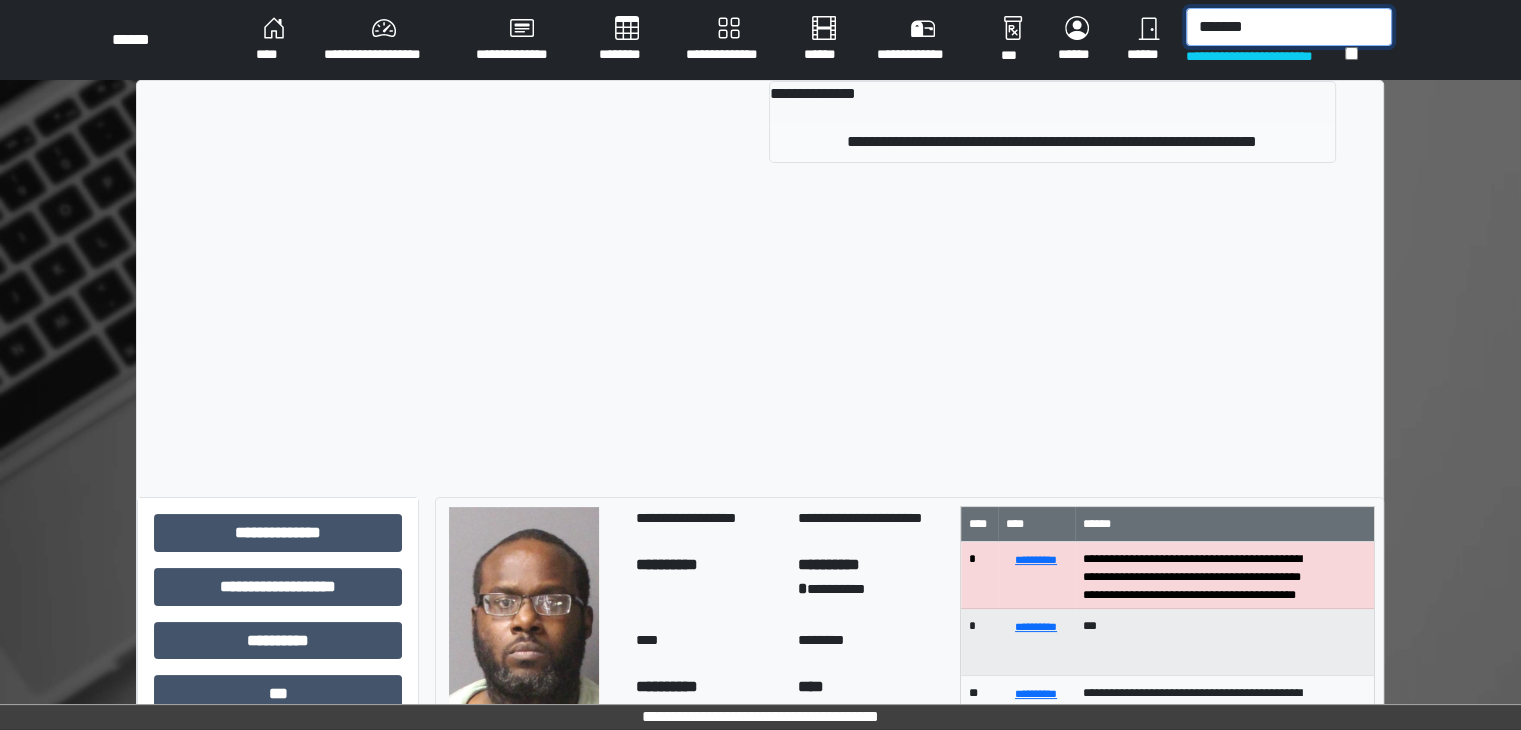 type on "*******" 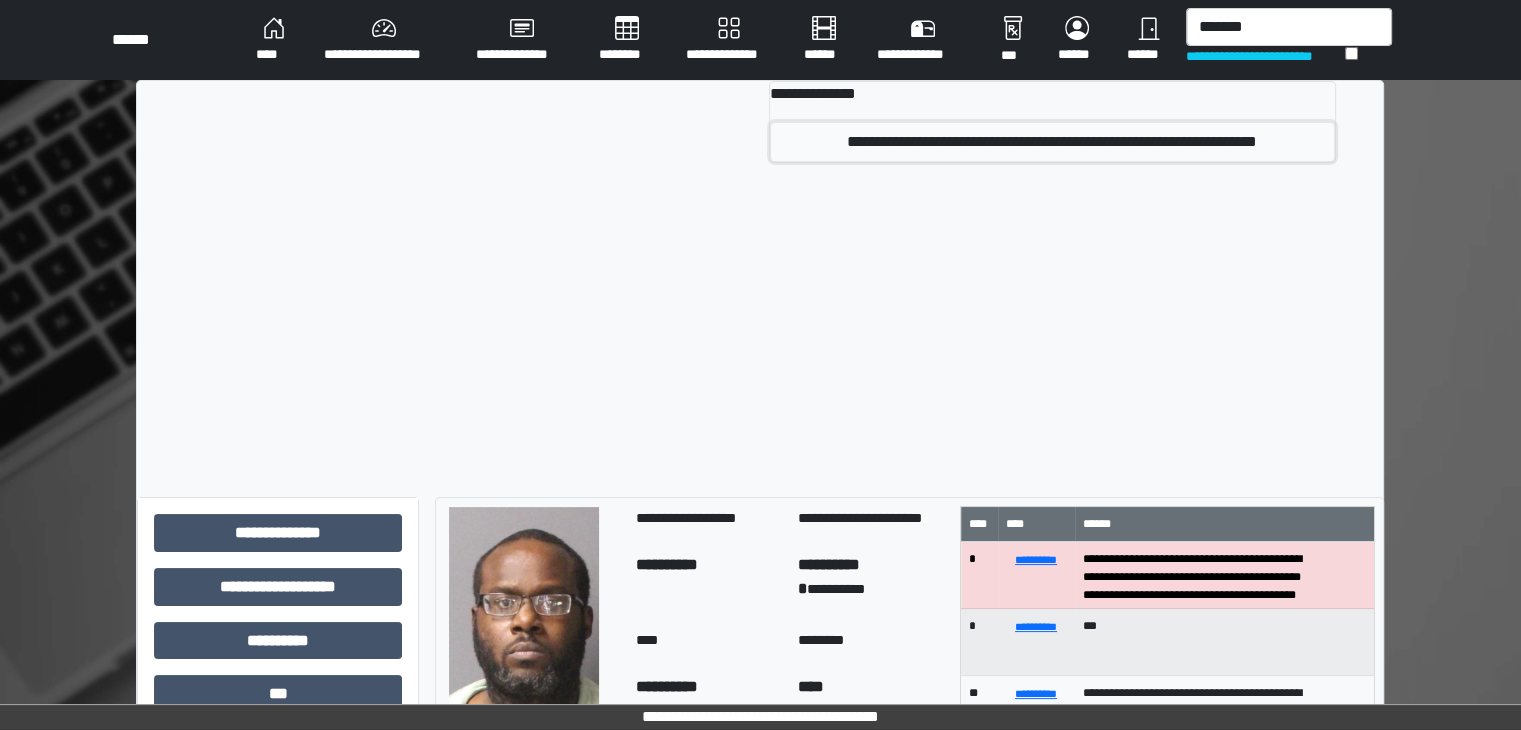 click on "**********" at bounding box center [1052, 142] 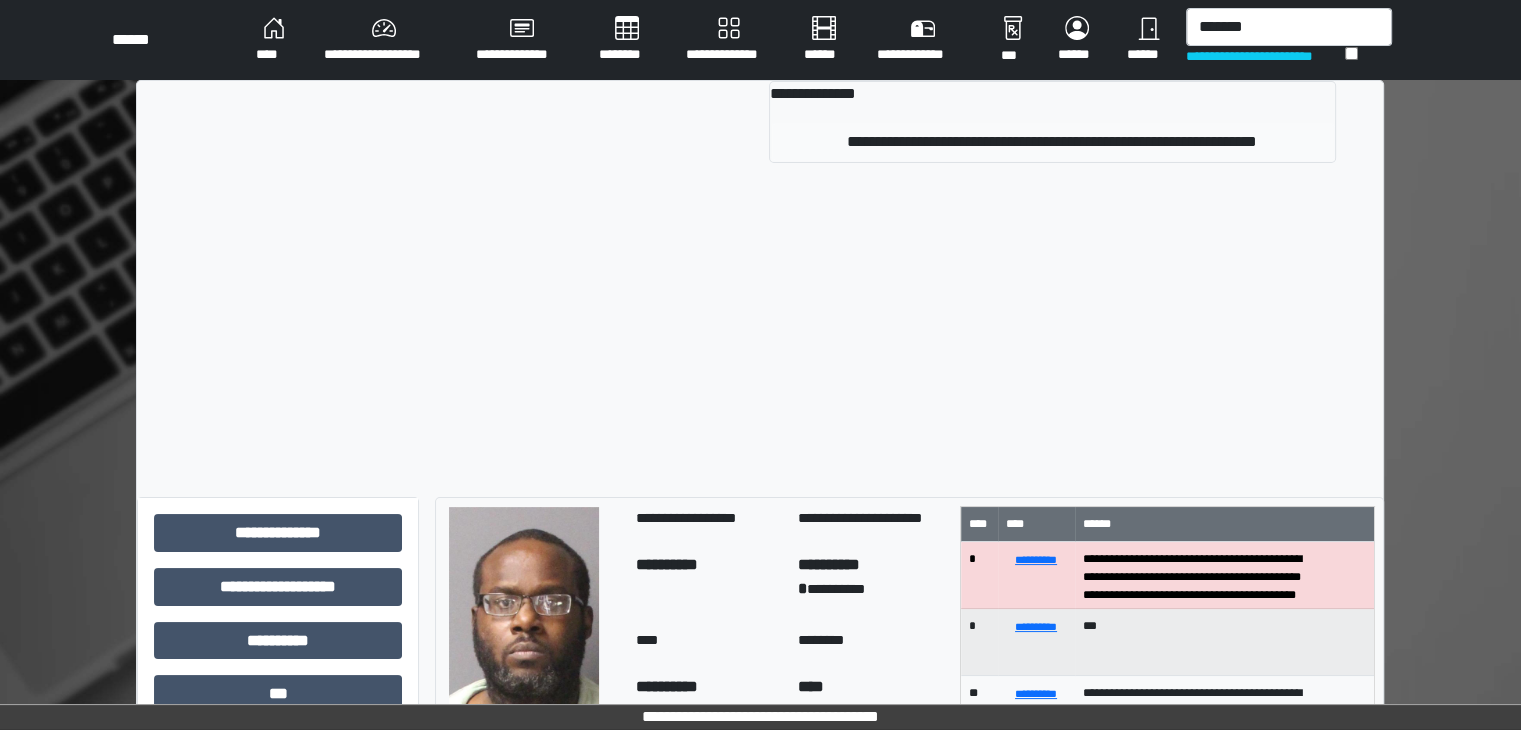 type 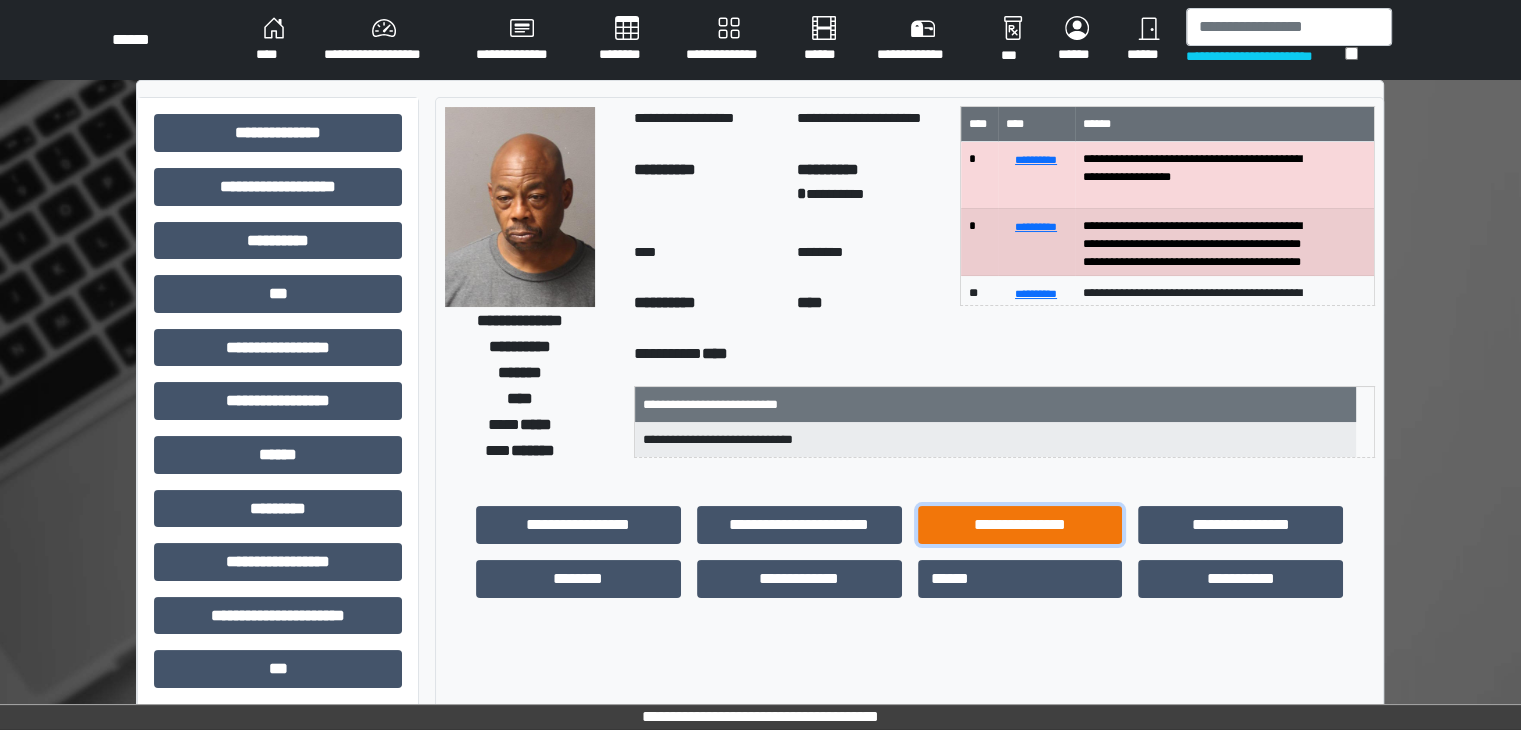 click on "**********" at bounding box center (1020, 525) 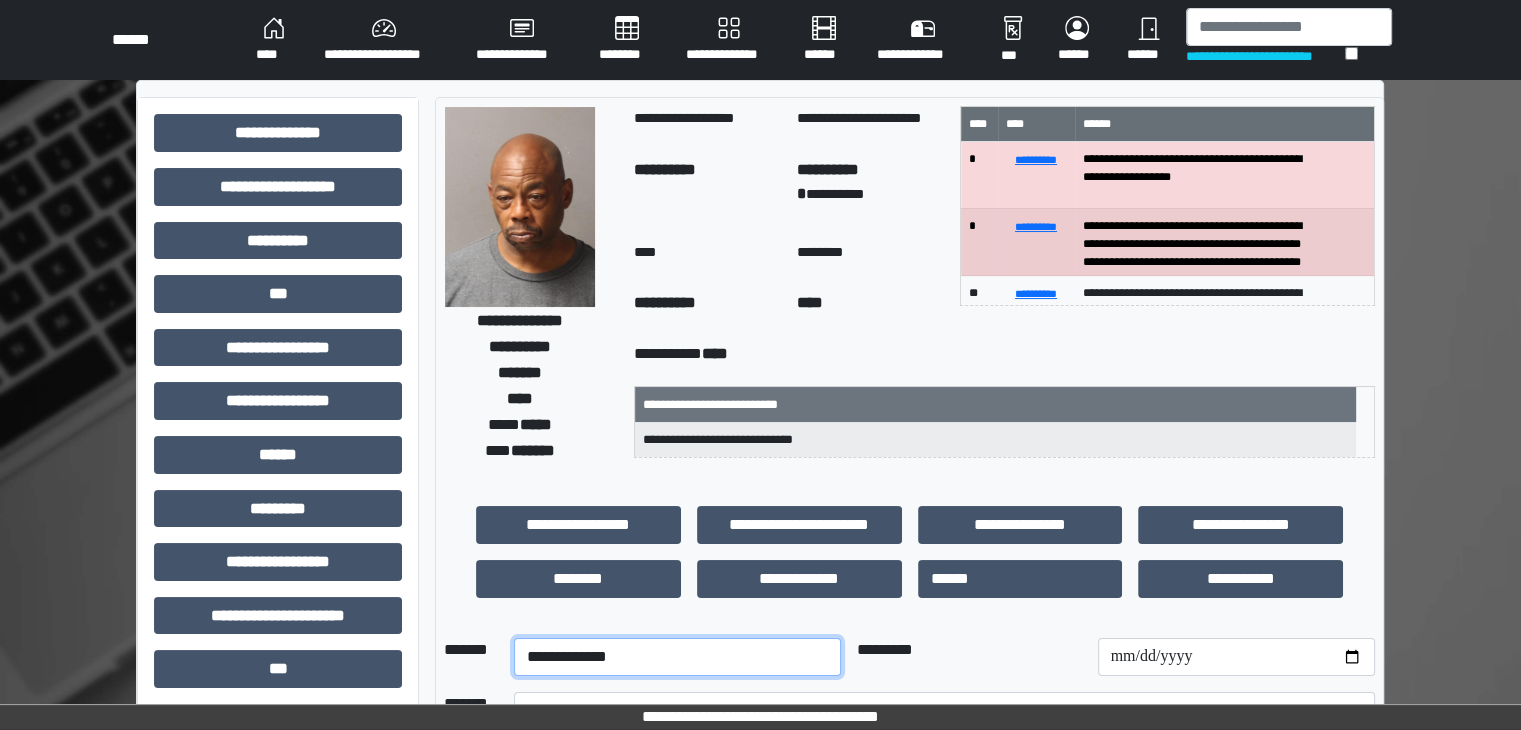 click on "**********" at bounding box center [677, 657] 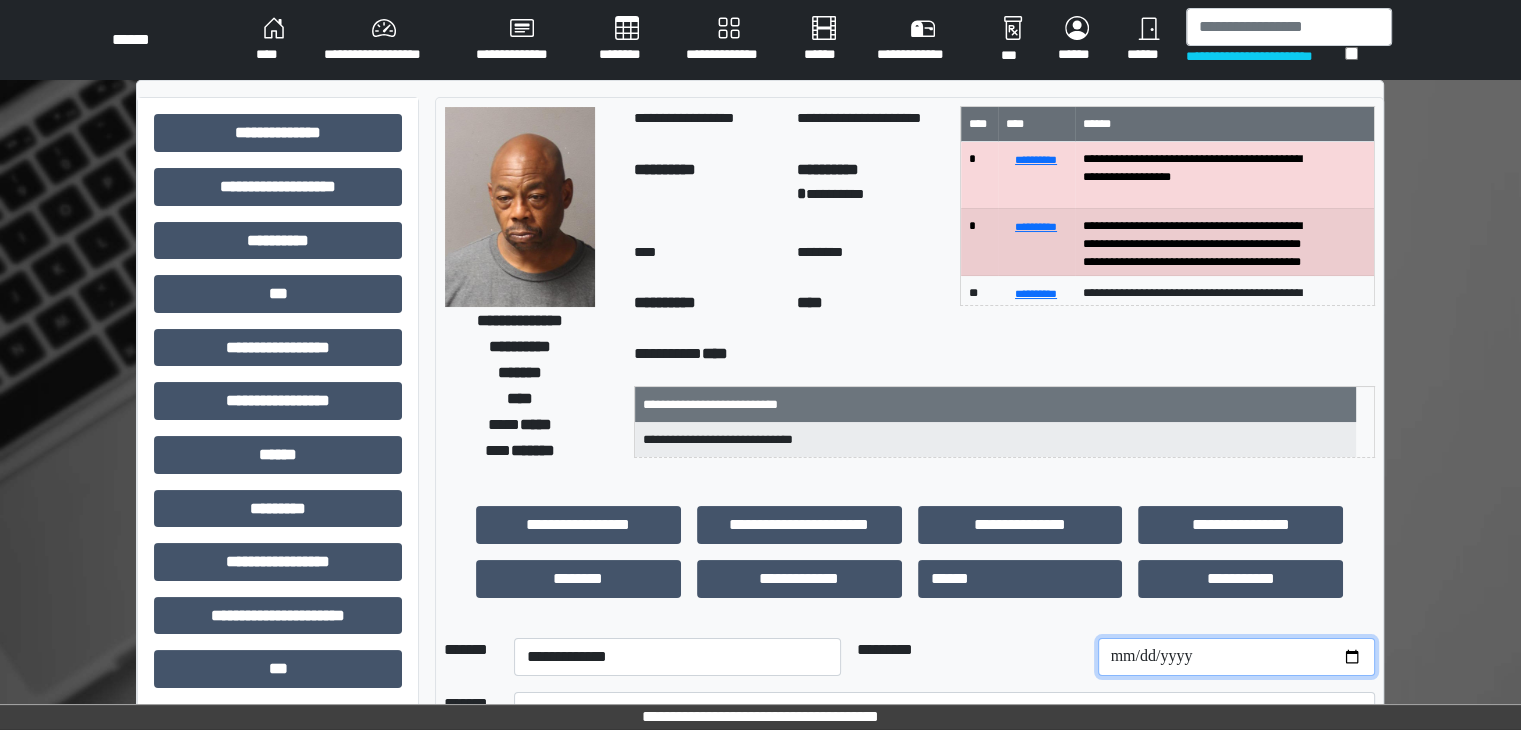 click at bounding box center [1236, 657] 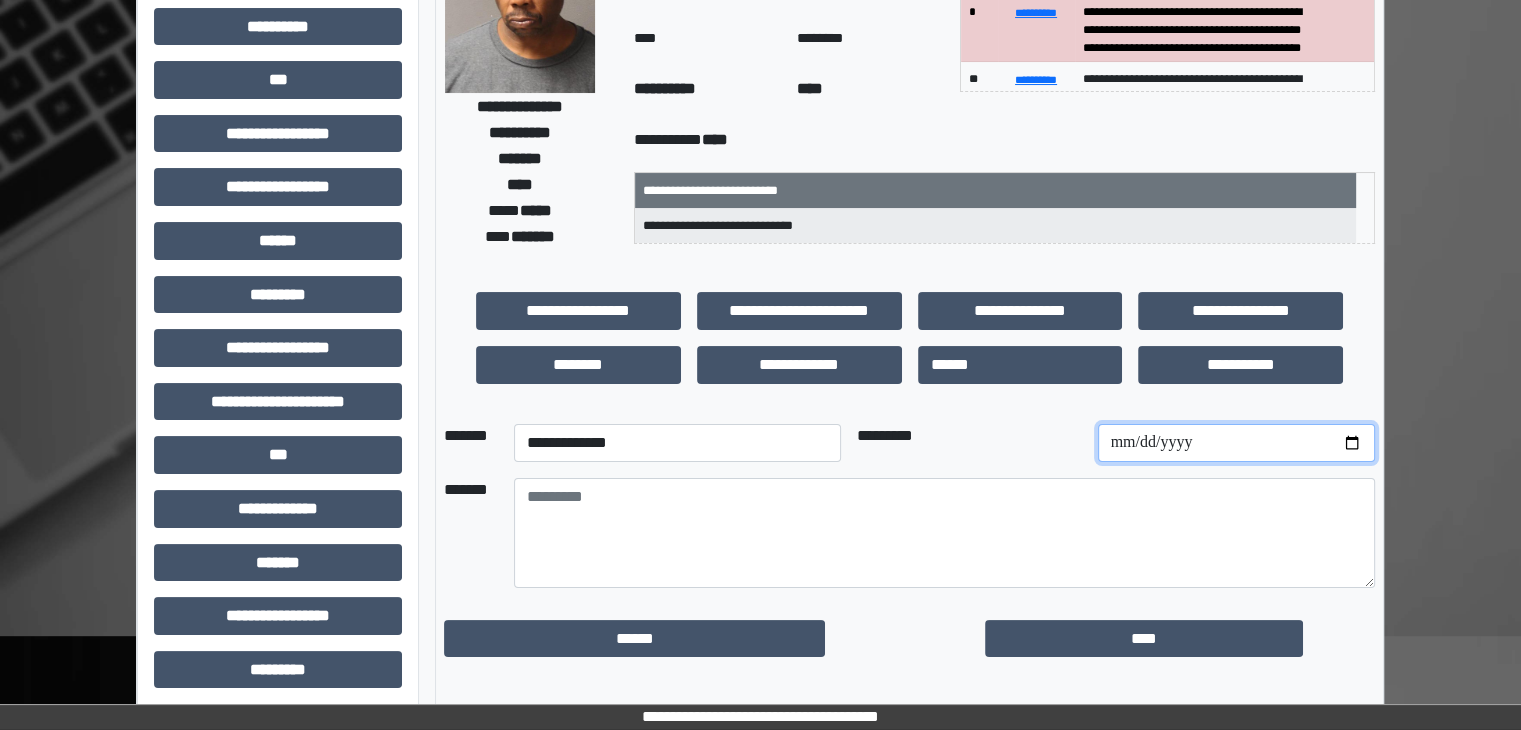scroll, scrollTop: 200, scrollLeft: 0, axis: vertical 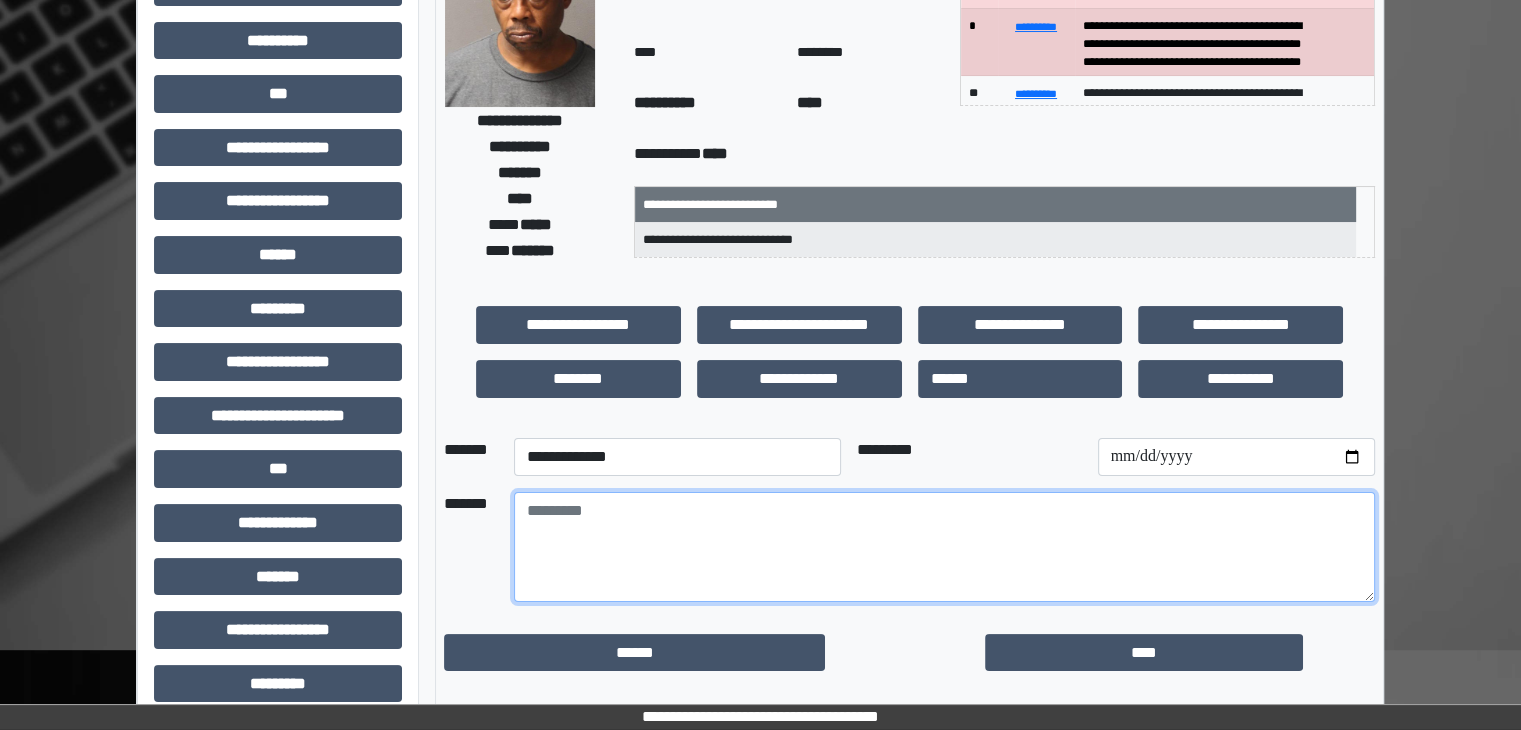 click at bounding box center (944, 547) 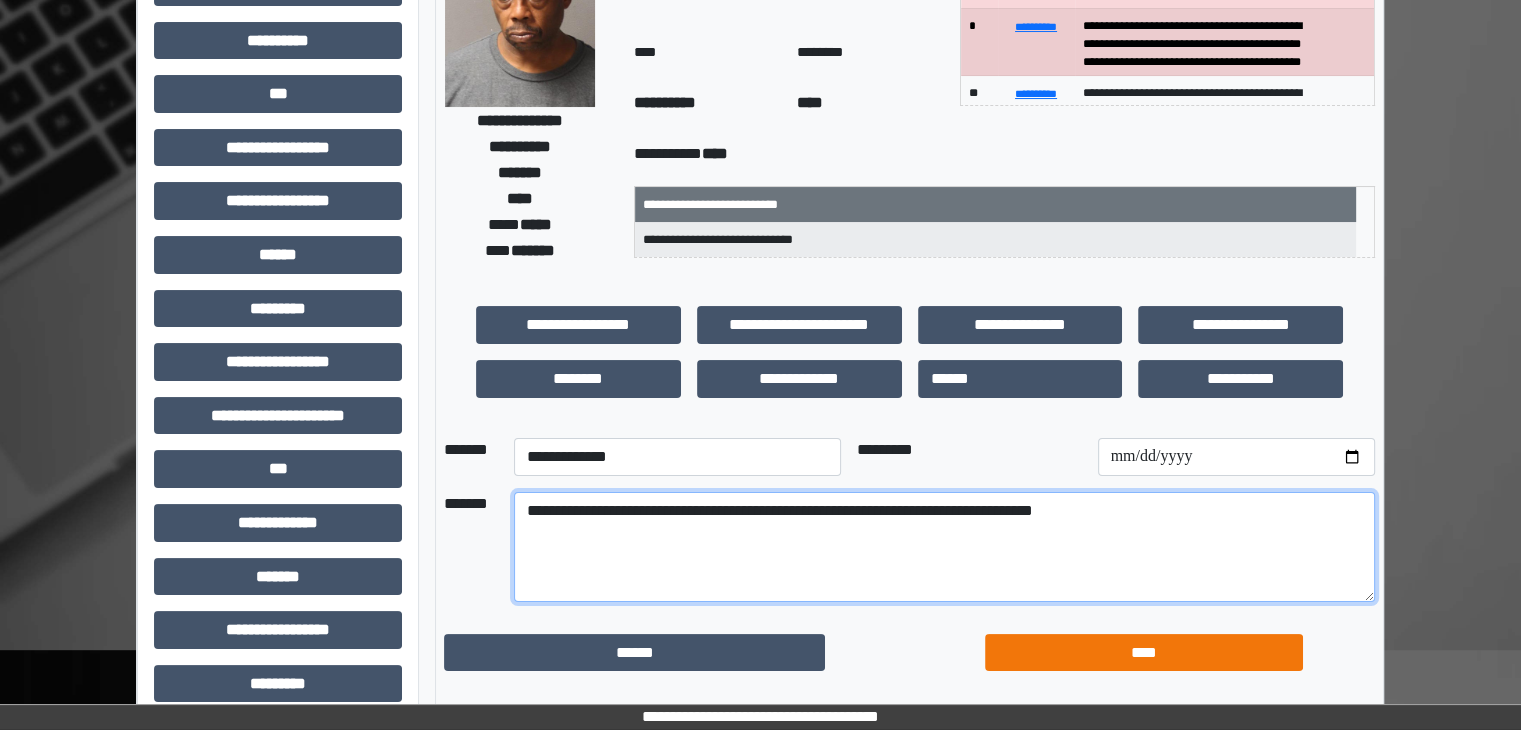 type on "**********" 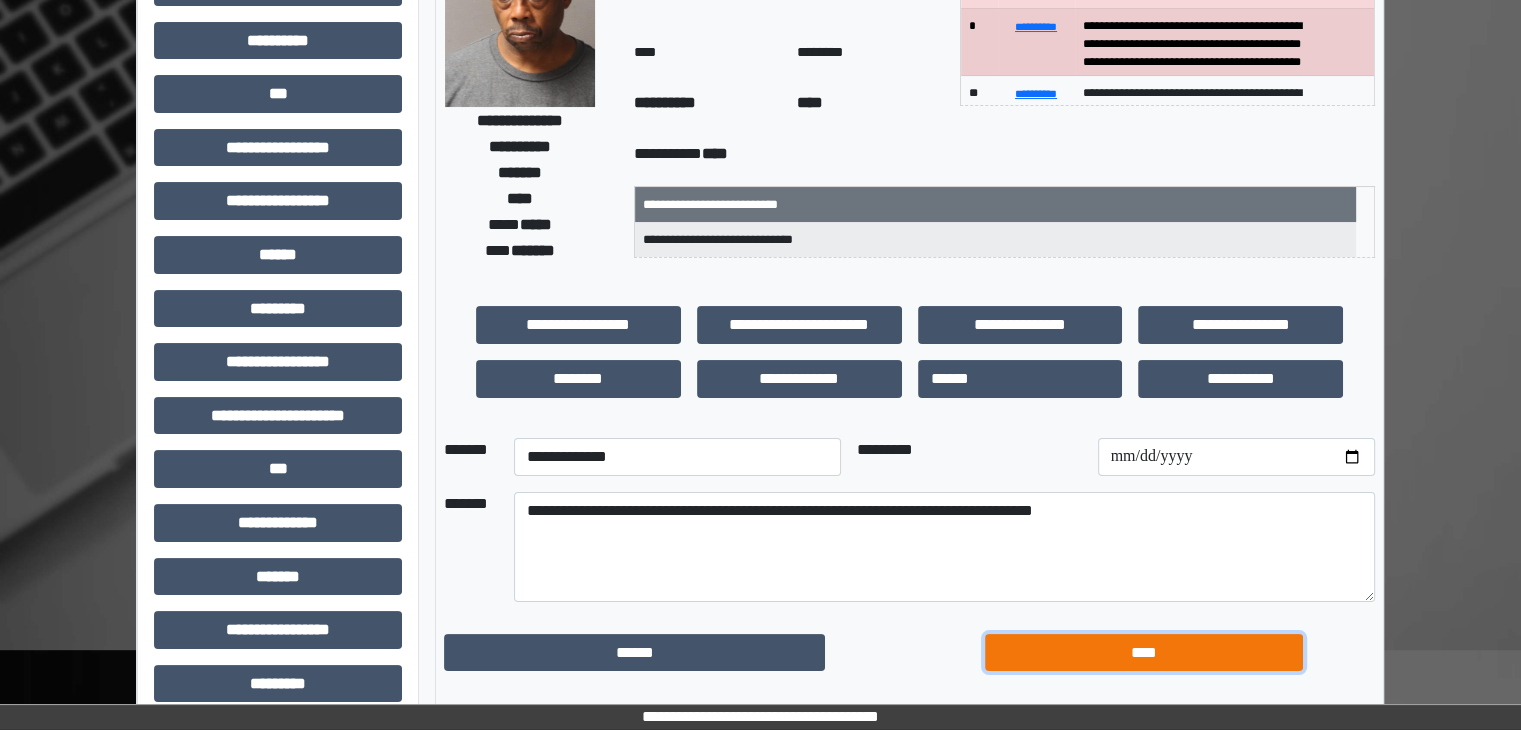 click on "****" at bounding box center (1144, 653) 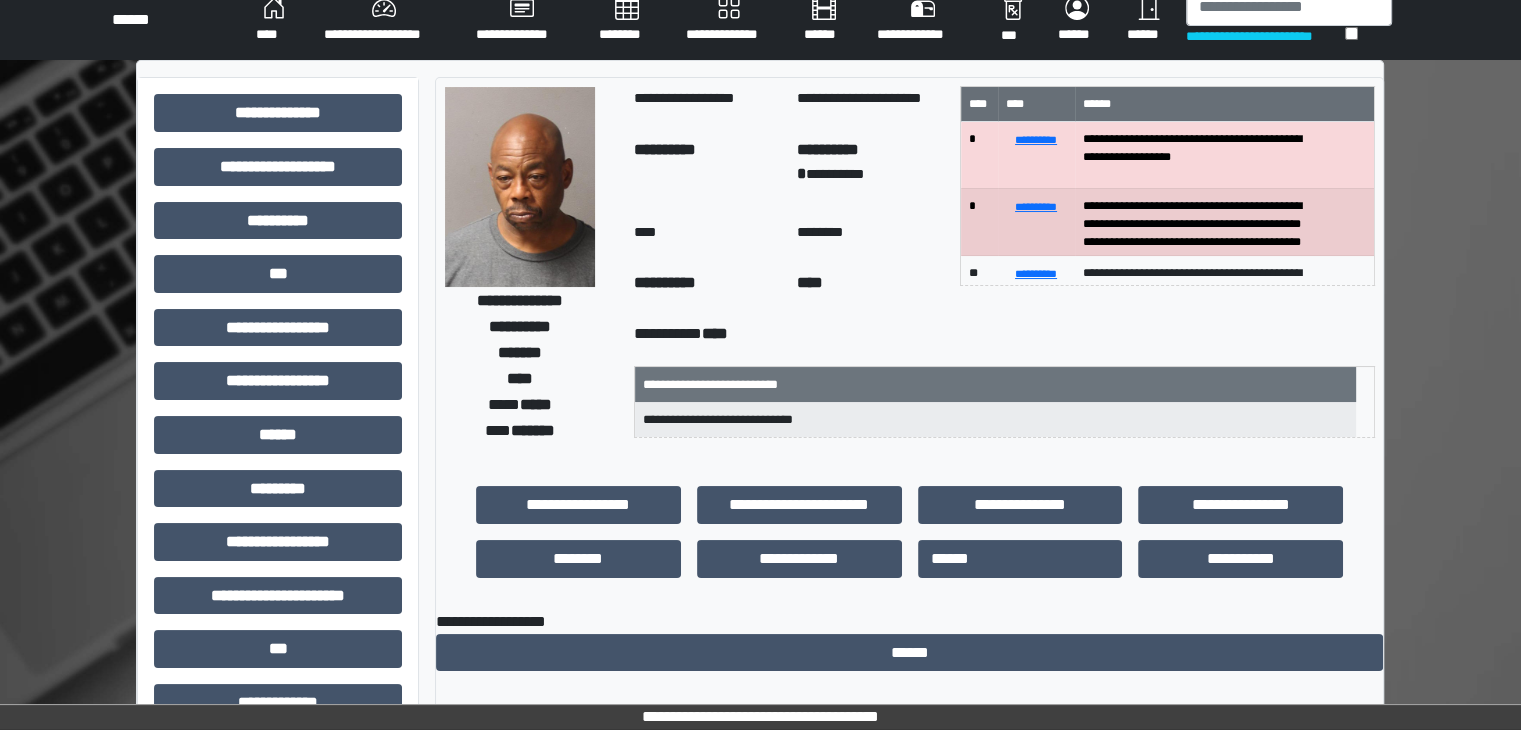 scroll, scrollTop: 0, scrollLeft: 0, axis: both 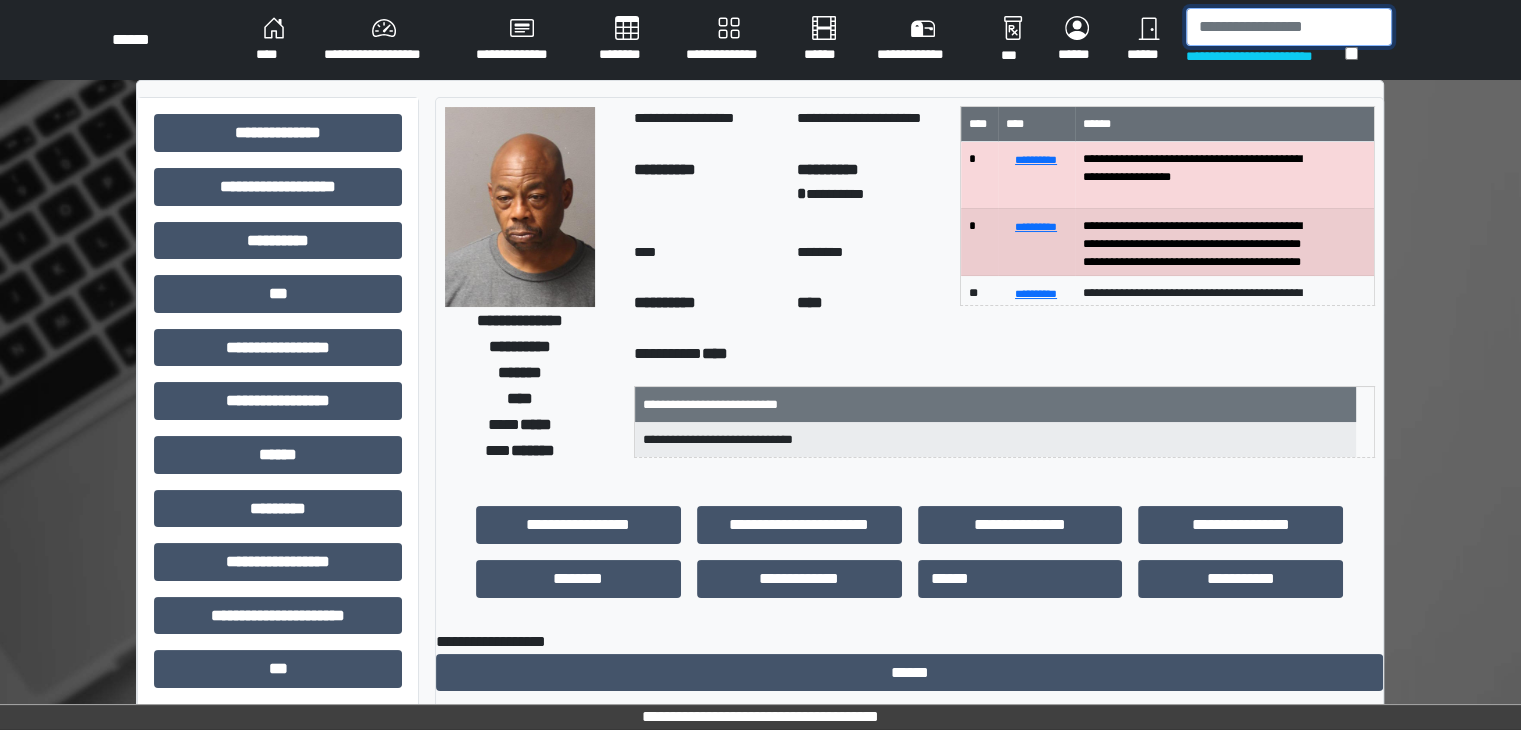 click at bounding box center (1289, 27) 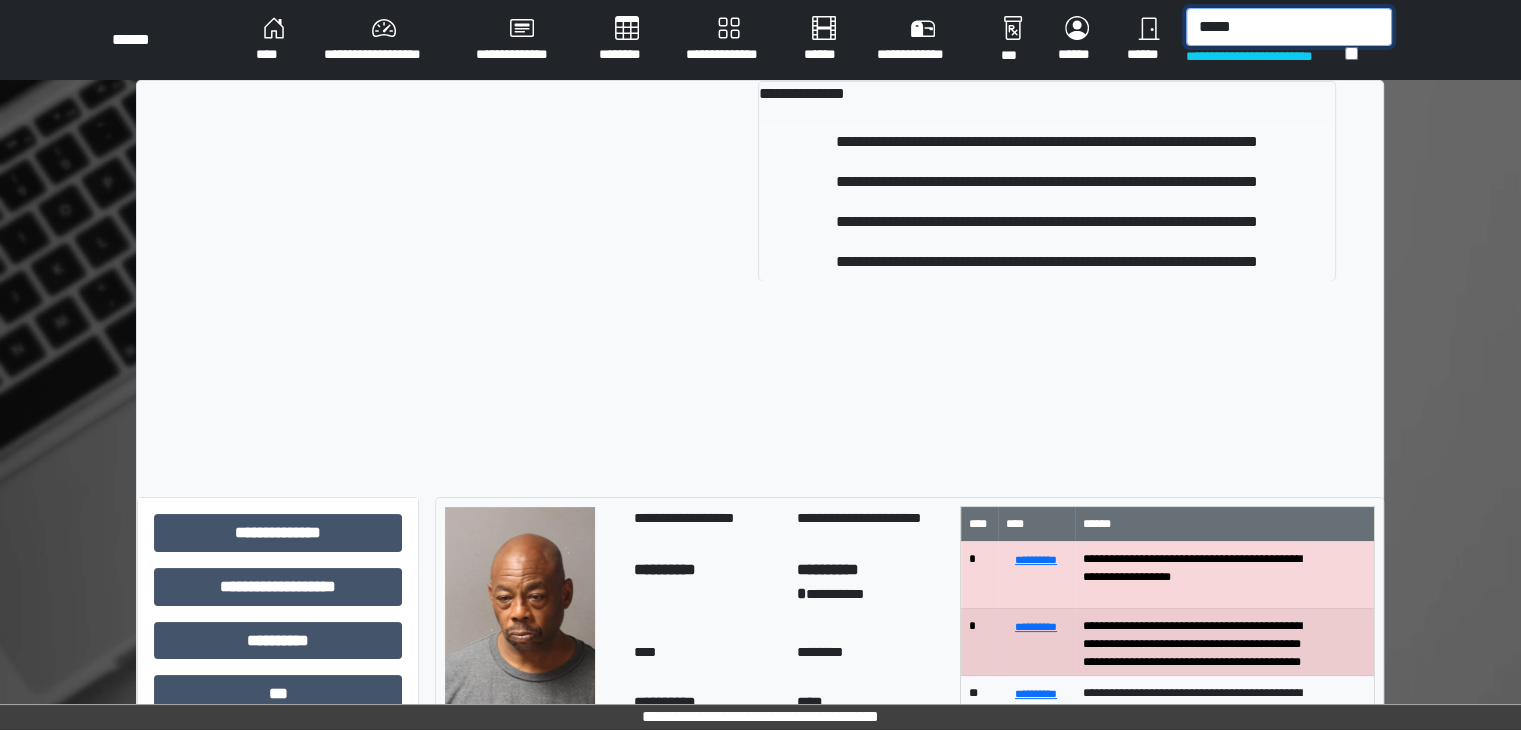 type on "*****" 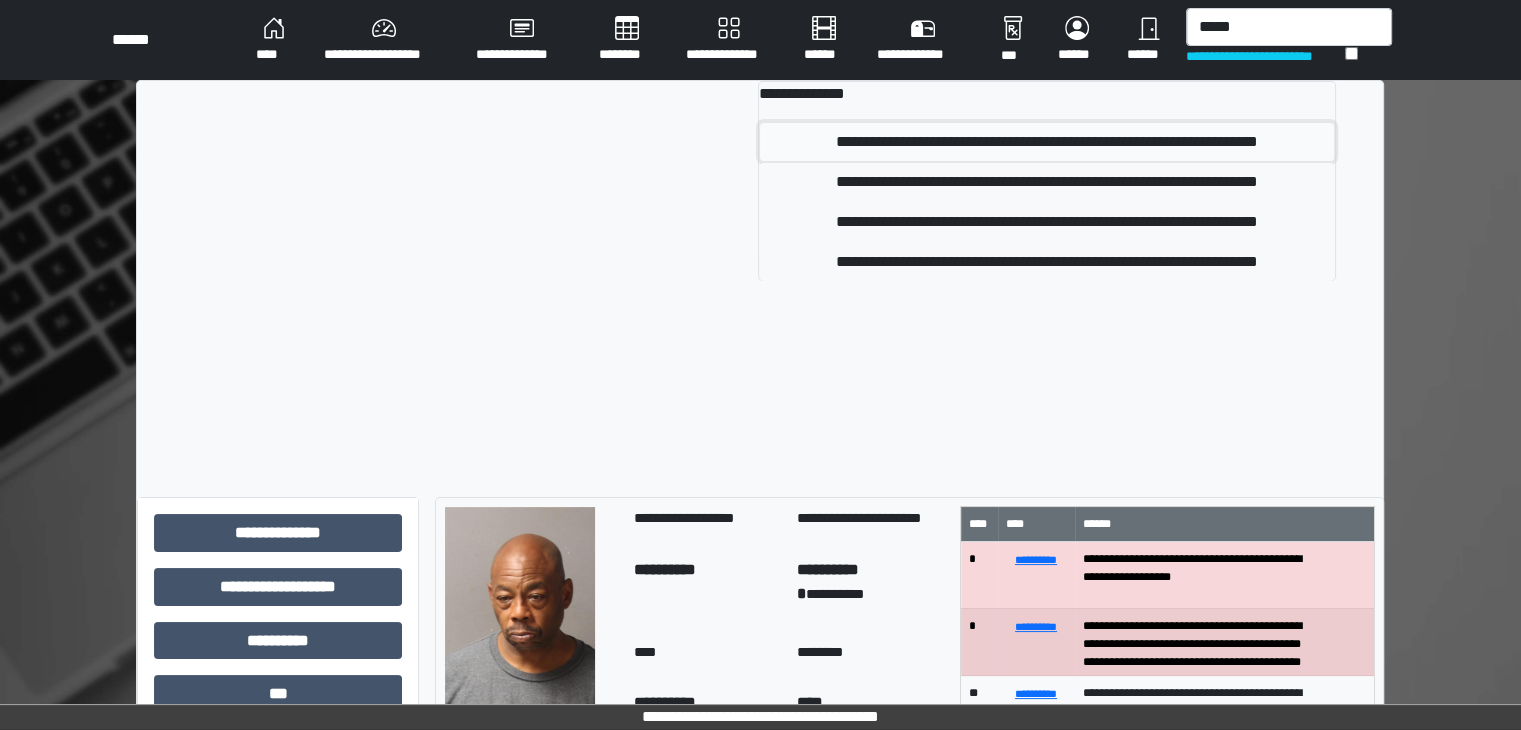 click on "**********" at bounding box center [1047, 142] 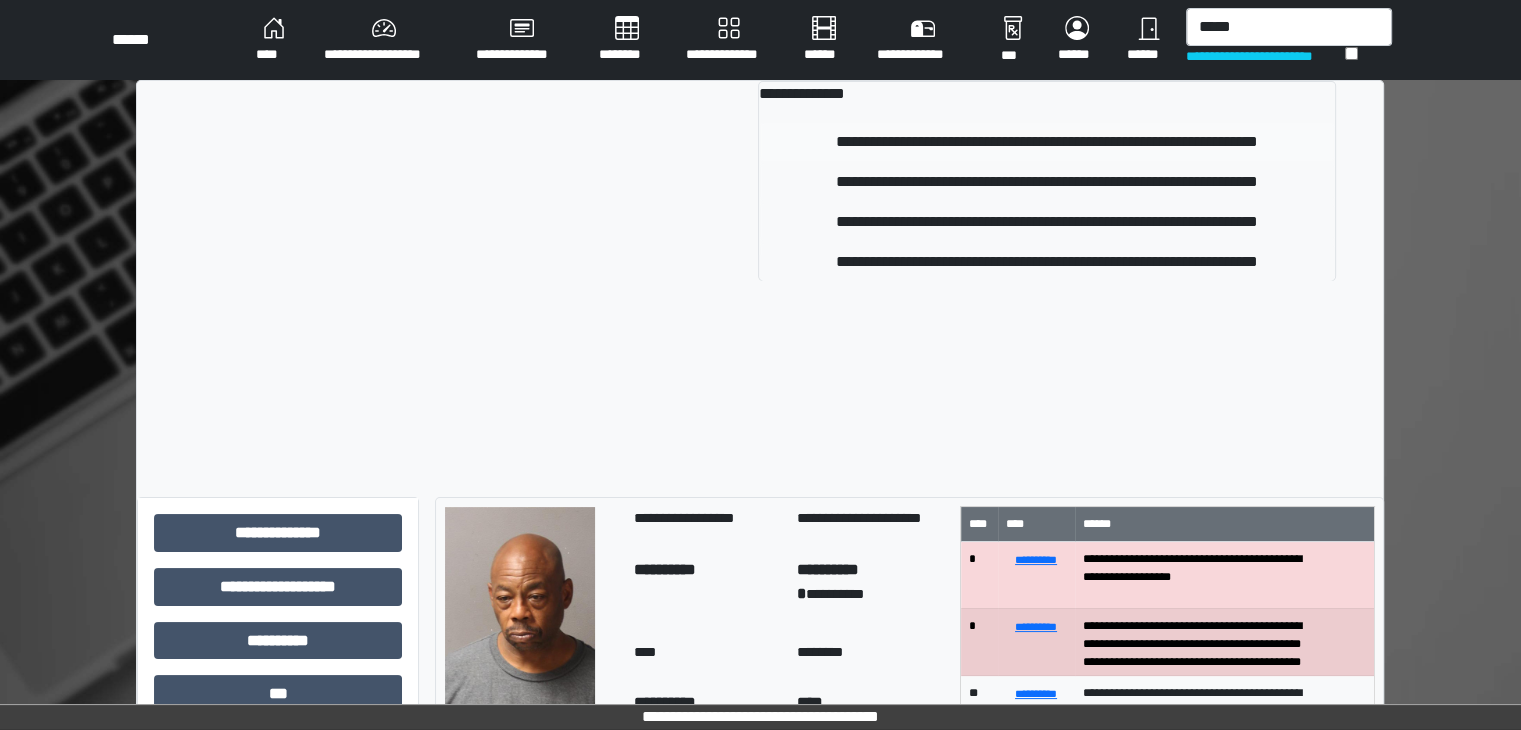type 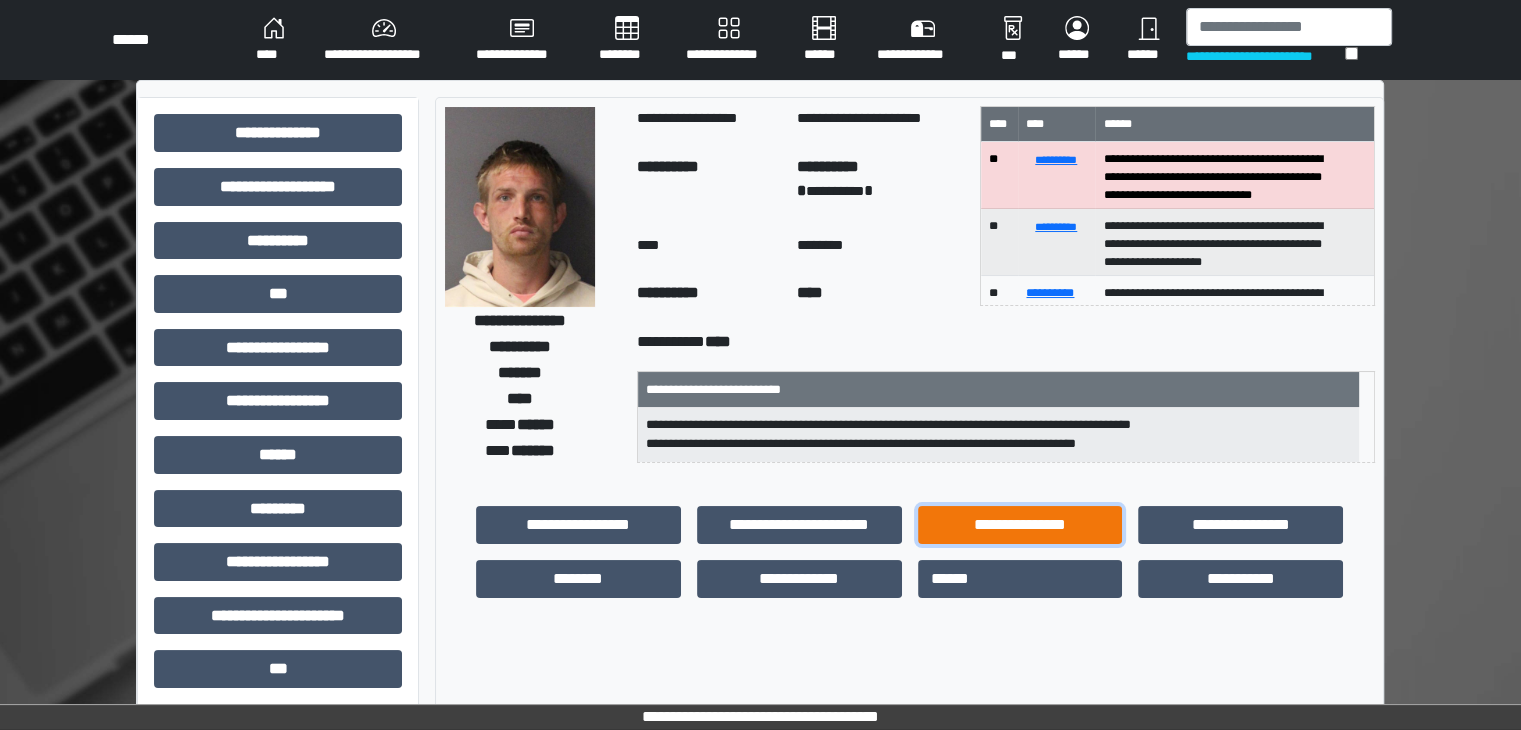 click on "**********" at bounding box center [1020, 525] 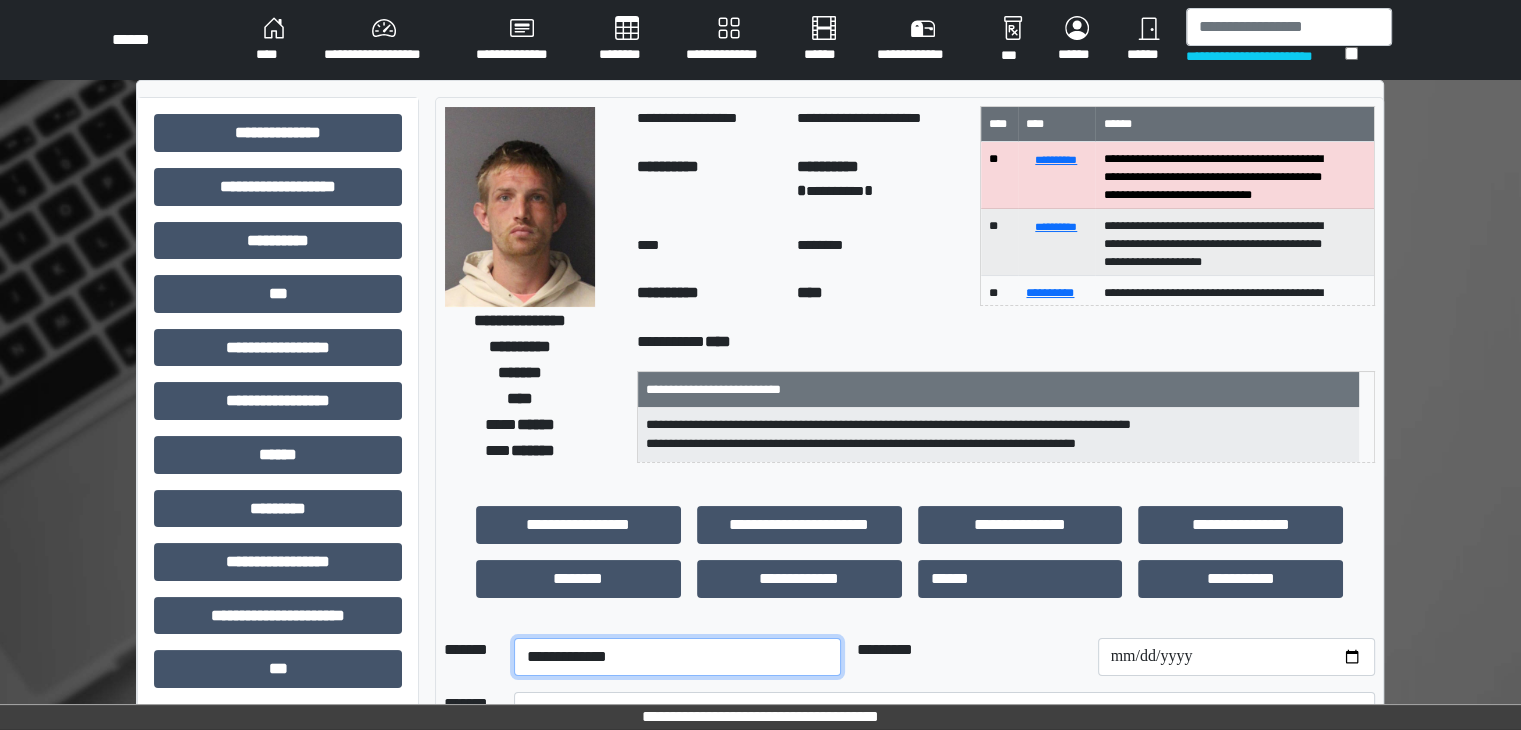 click on "**********" at bounding box center [677, 657] 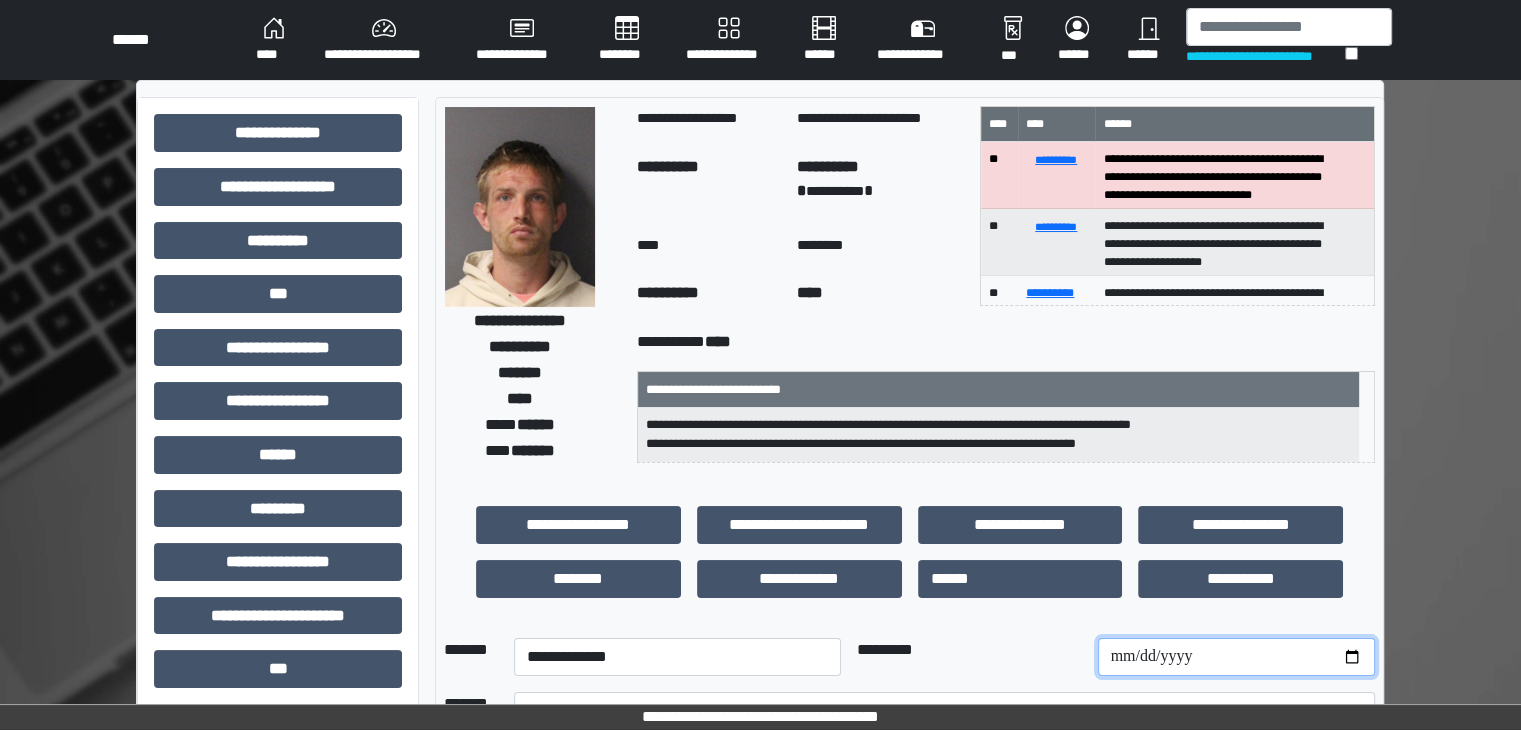 click at bounding box center [1236, 657] 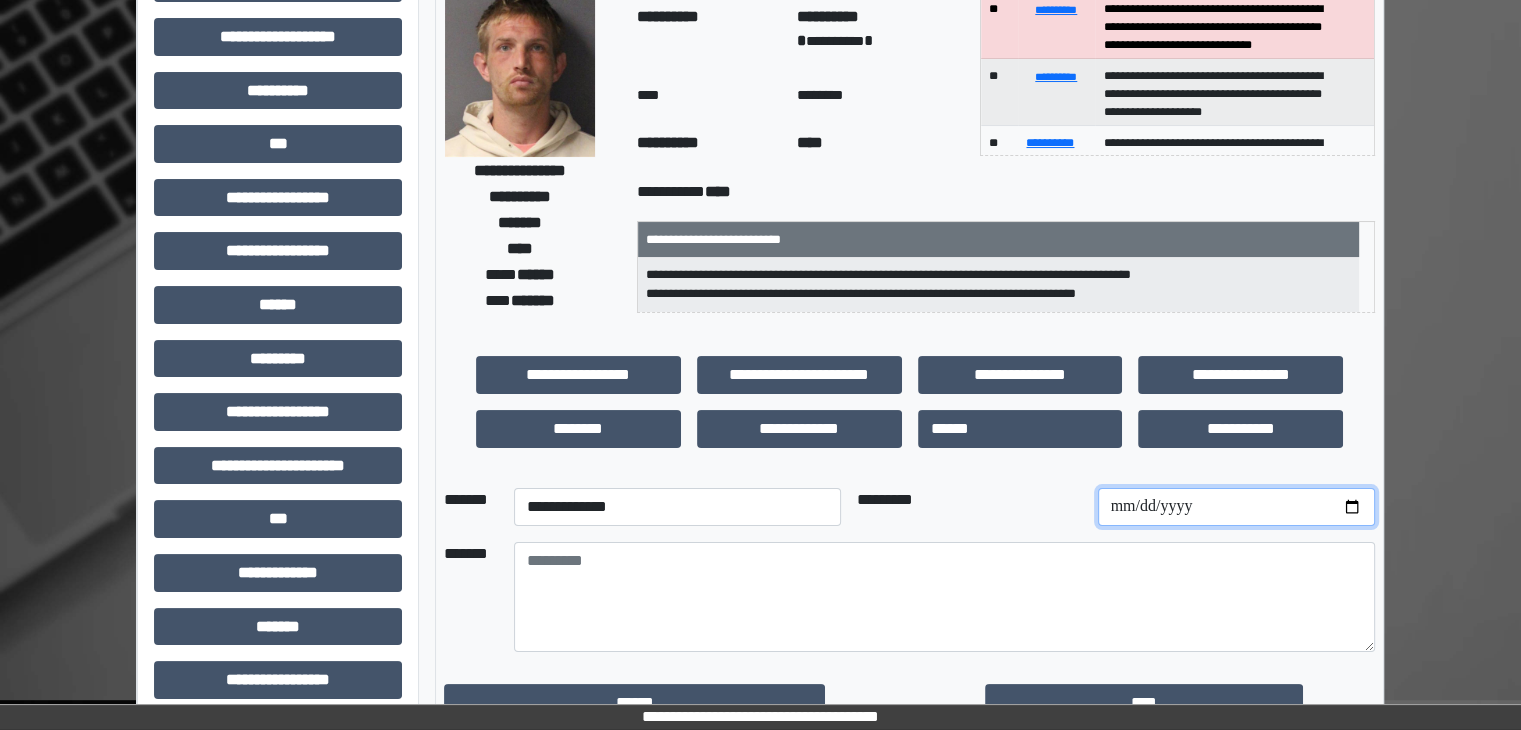 scroll, scrollTop: 200, scrollLeft: 0, axis: vertical 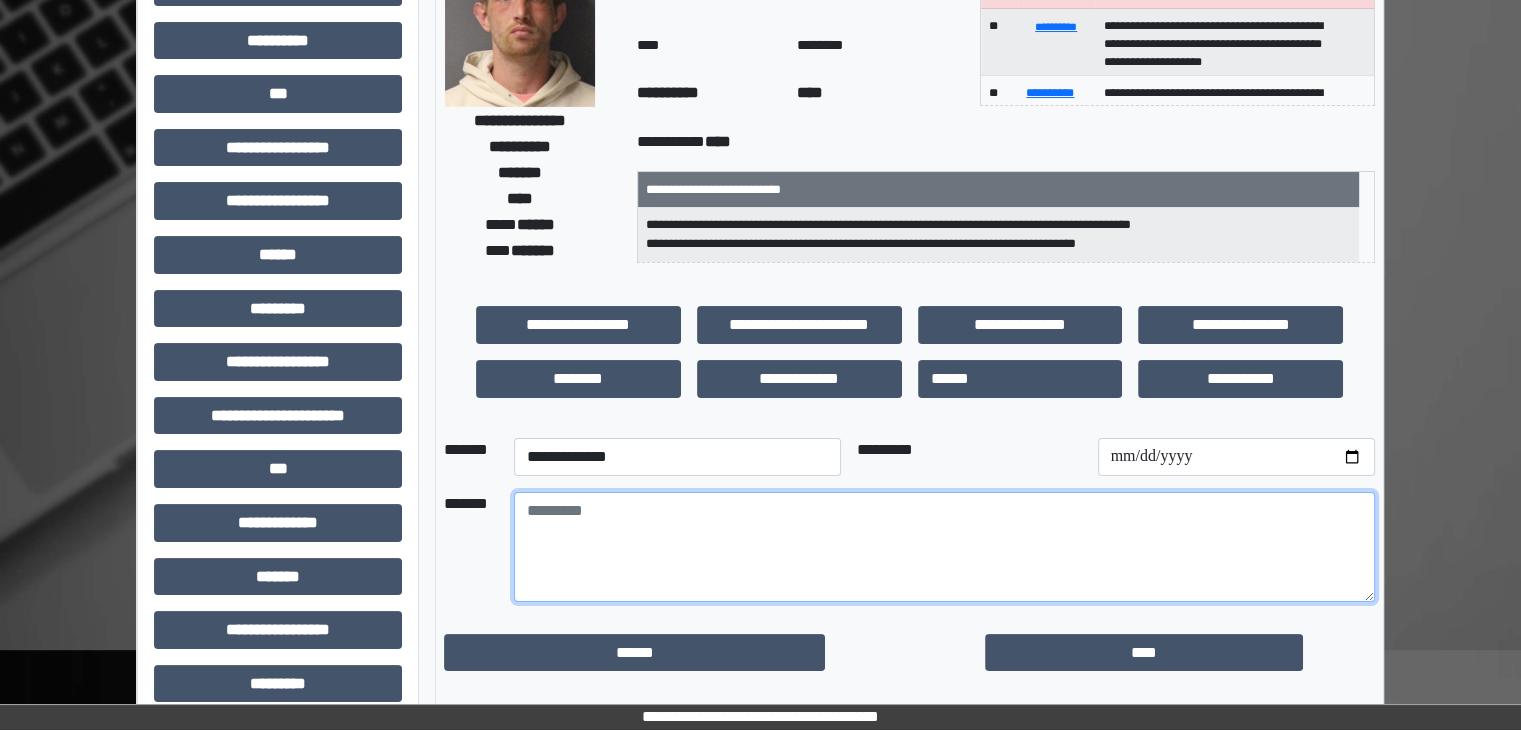 click at bounding box center [944, 547] 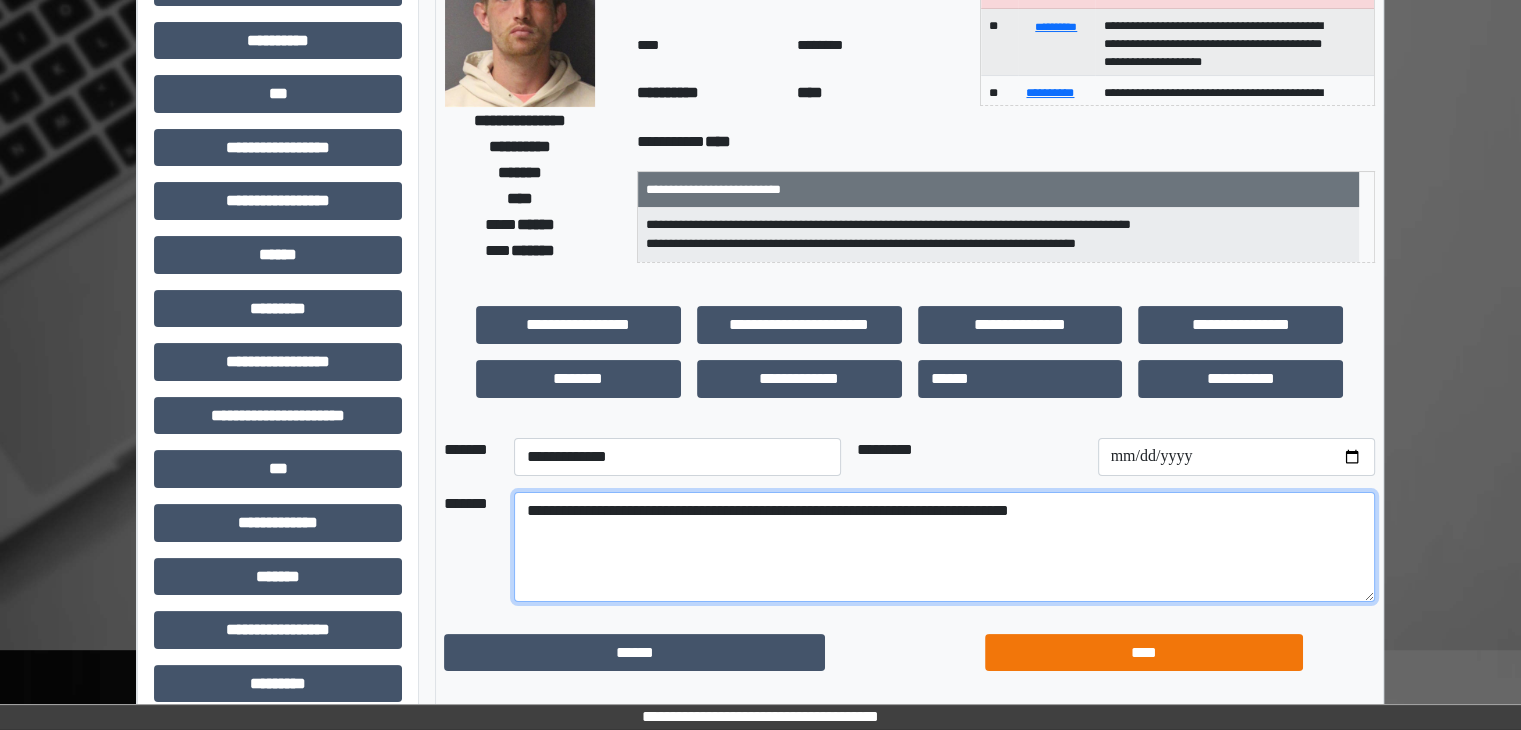 type on "**********" 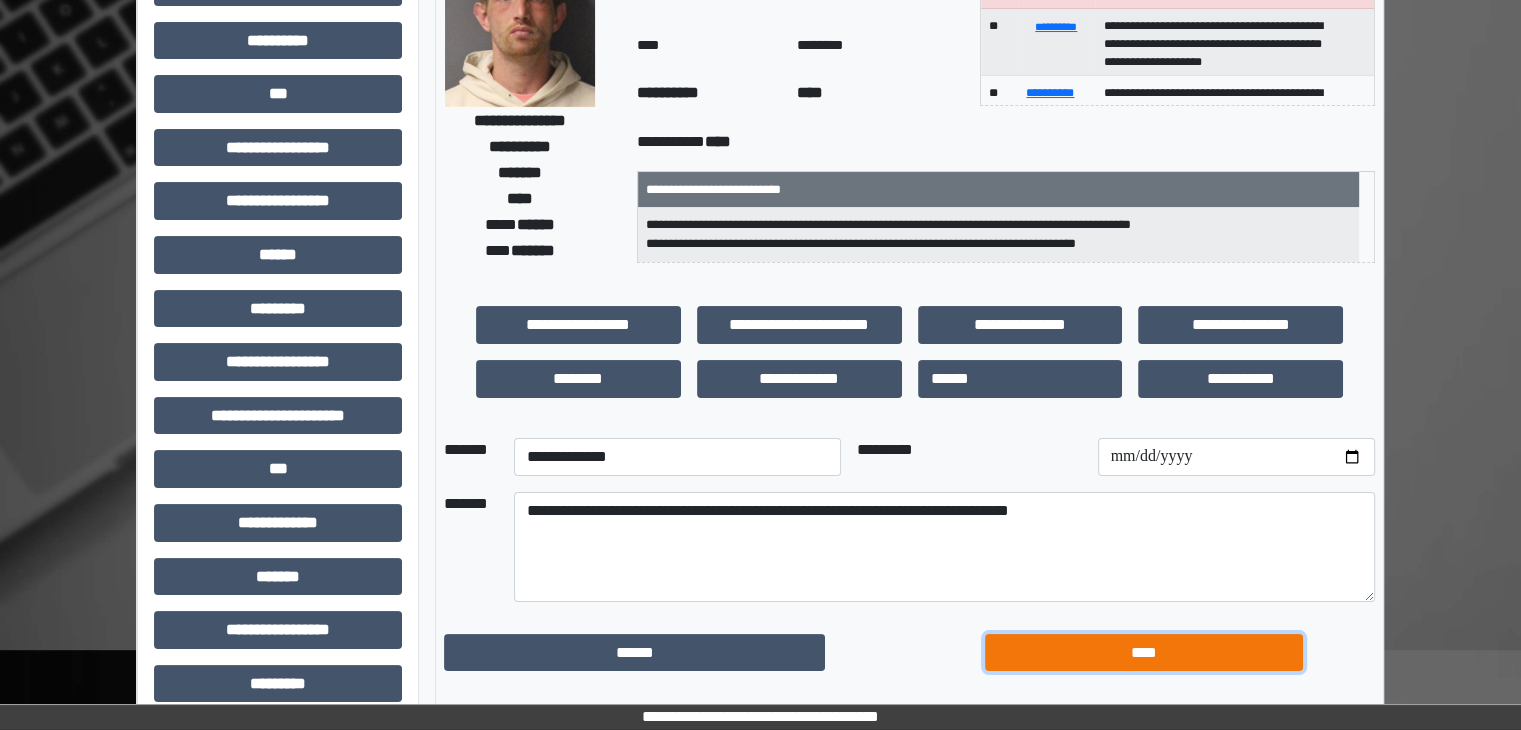 click on "****" at bounding box center (1144, 653) 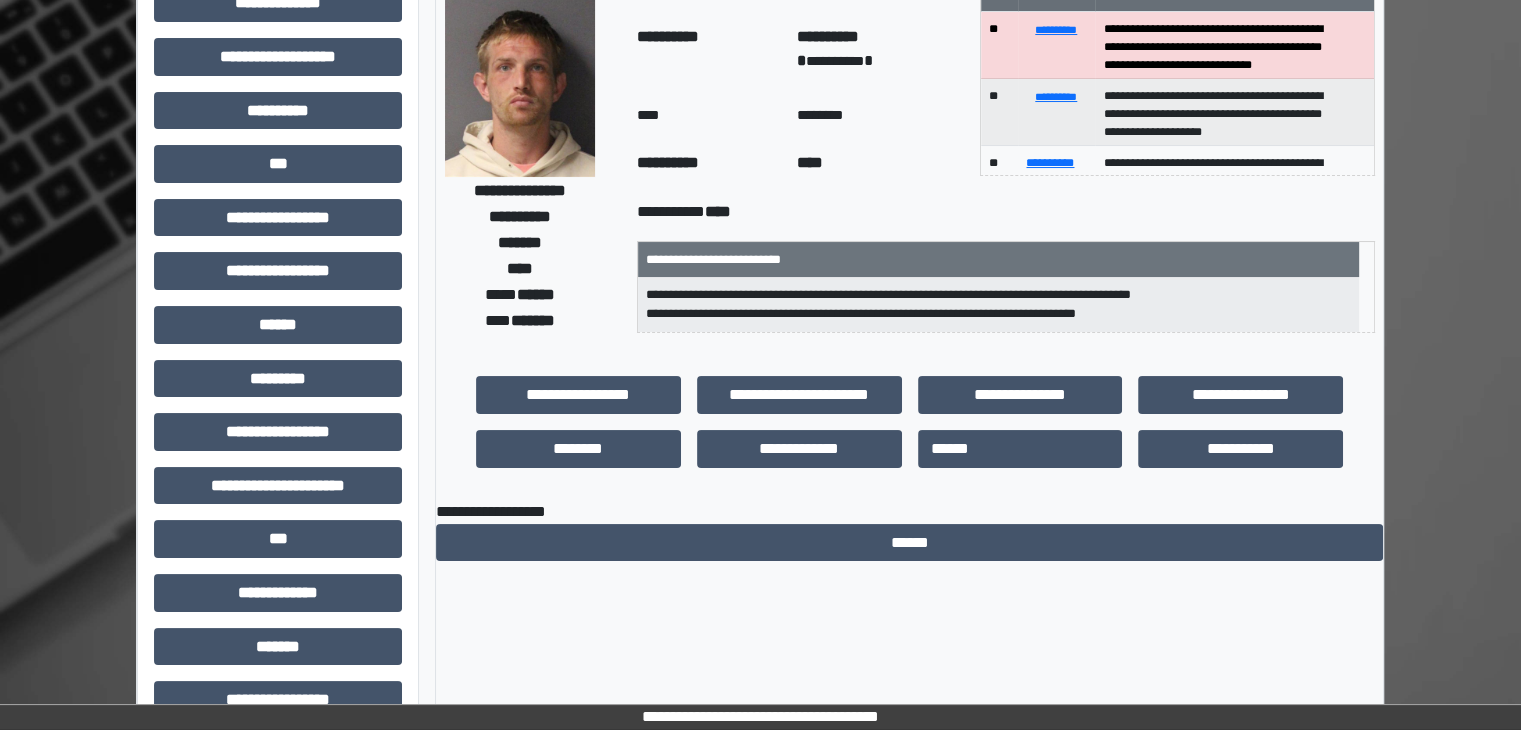 scroll, scrollTop: 0, scrollLeft: 0, axis: both 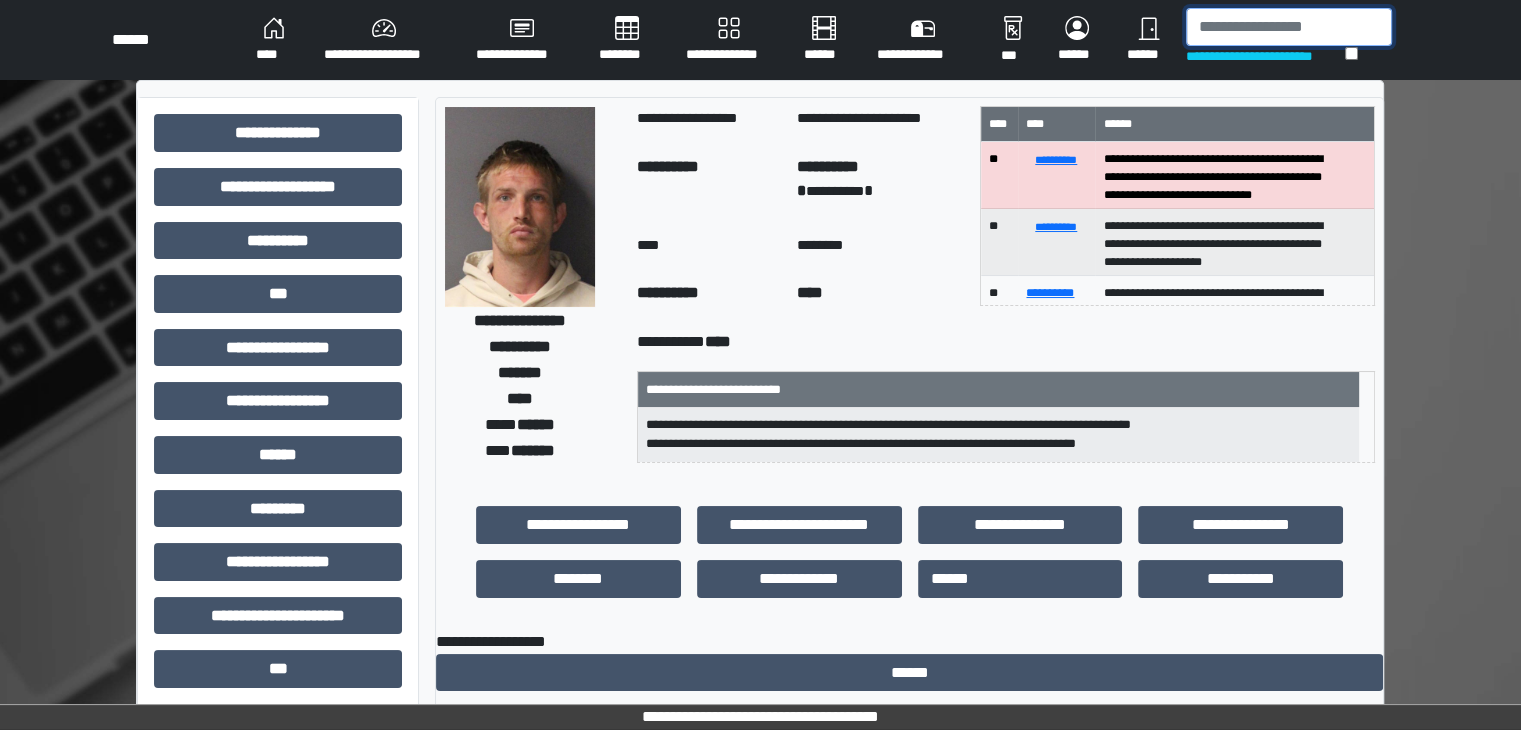 click at bounding box center (1289, 27) 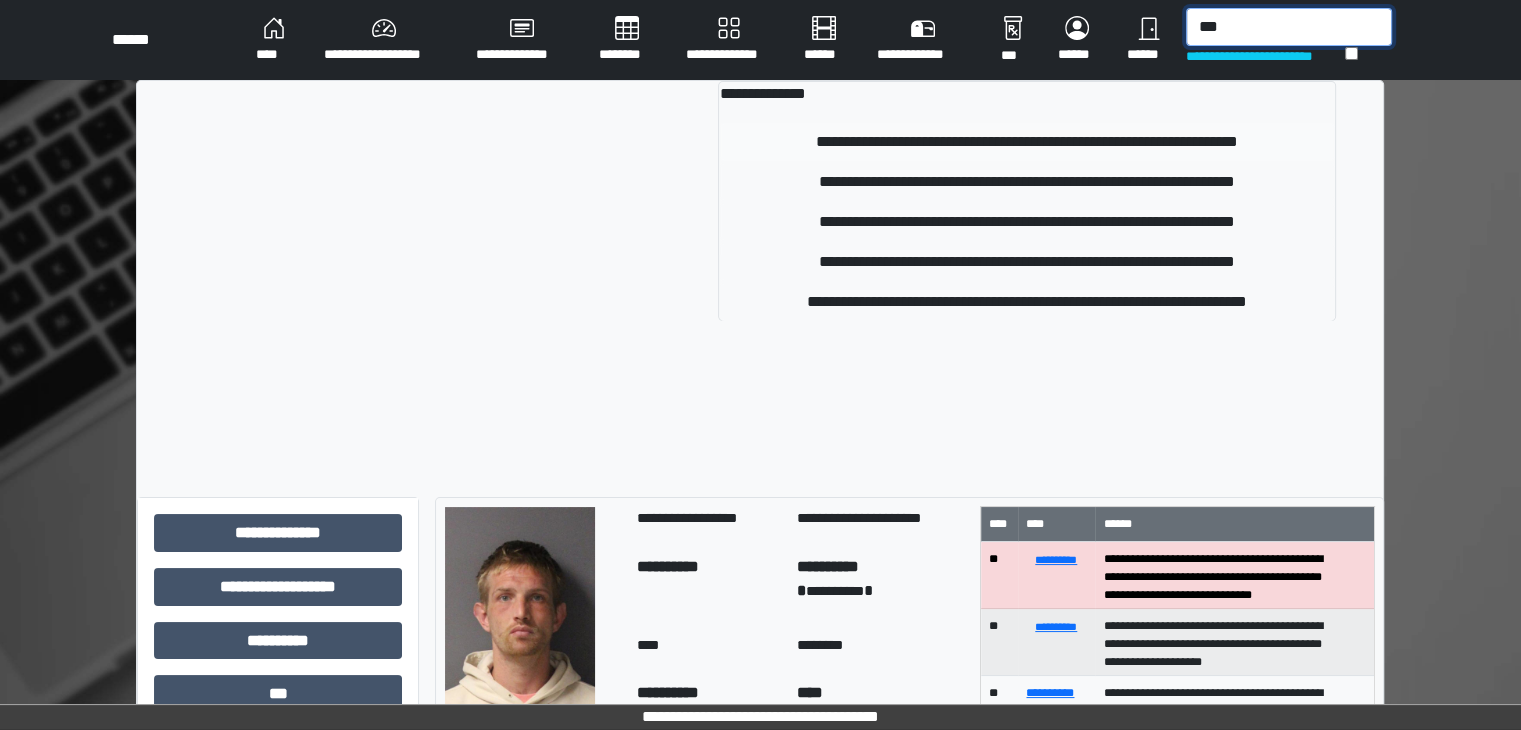 type on "***" 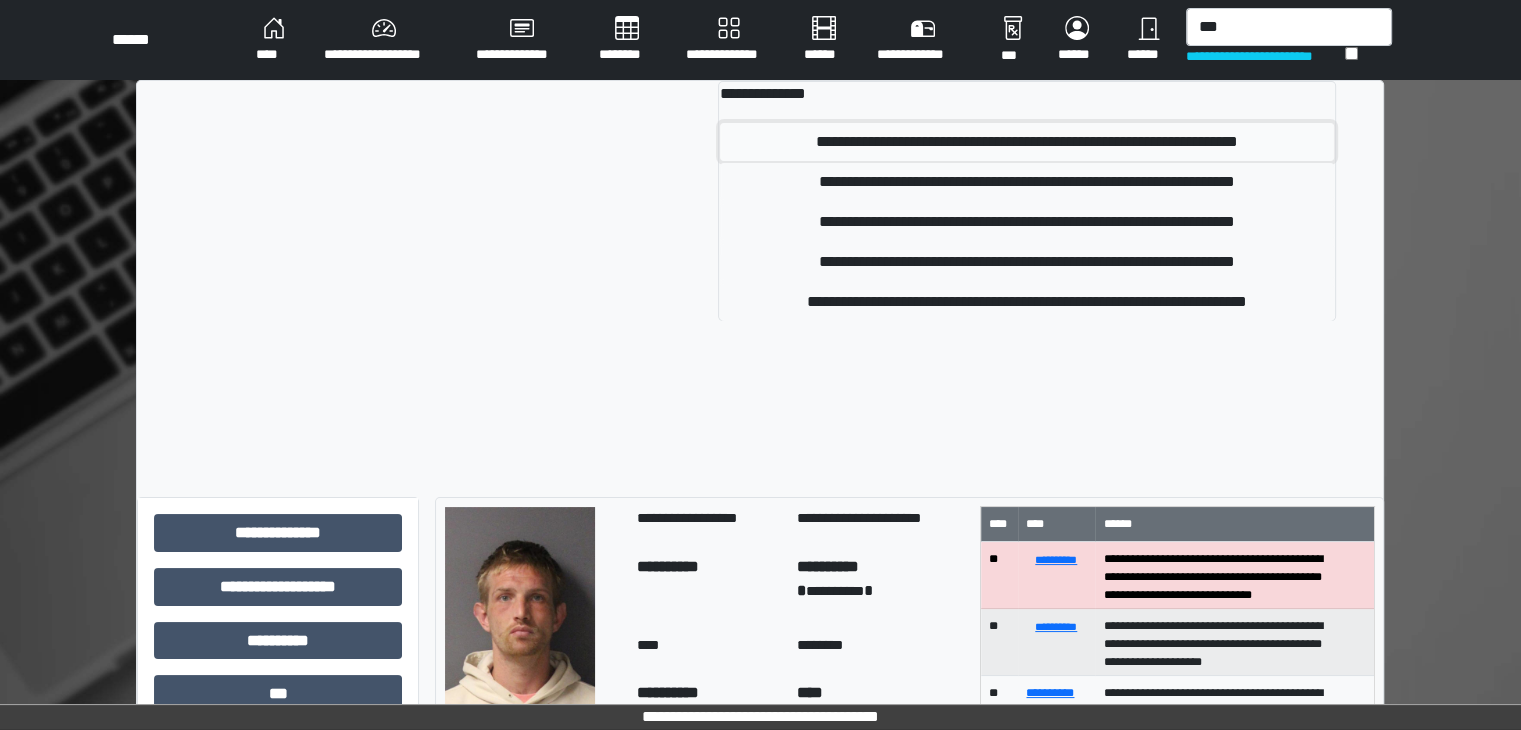 click on "**********" at bounding box center [1026, 142] 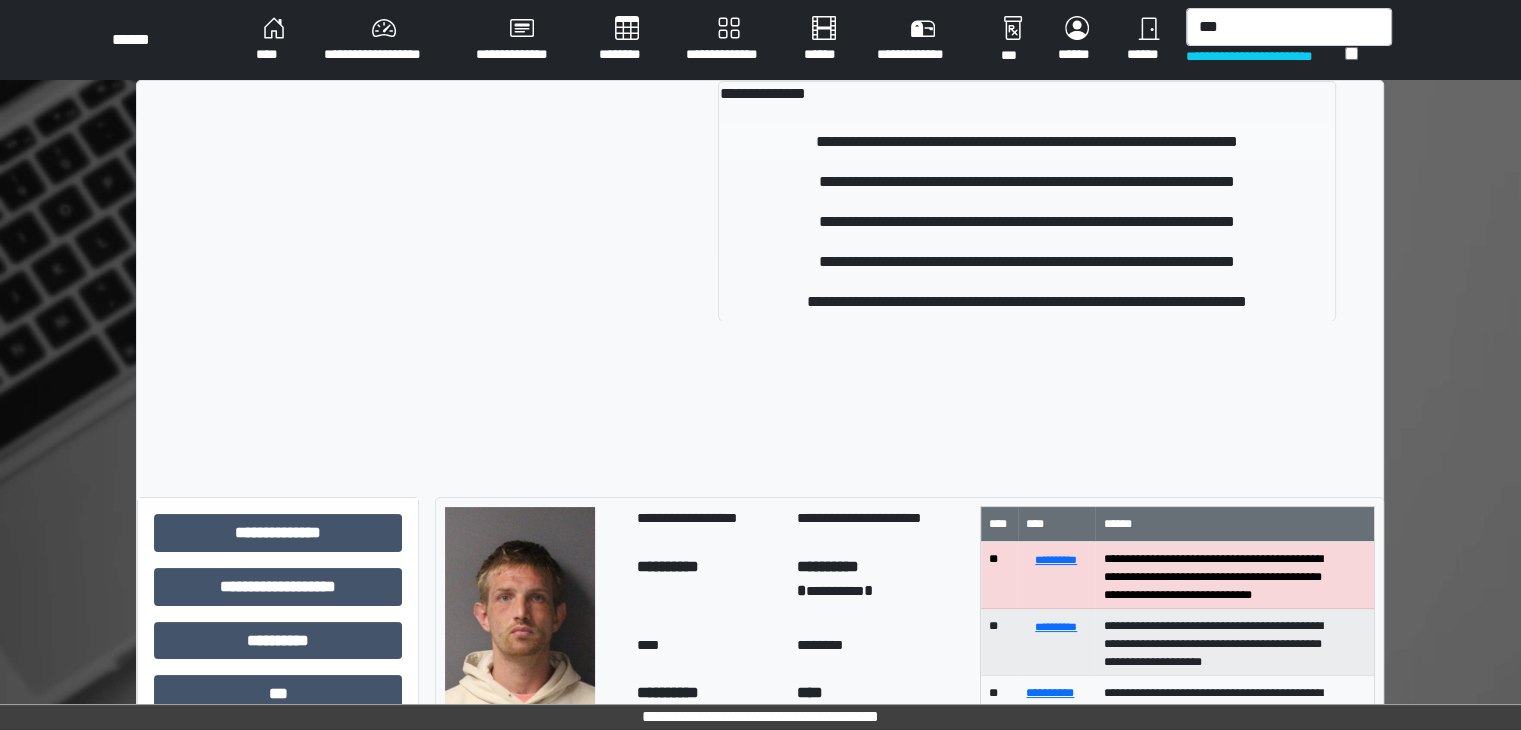 type 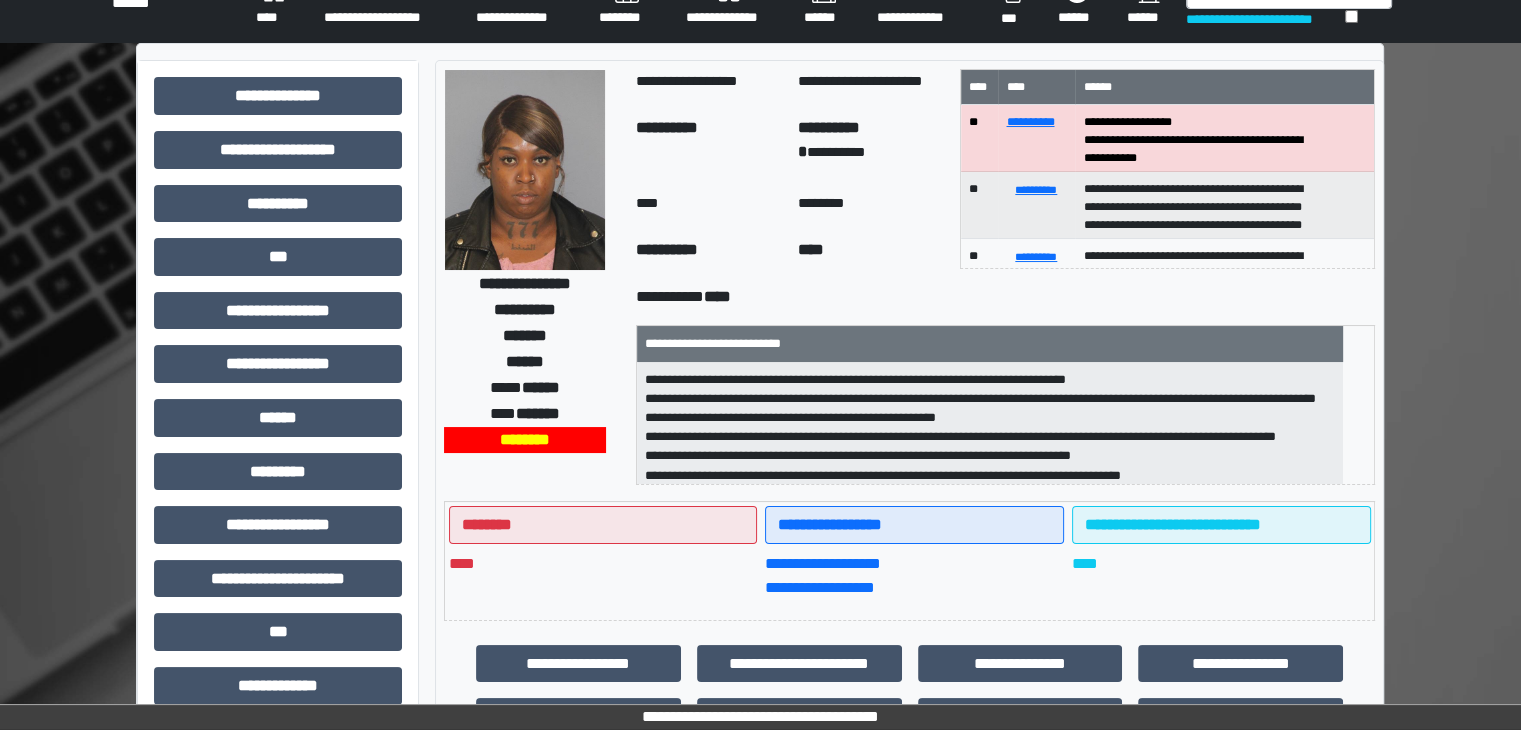 scroll, scrollTop: 200, scrollLeft: 0, axis: vertical 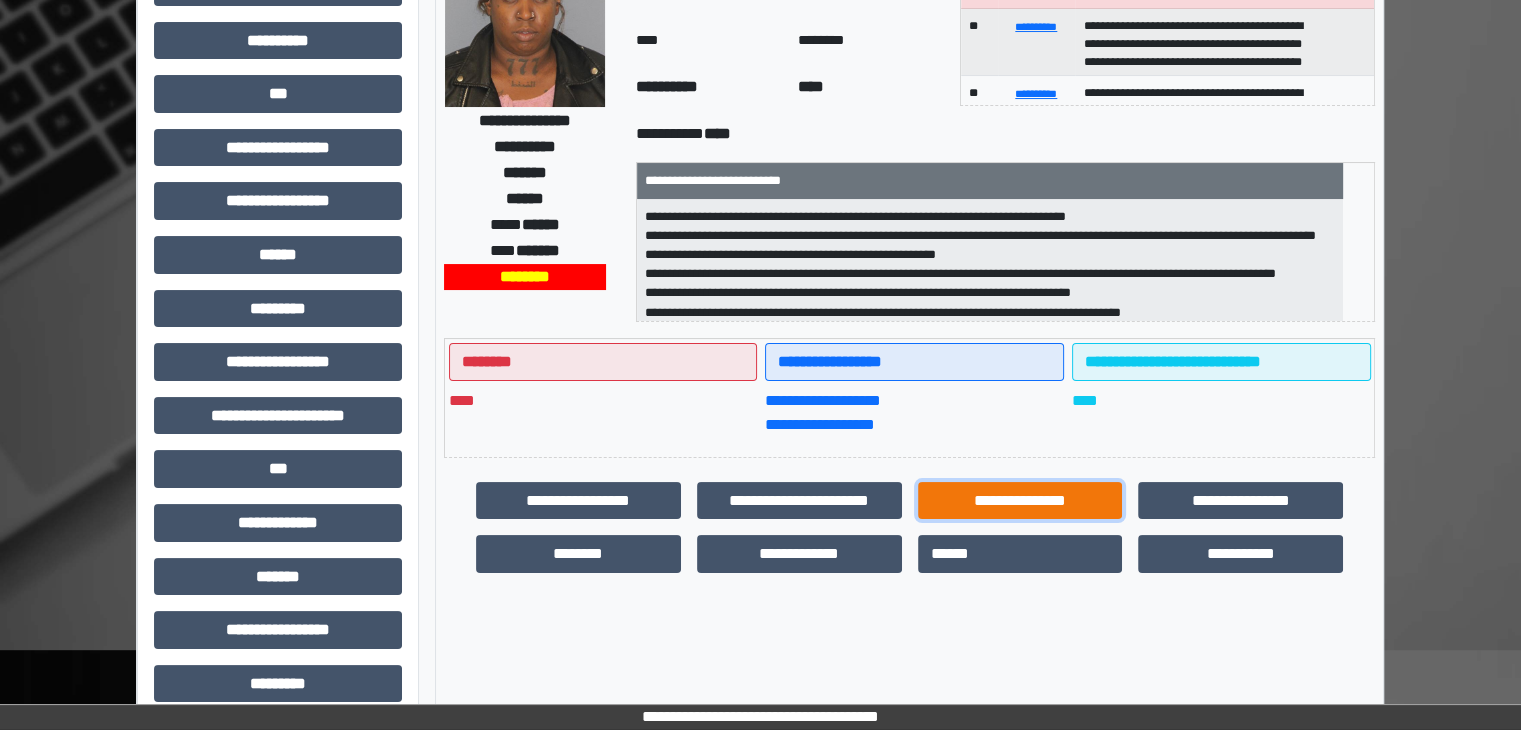 click on "**********" at bounding box center [1020, 501] 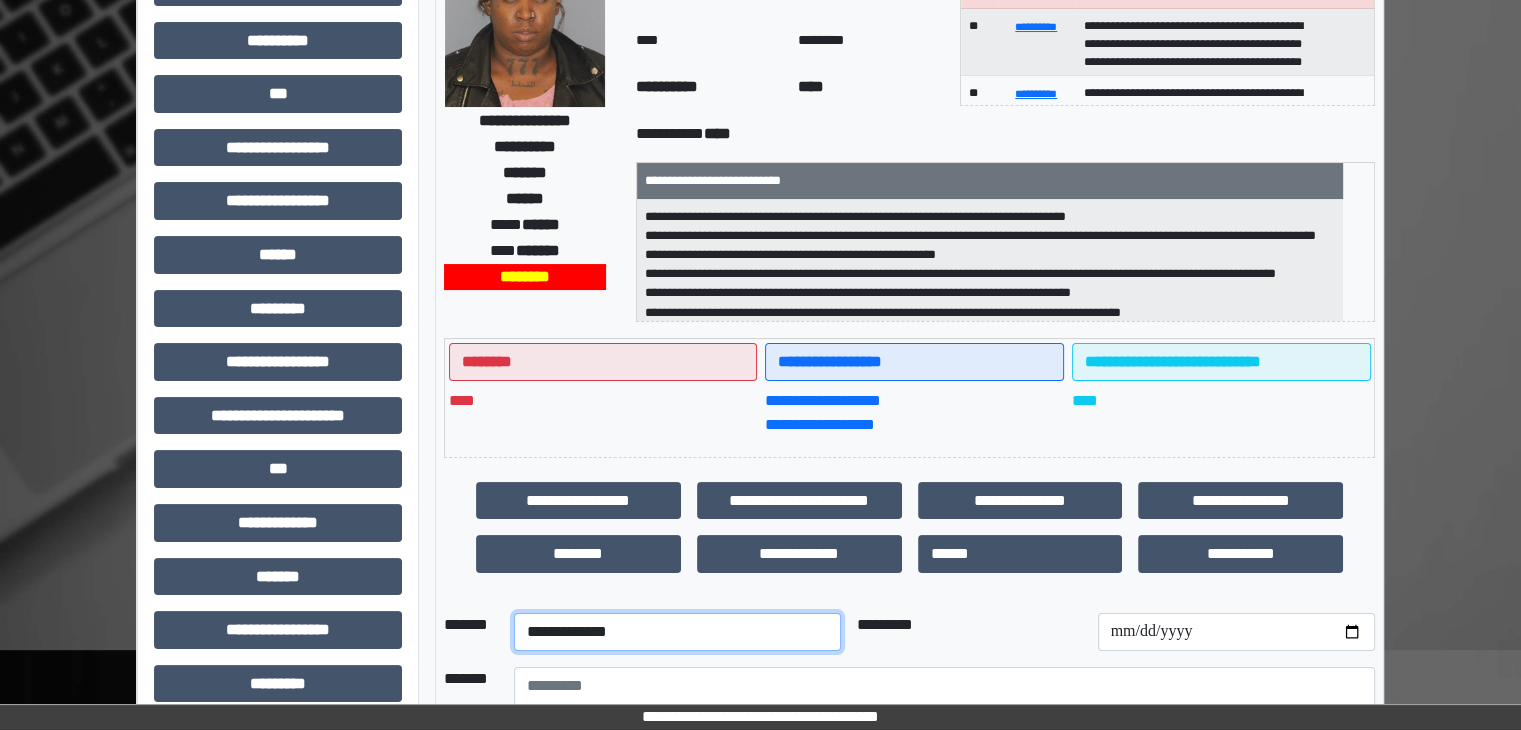 click on "**********" at bounding box center [677, 632] 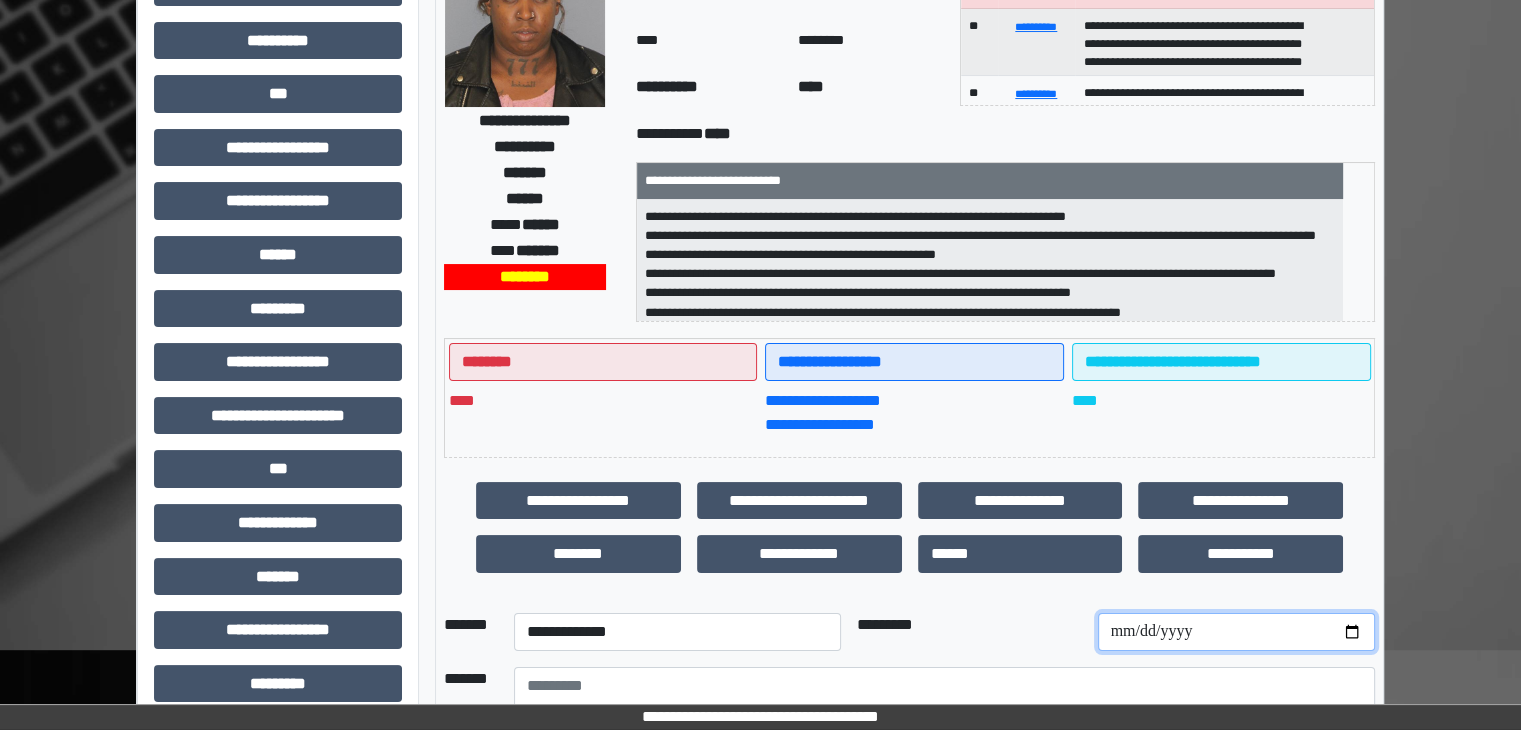 click at bounding box center (1236, 632) 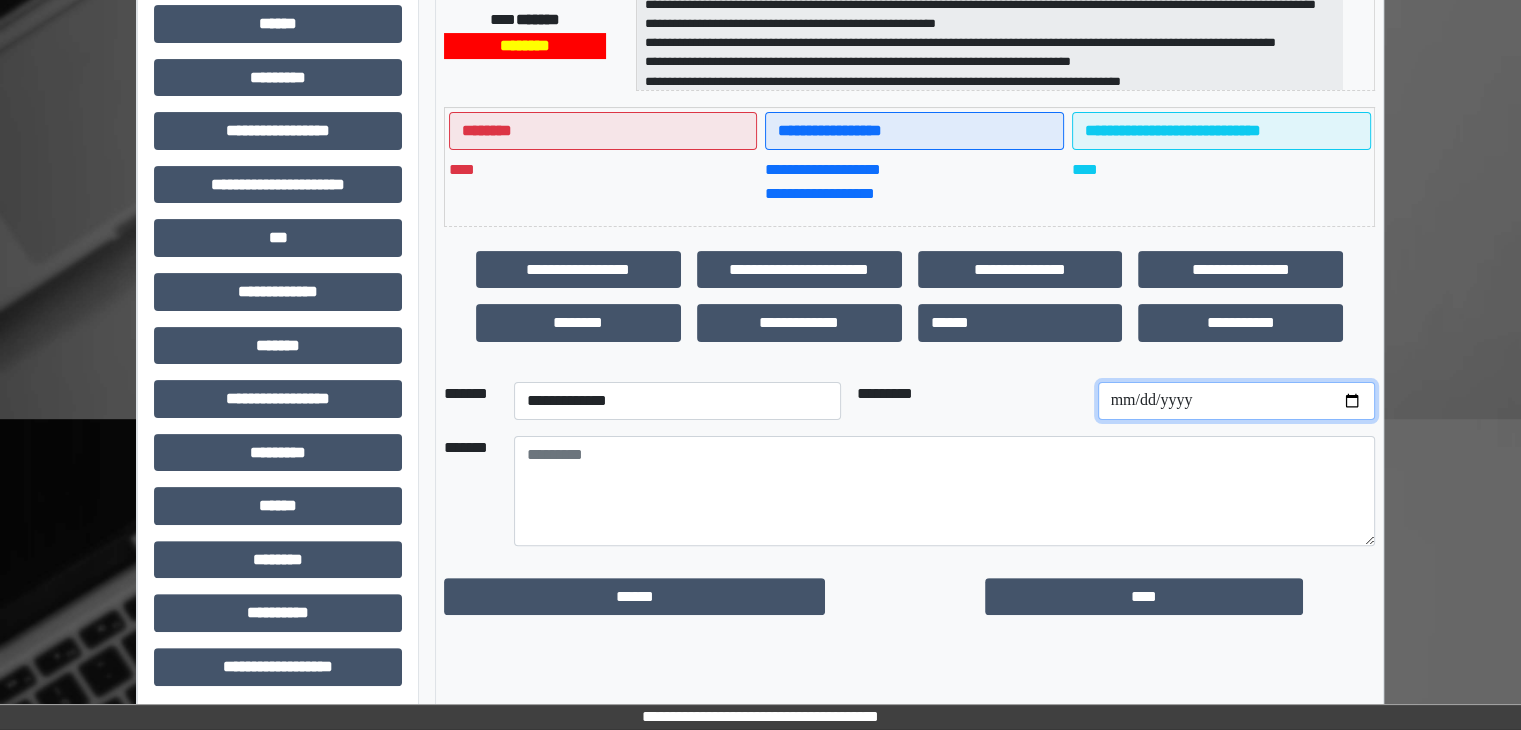 scroll, scrollTop: 436, scrollLeft: 0, axis: vertical 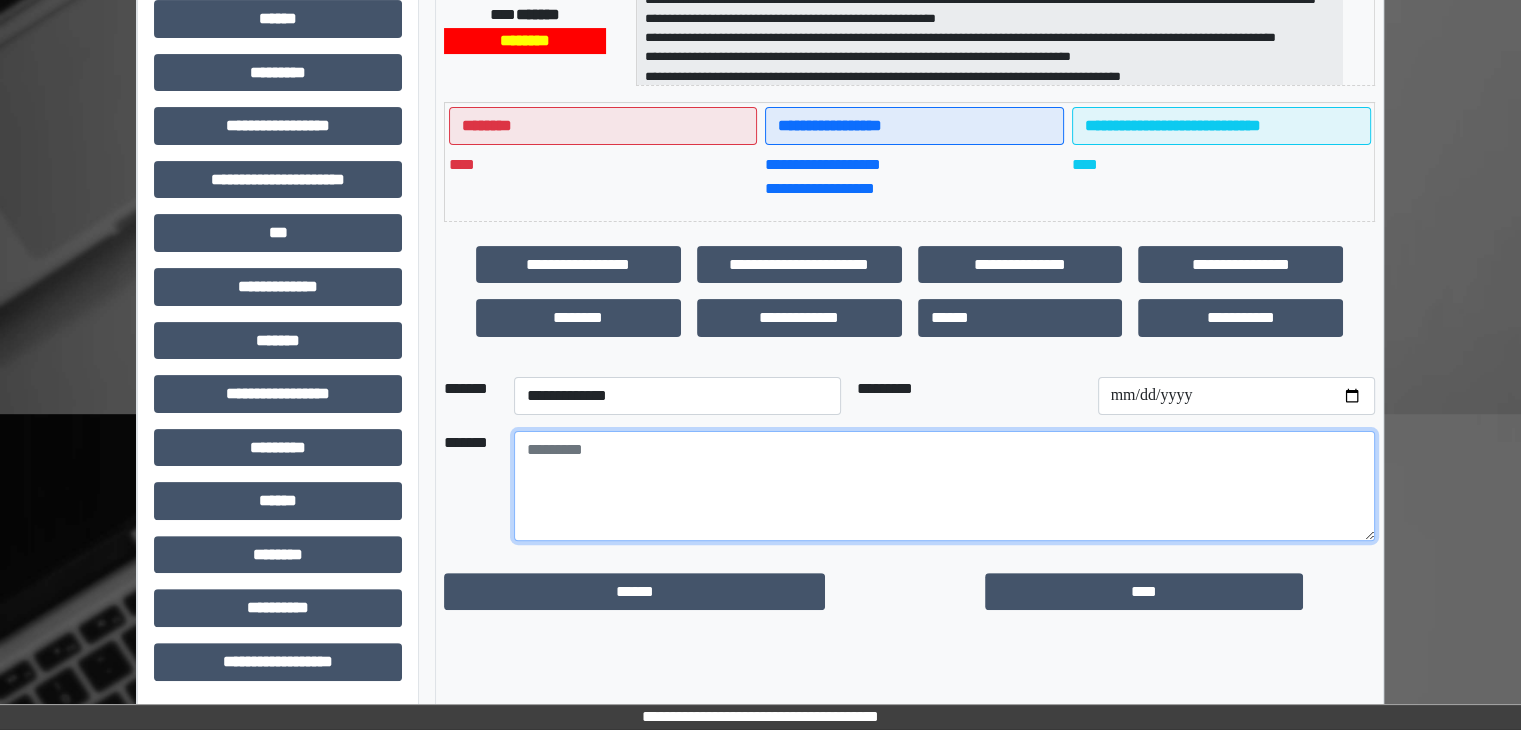 click at bounding box center [944, 486] 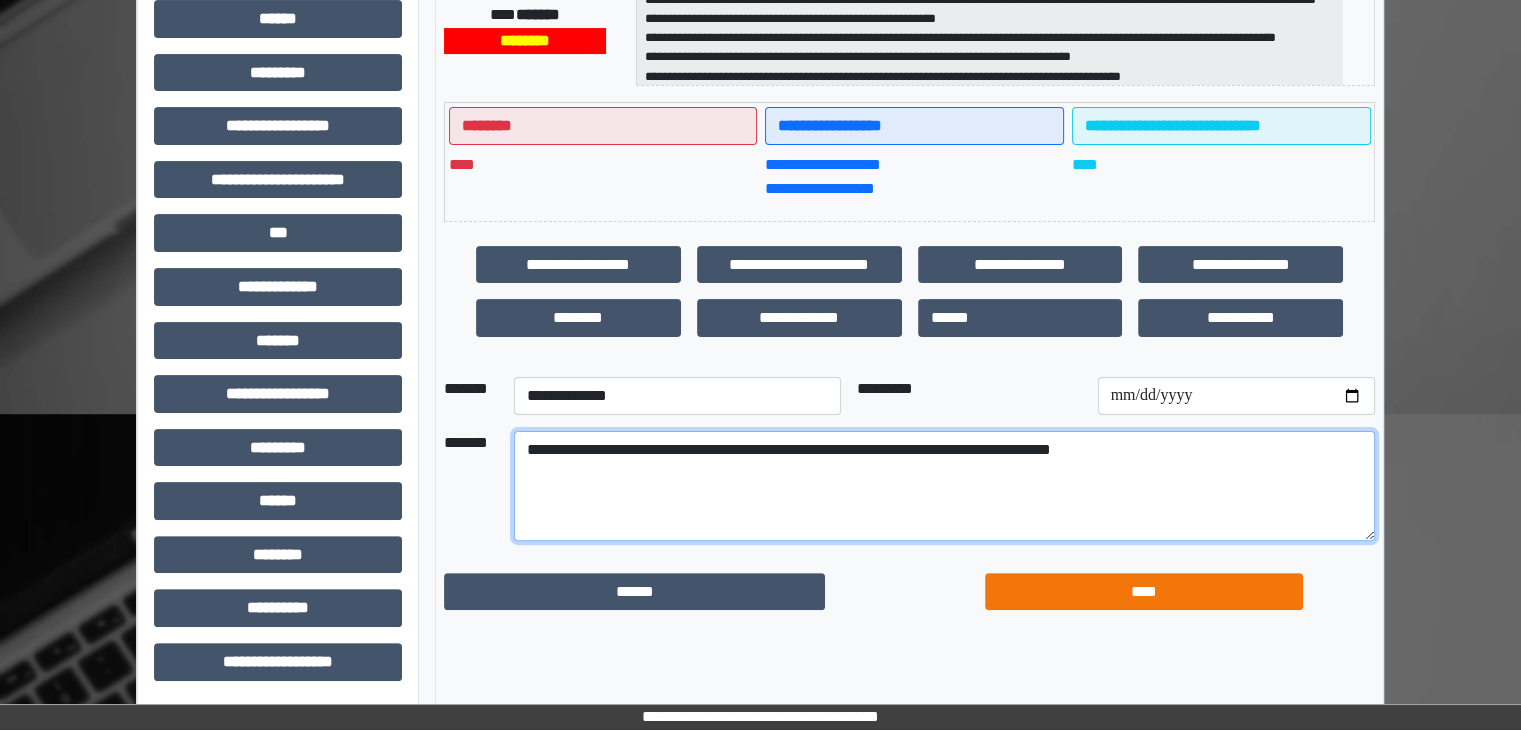 type on "**********" 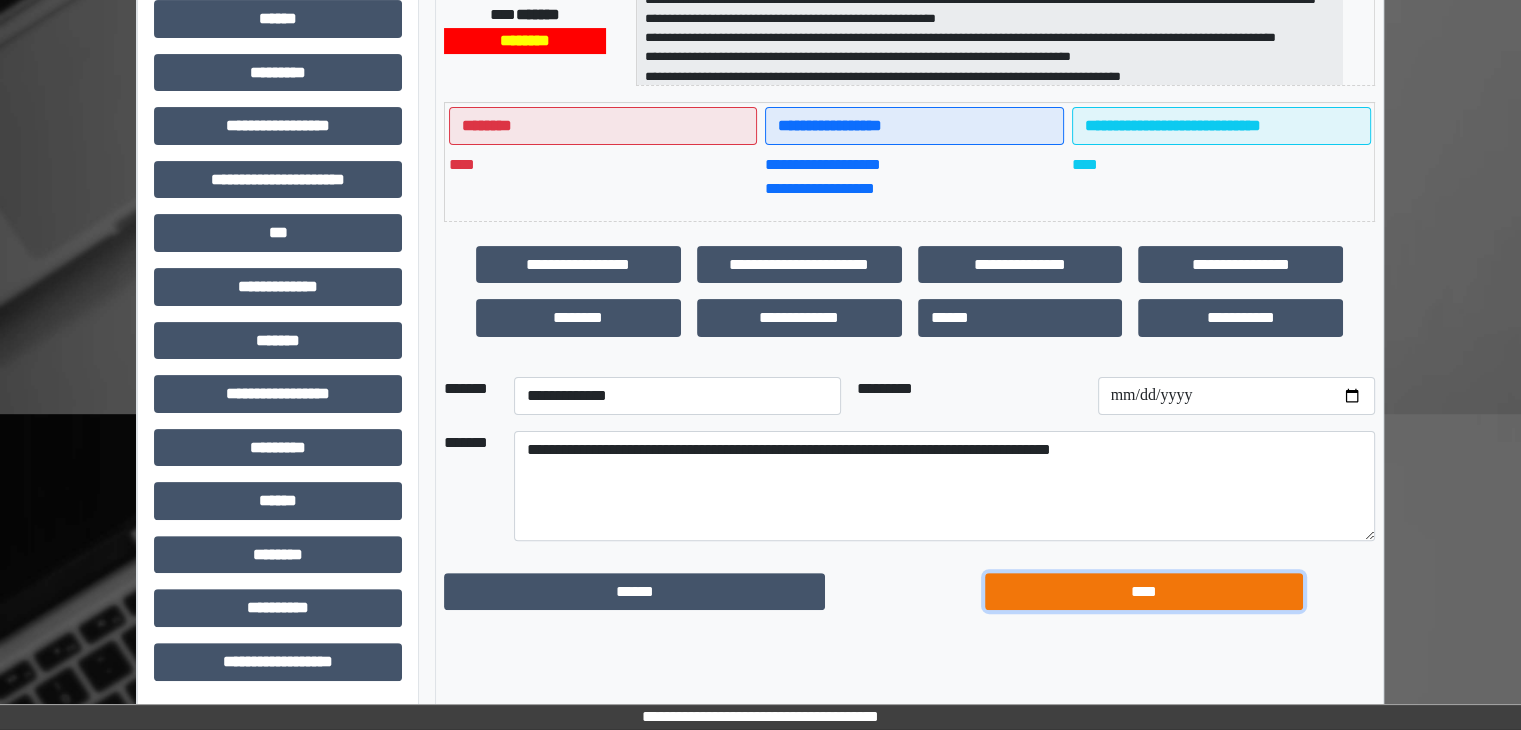 click on "****" at bounding box center [1144, 592] 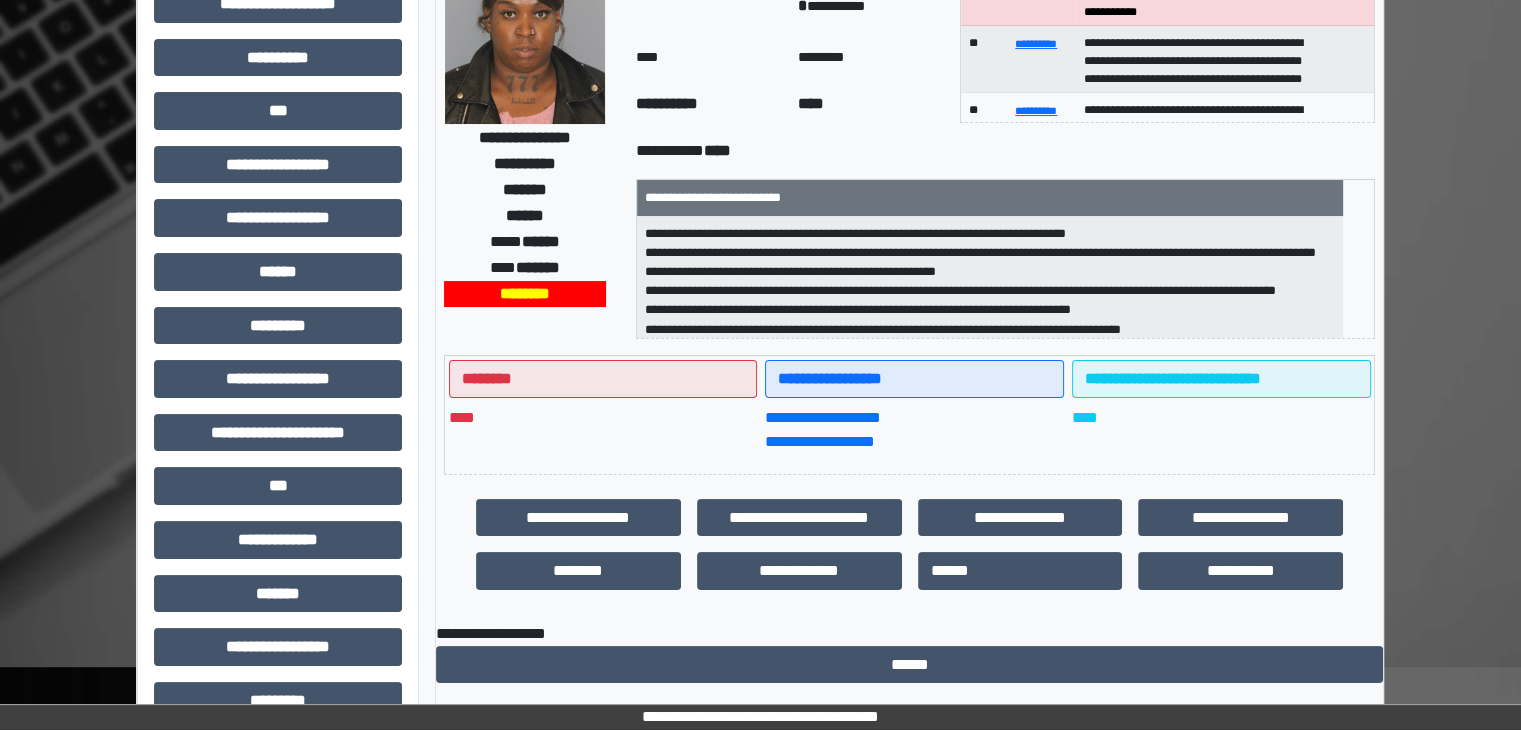 scroll, scrollTop: 0, scrollLeft: 0, axis: both 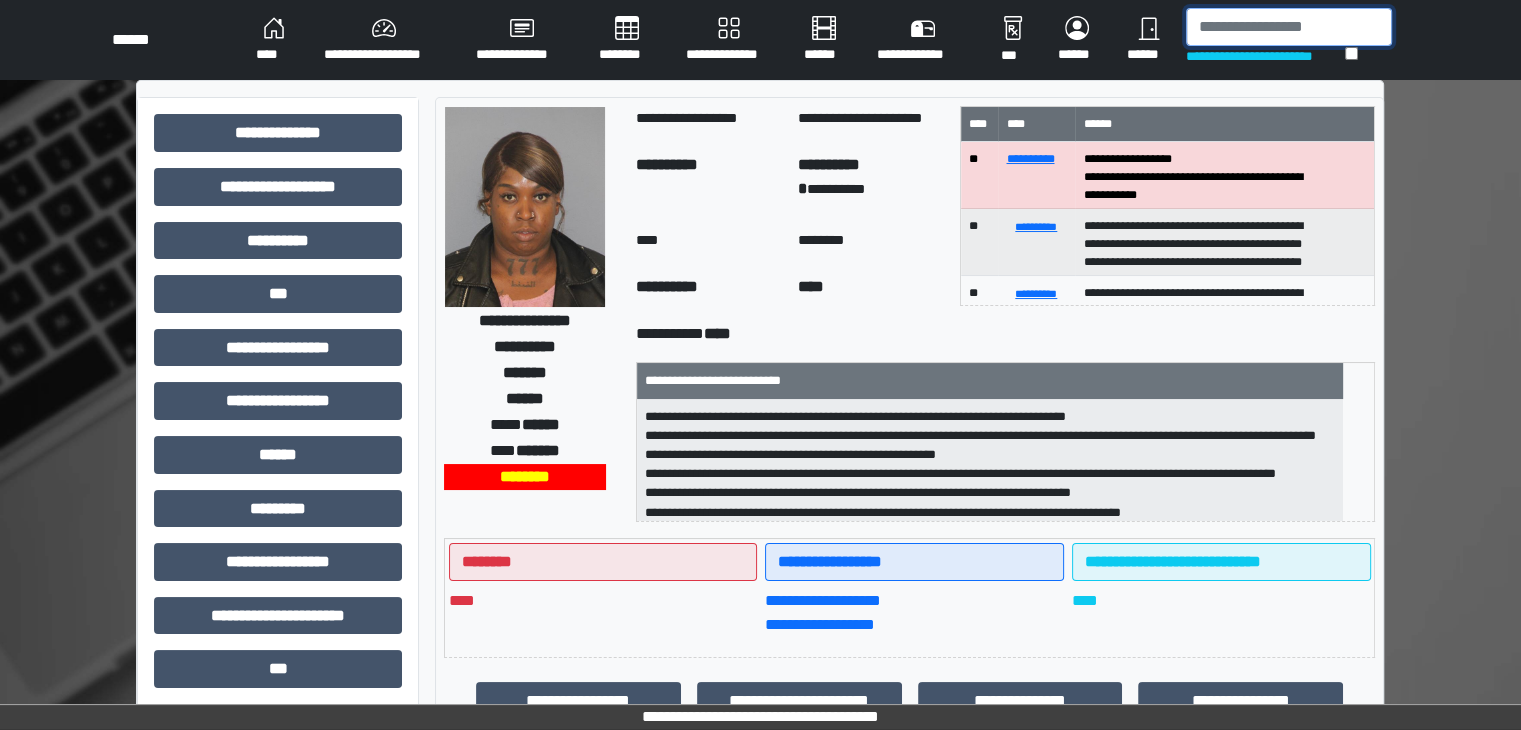 click at bounding box center (1289, 27) 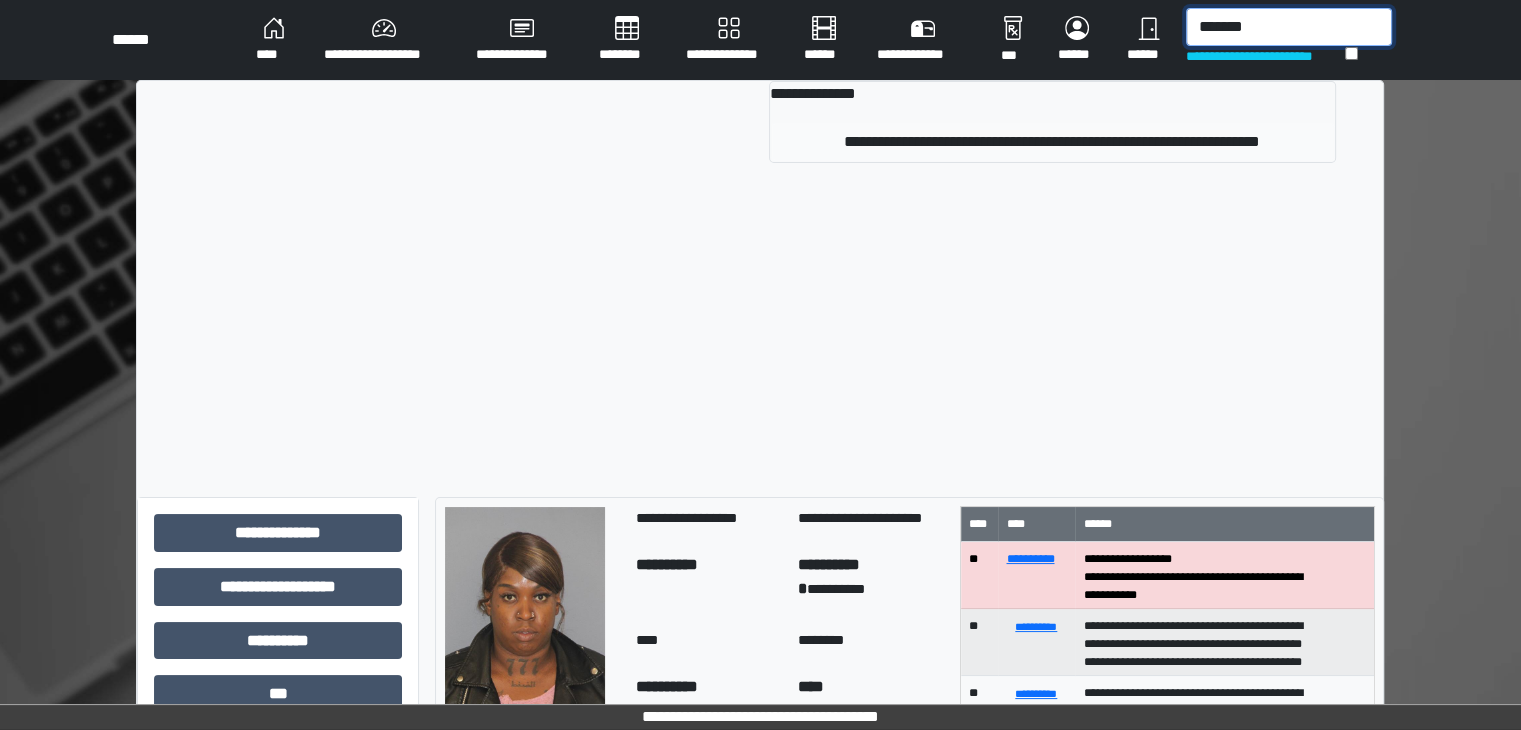 type on "*******" 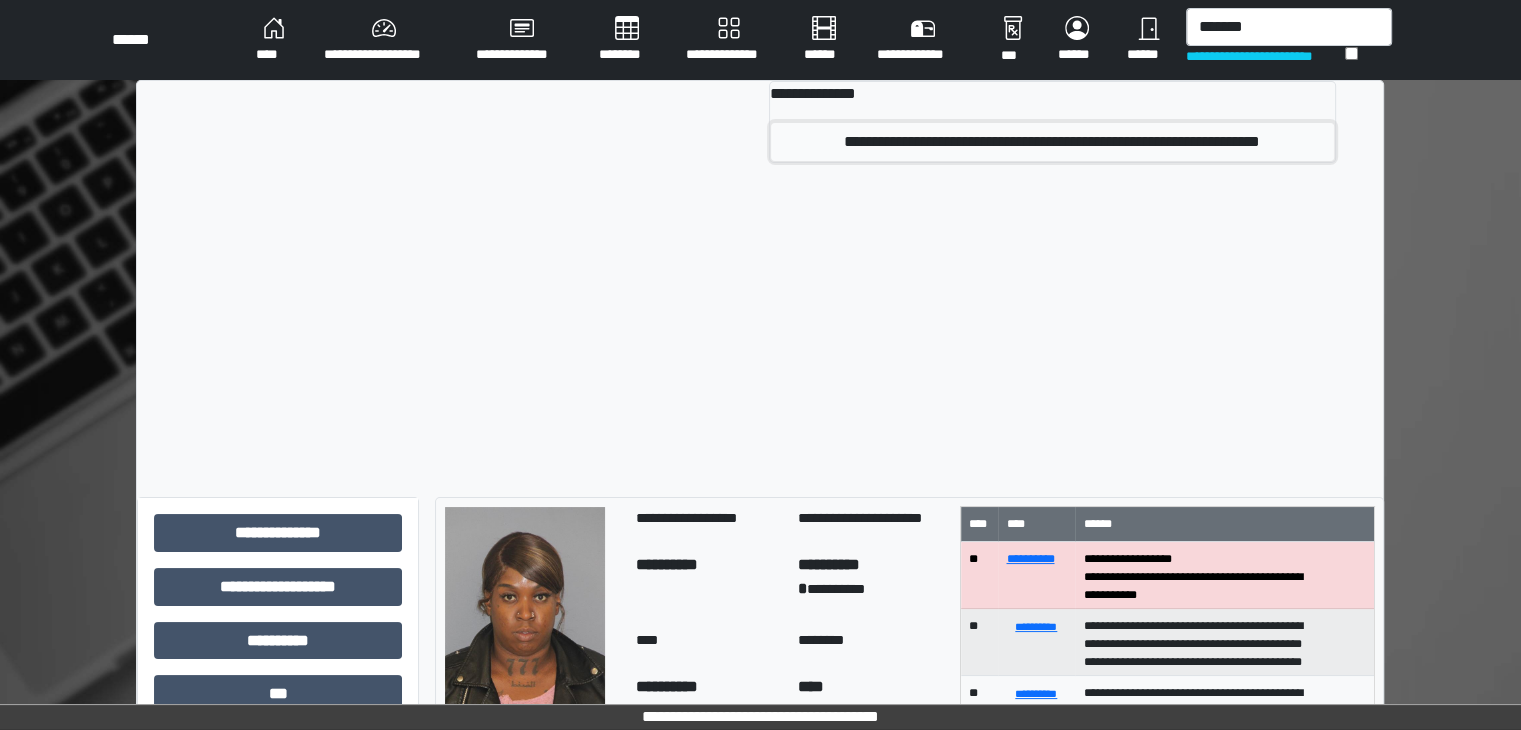 click on "**********" at bounding box center (1052, 142) 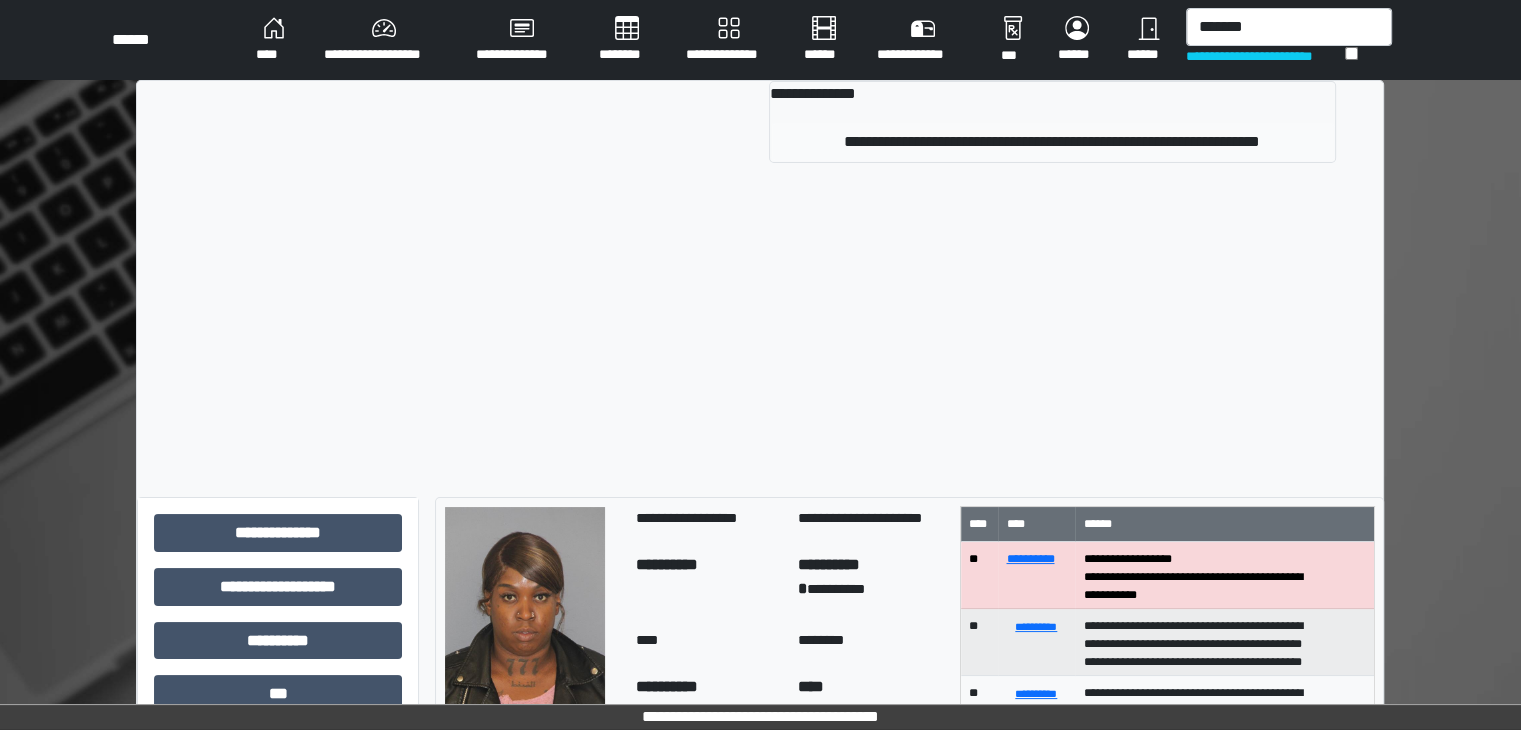 type 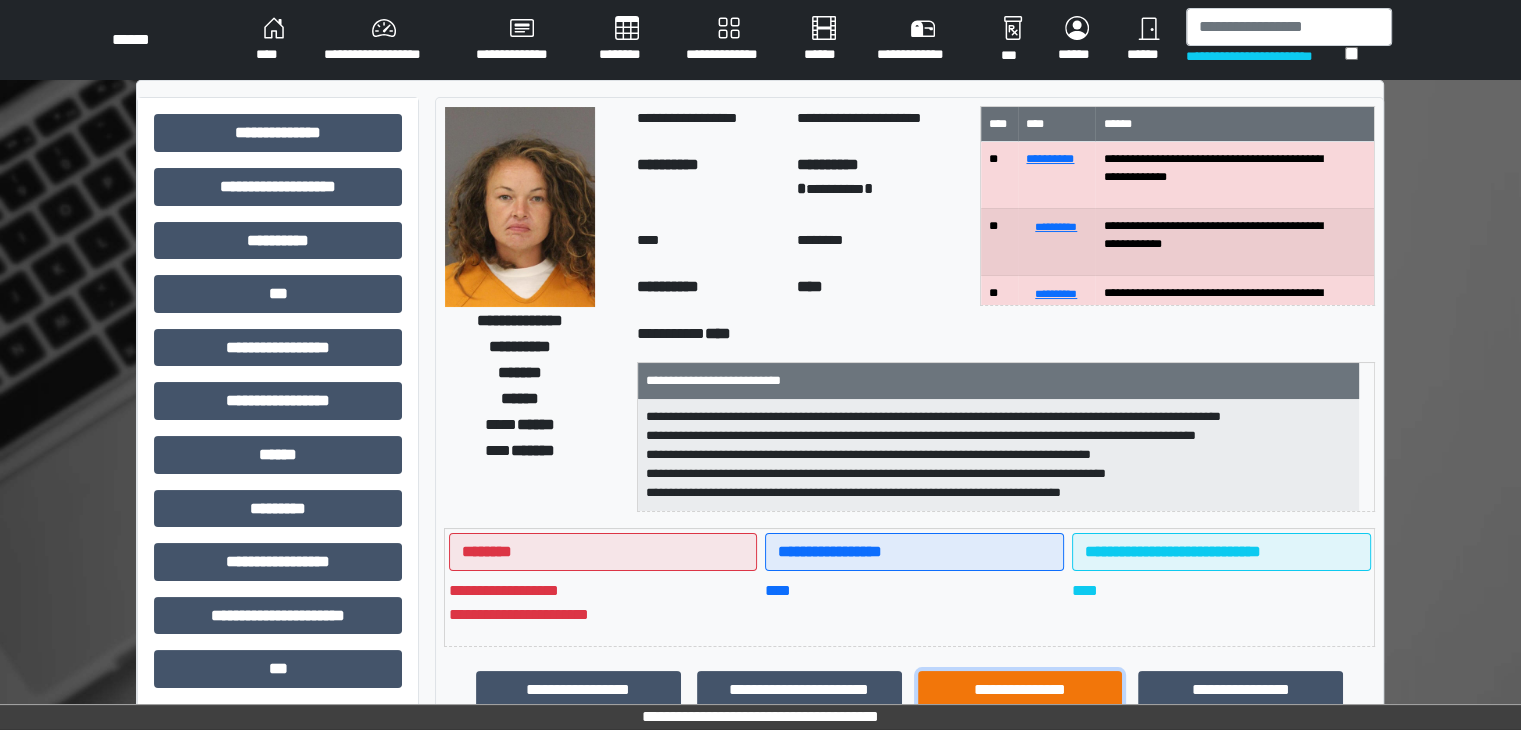 click on "**********" at bounding box center (1020, 690) 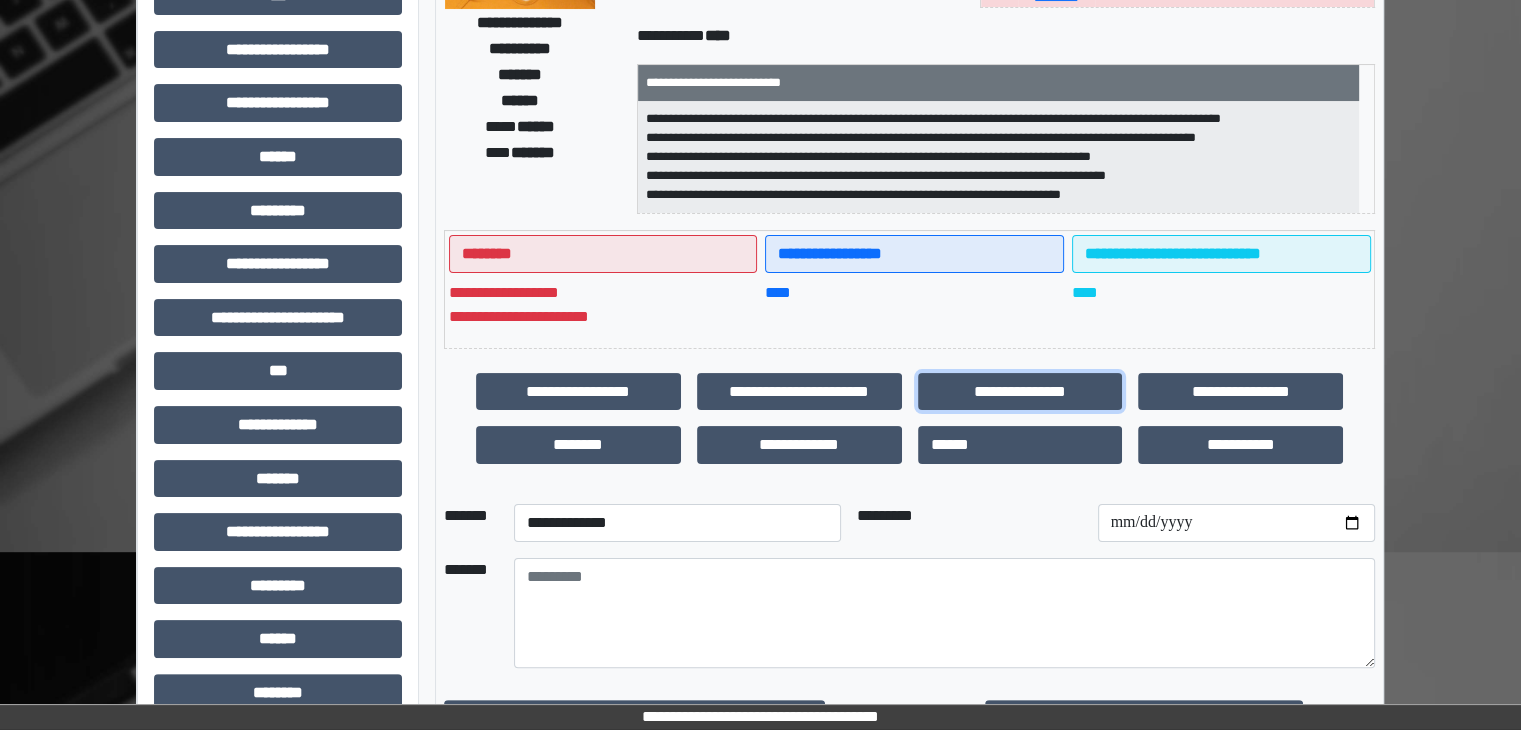 scroll, scrollTop: 436, scrollLeft: 0, axis: vertical 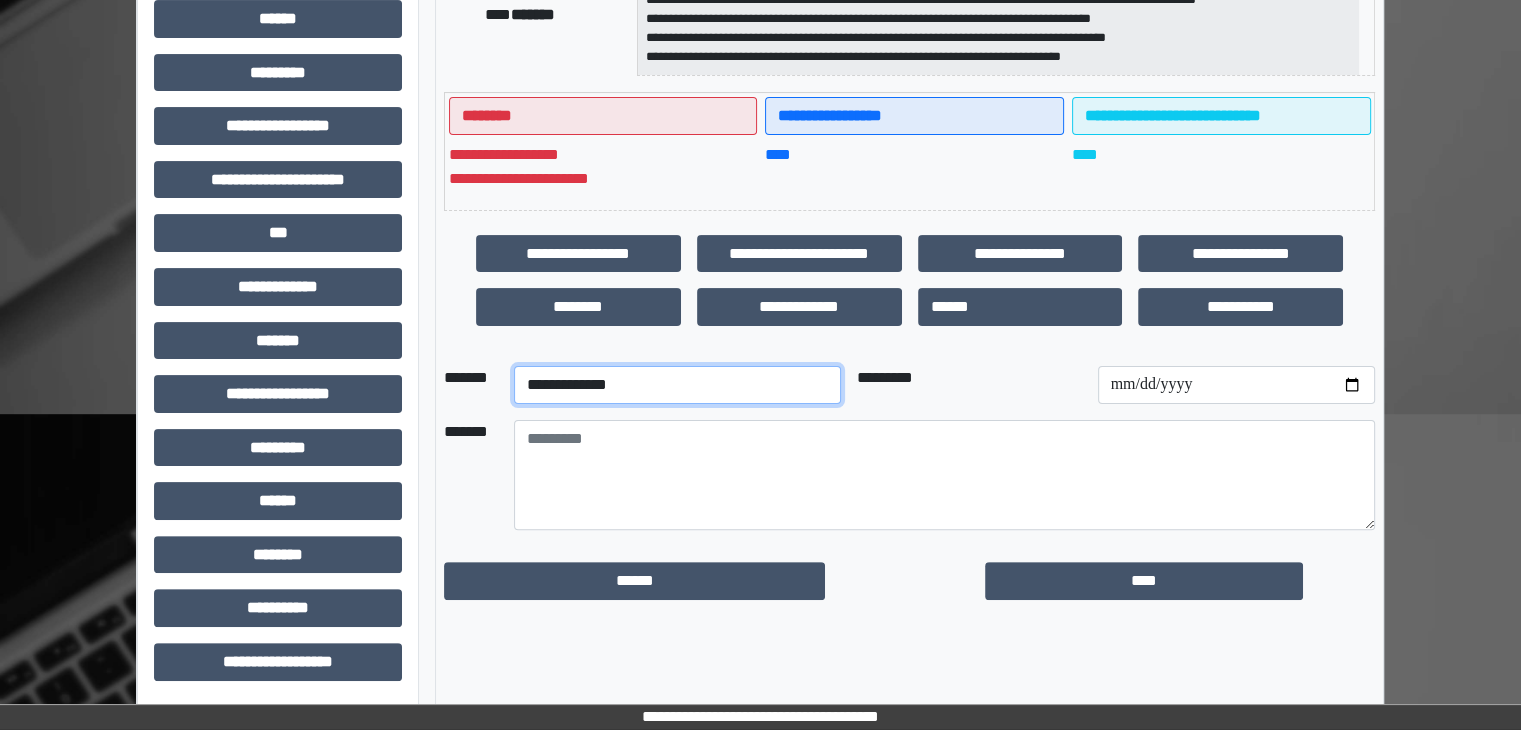 click on "**********" at bounding box center [677, 385] 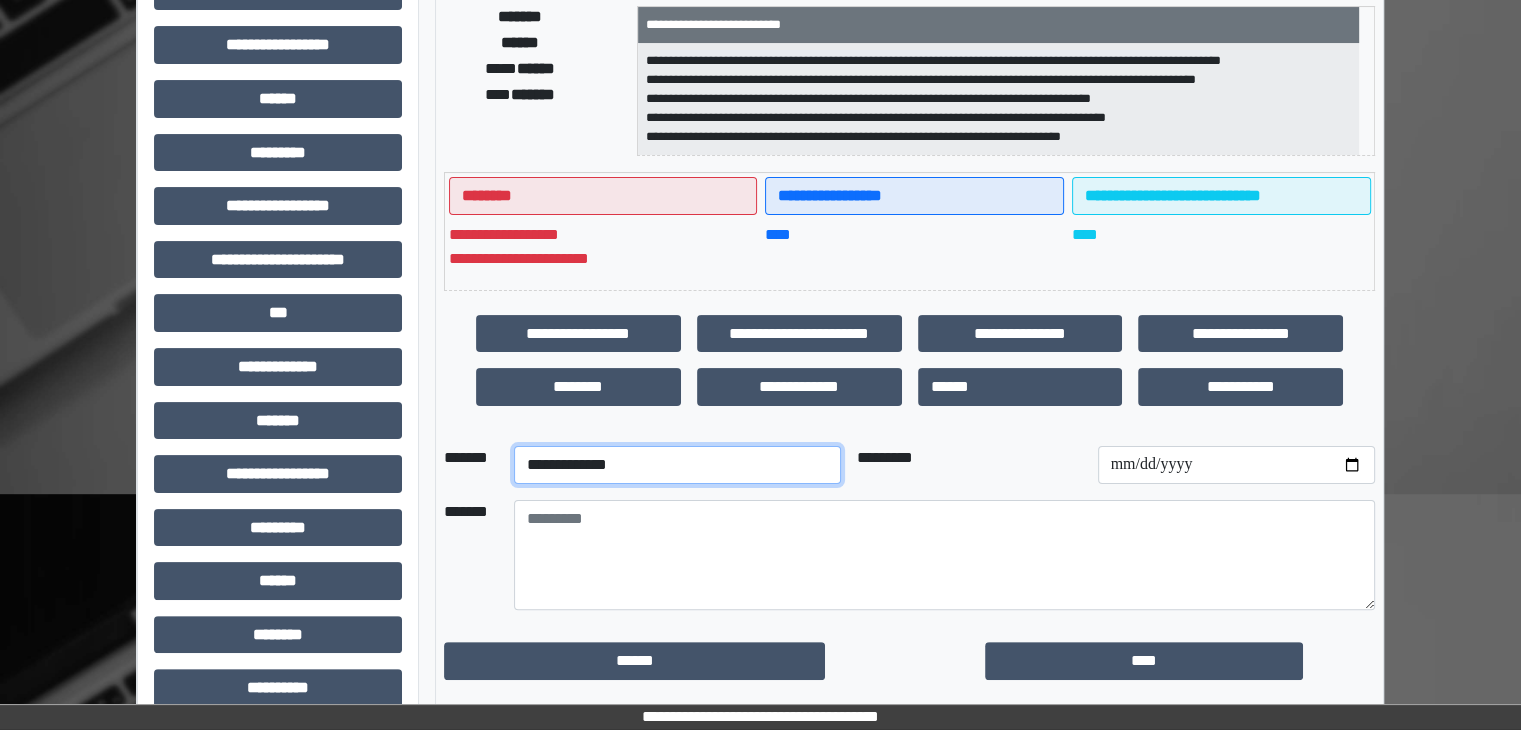 scroll, scrollTop: 436, scrollLeft: 0, axis: vertical 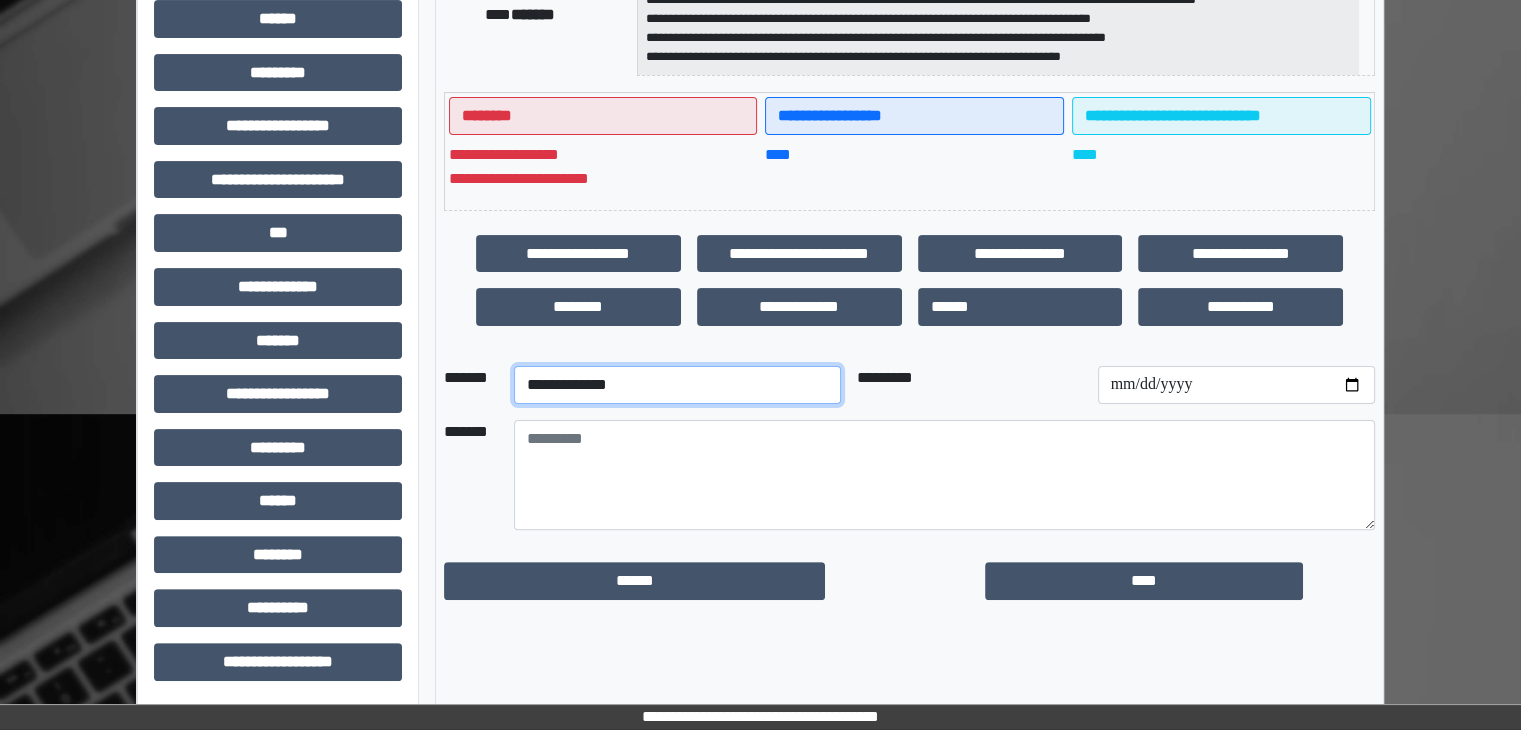 click on "**********" at bounding box center [677, 385] 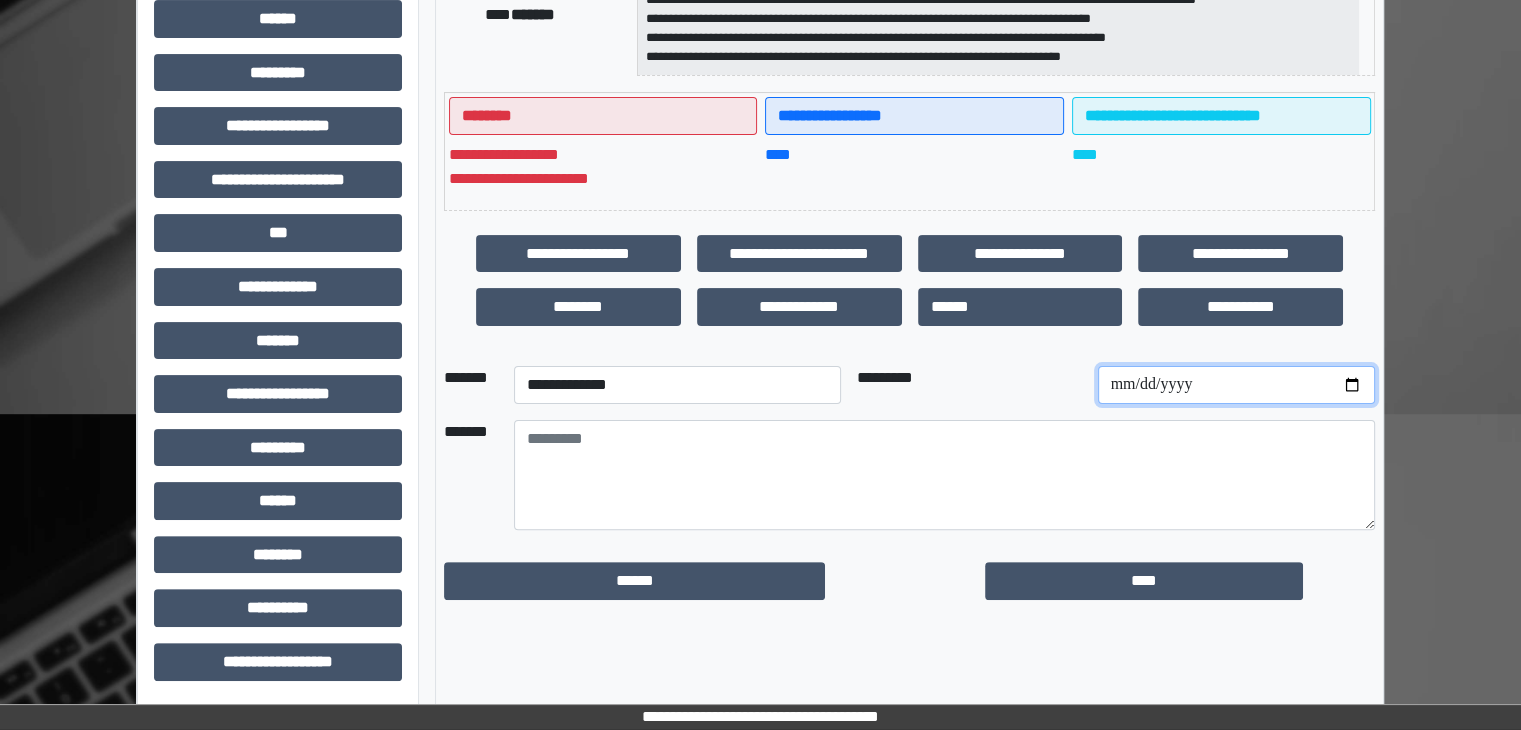 click at bounding box center (1236, 385) 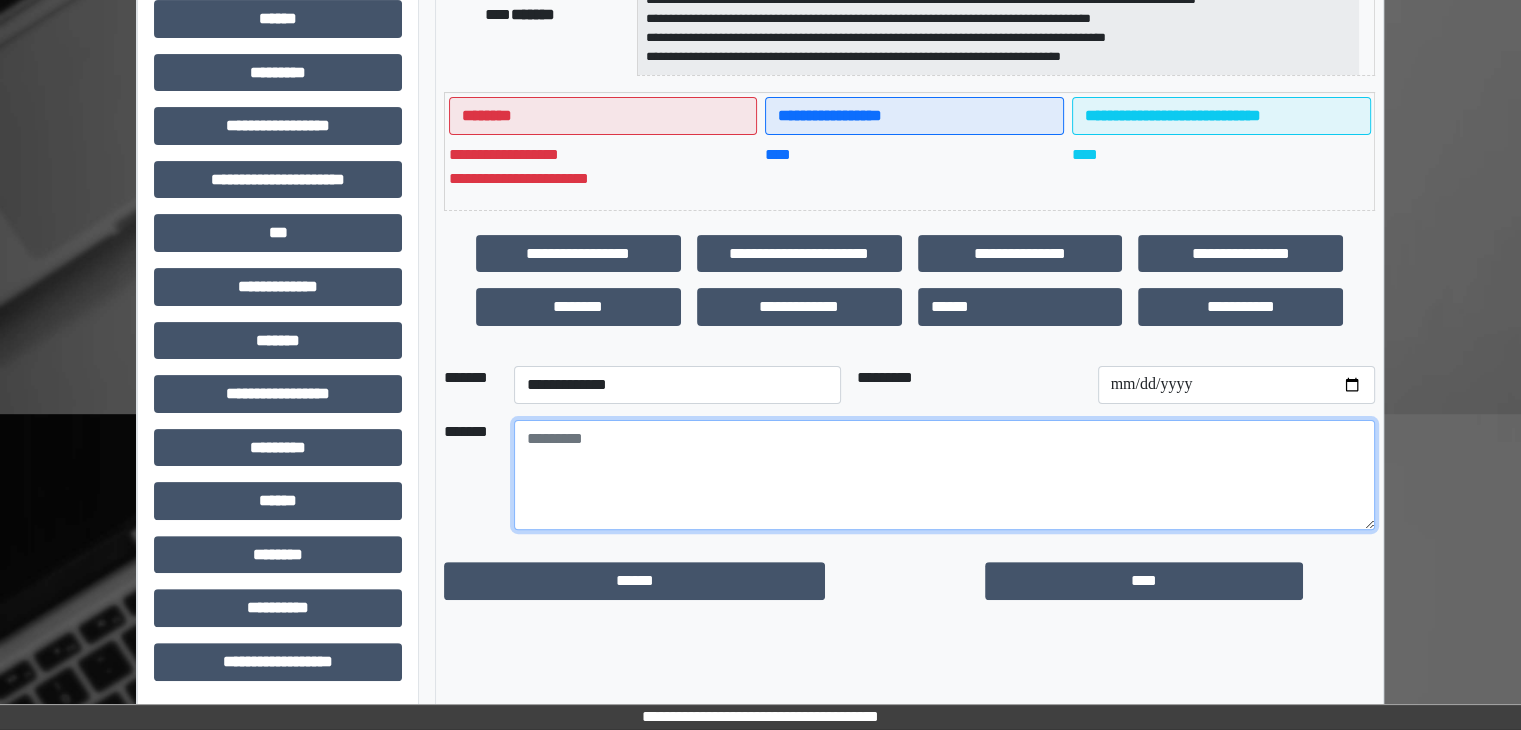 click at bounding box center [944, 475] 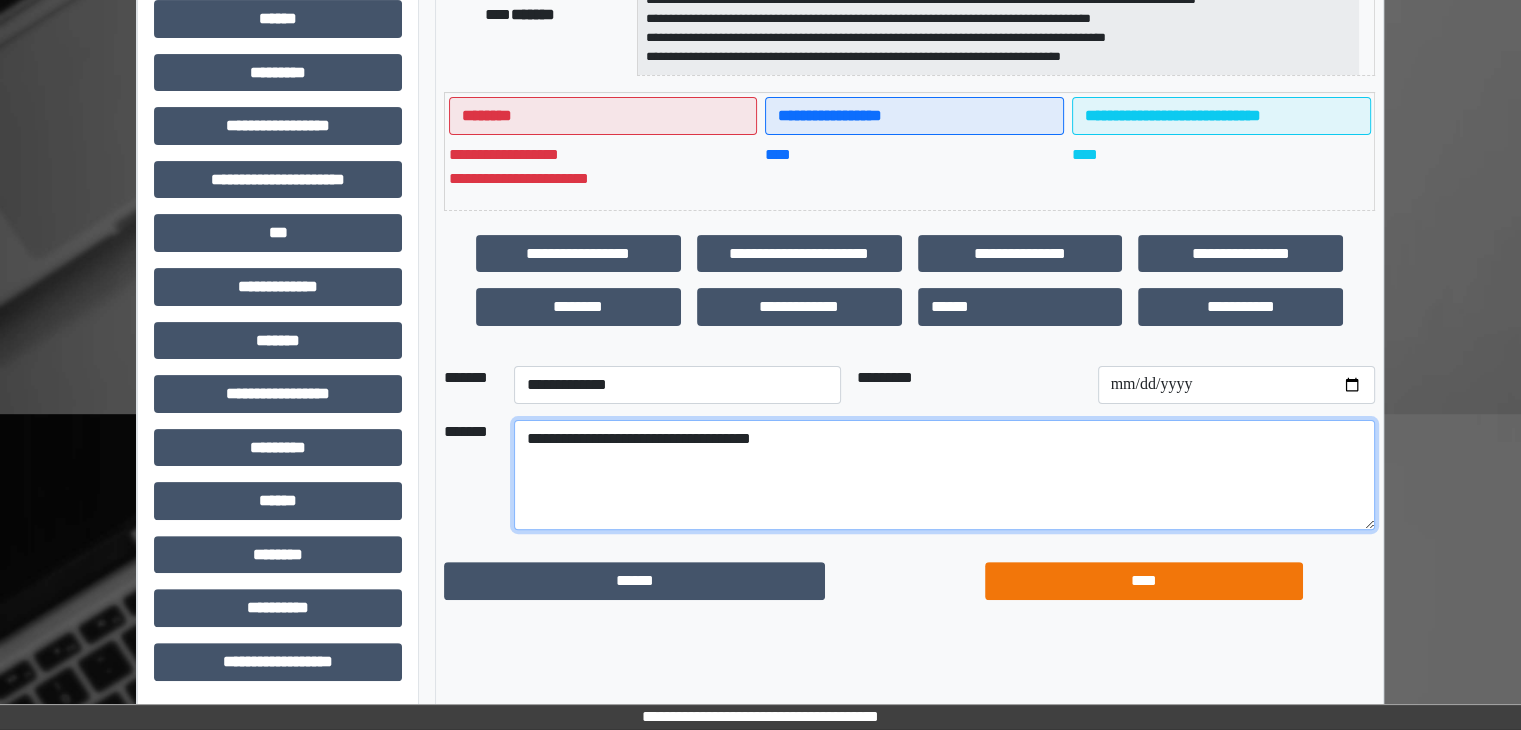 type on "**********" 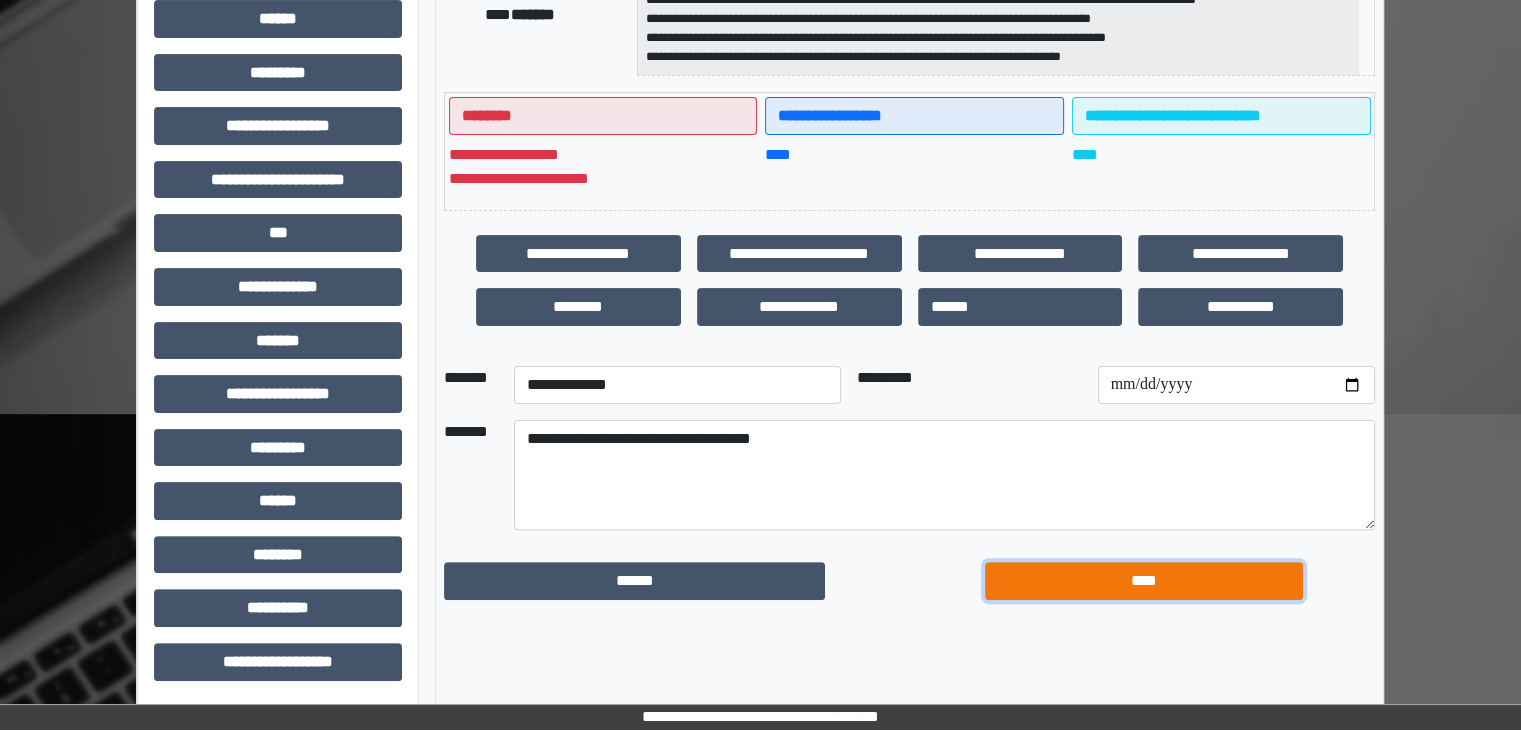 click on "****" at bounding box center (1144, 581) 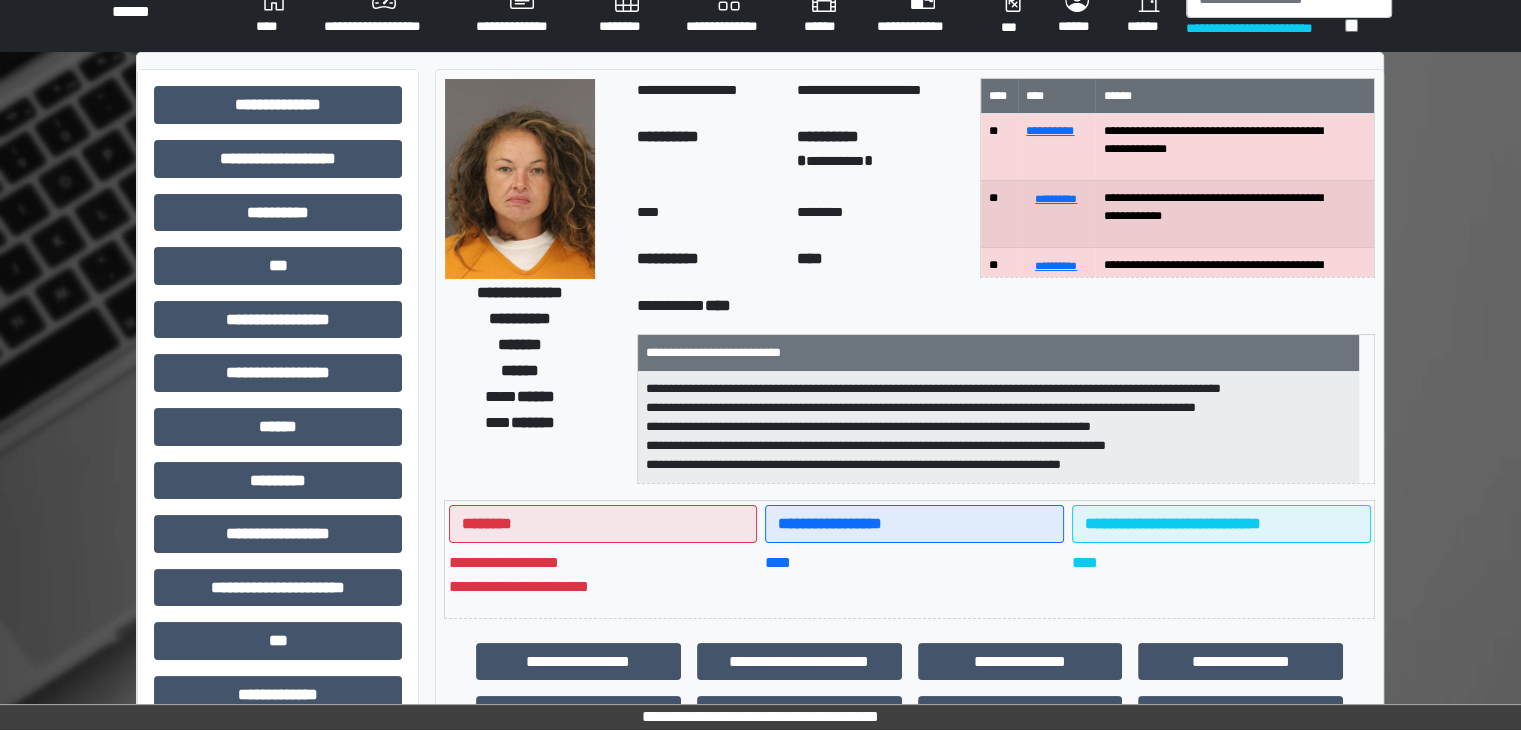 scroll, scrollTop: 0, scrollLeft: 0, axis: both 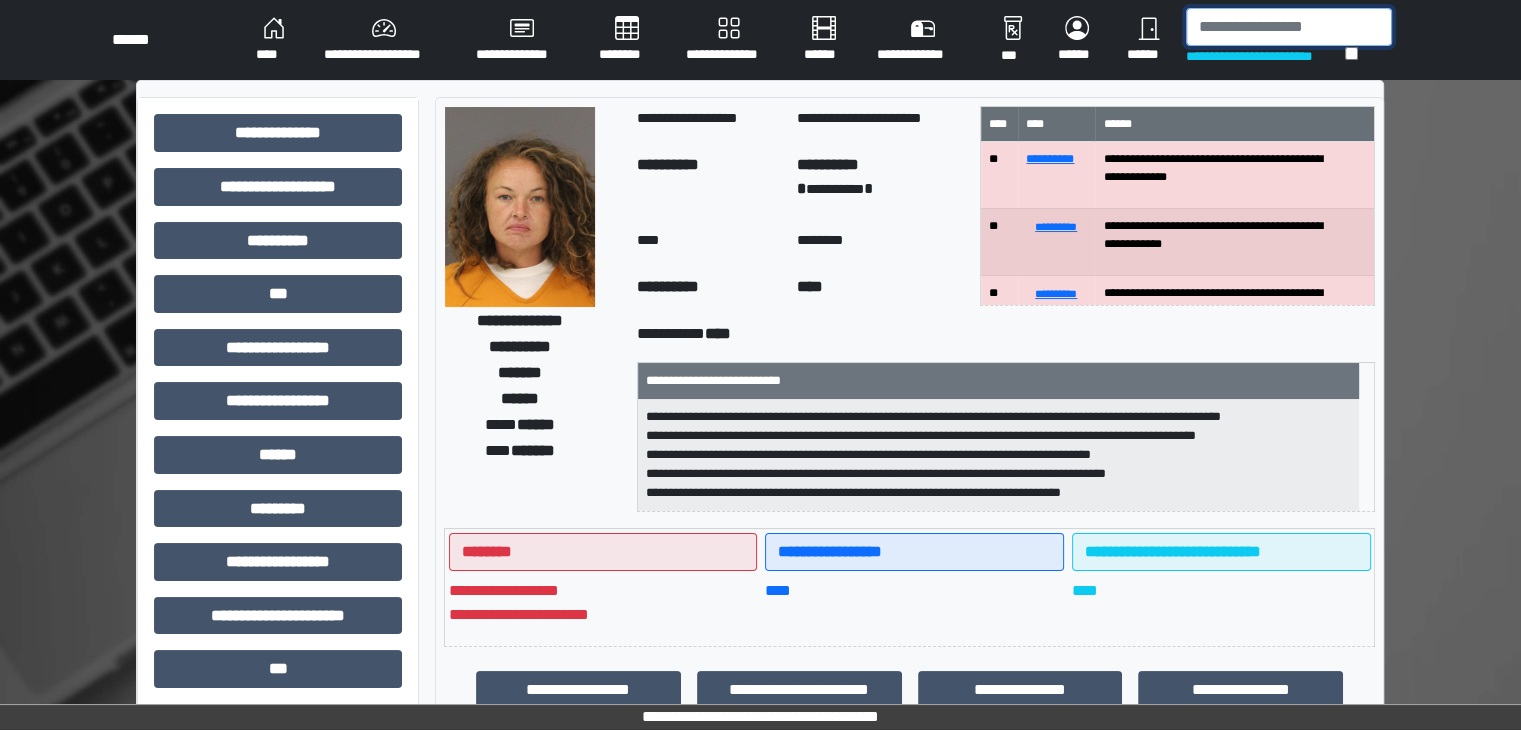 click at bounding box center [1289, 27] 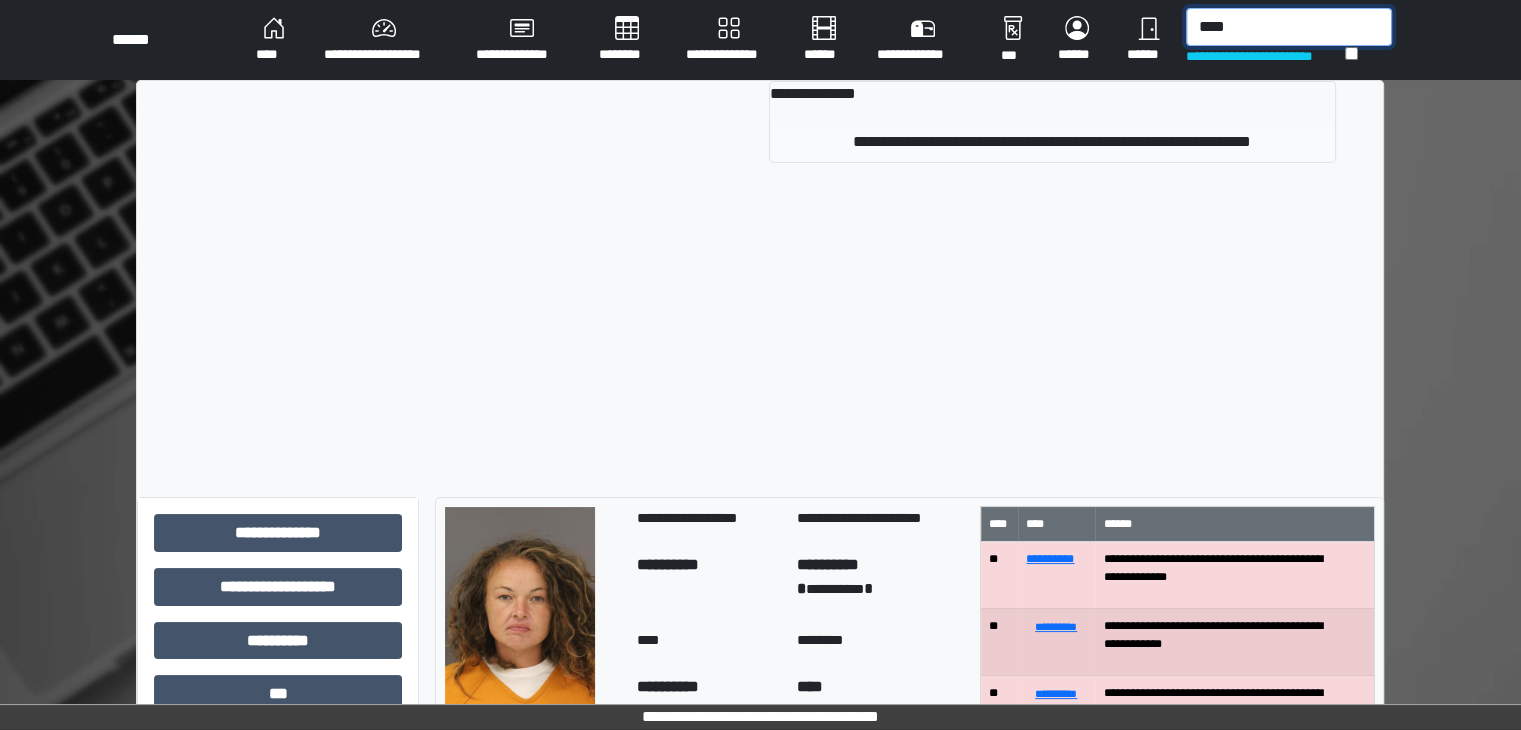 type on "****" 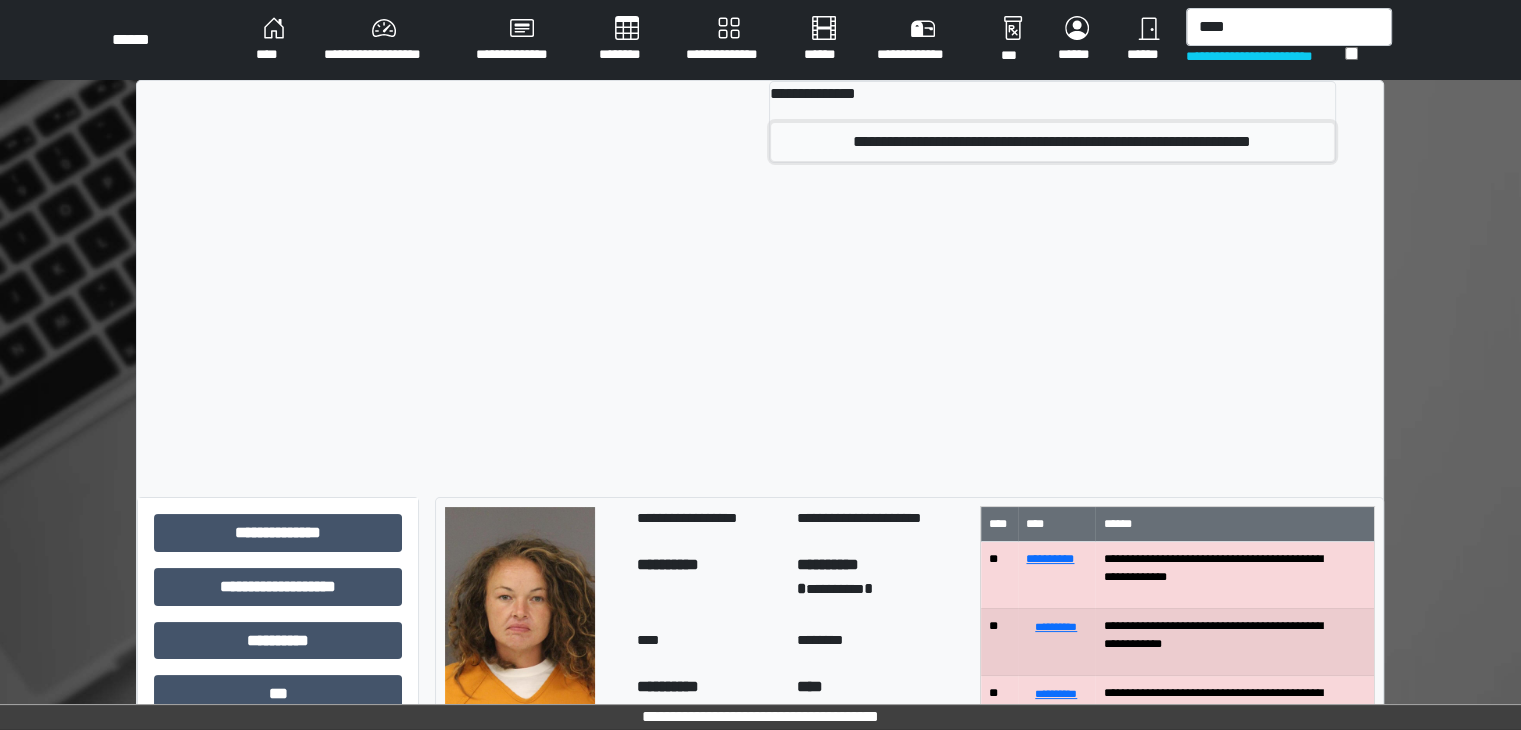 click on "**********" at bounding box center [1052, 142] 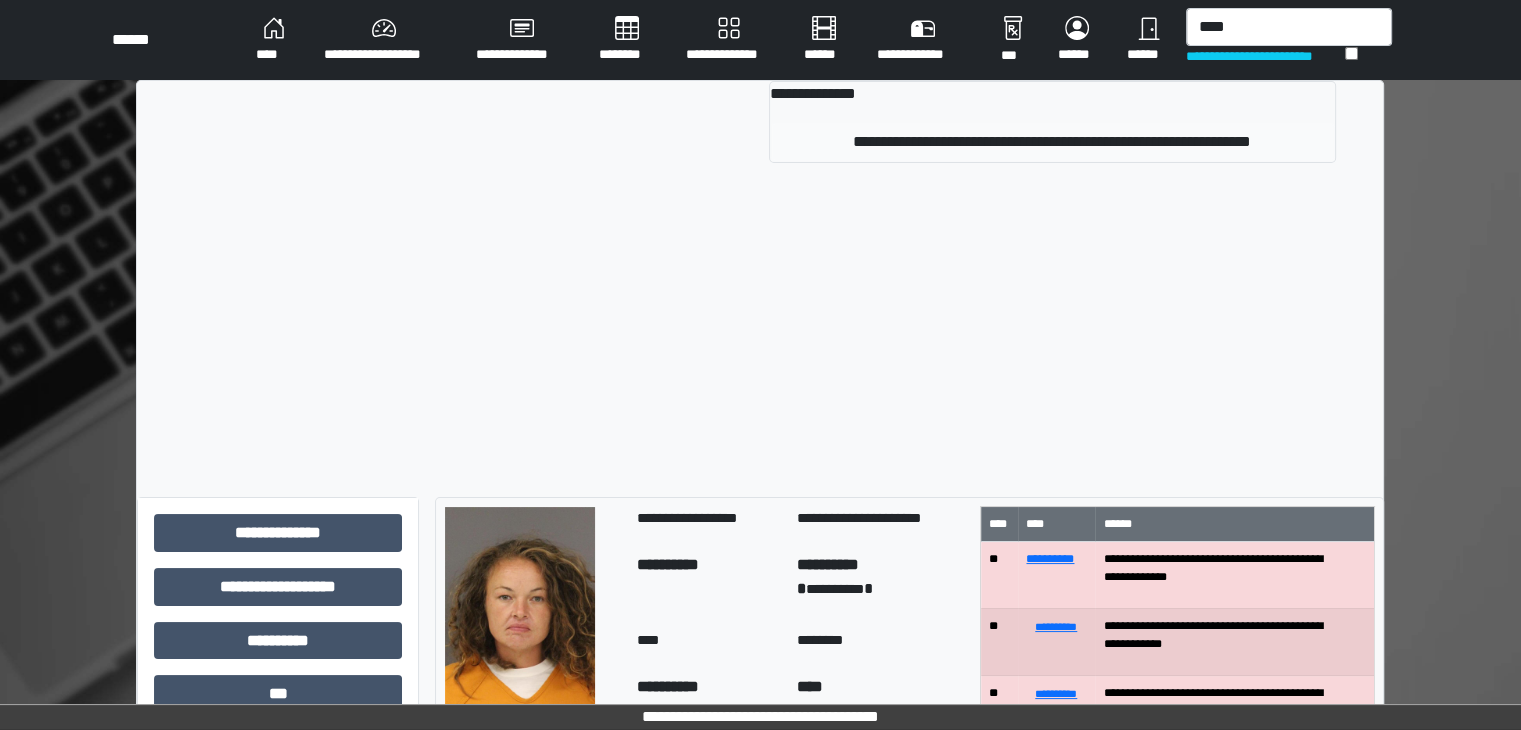 type 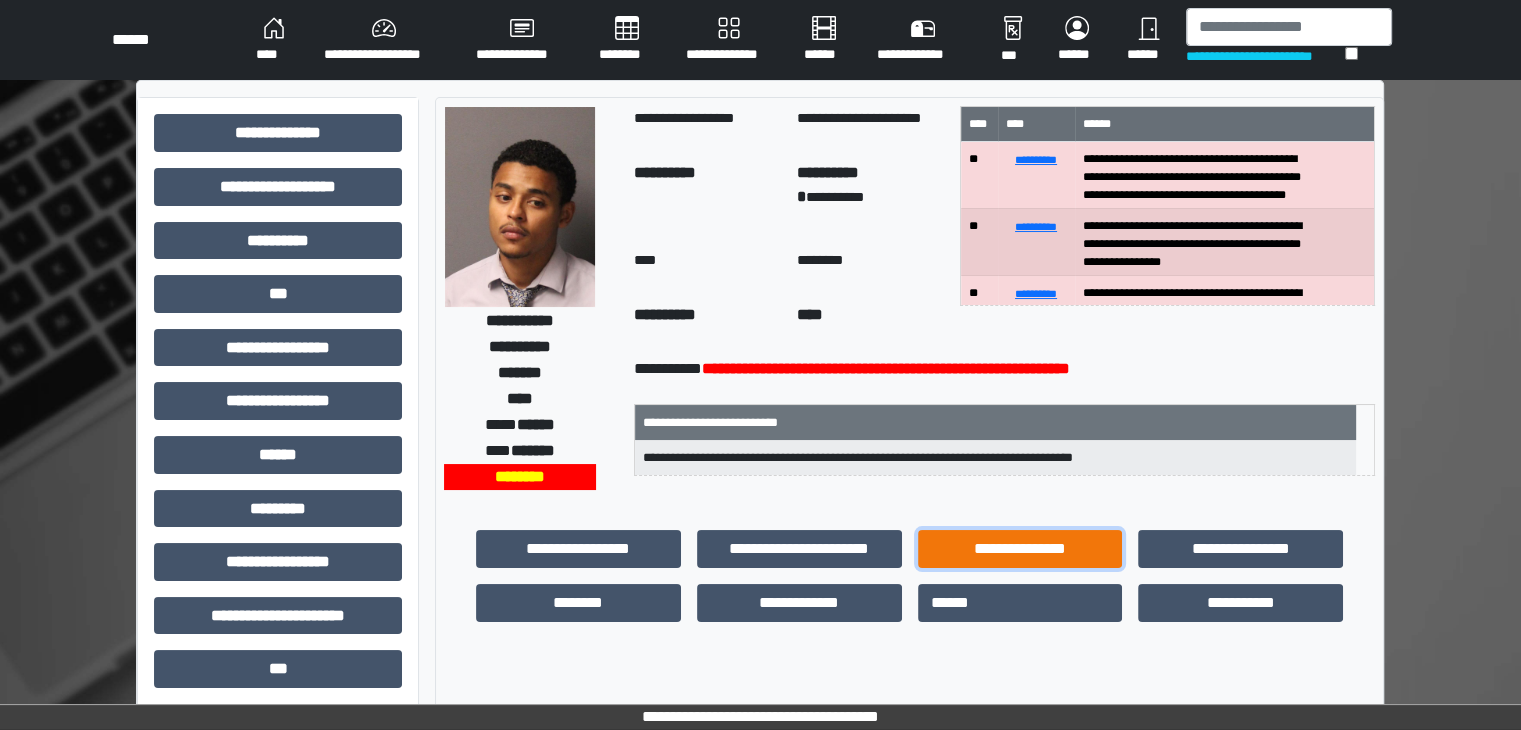 click on "**********" at bounding box center [1020, 549] 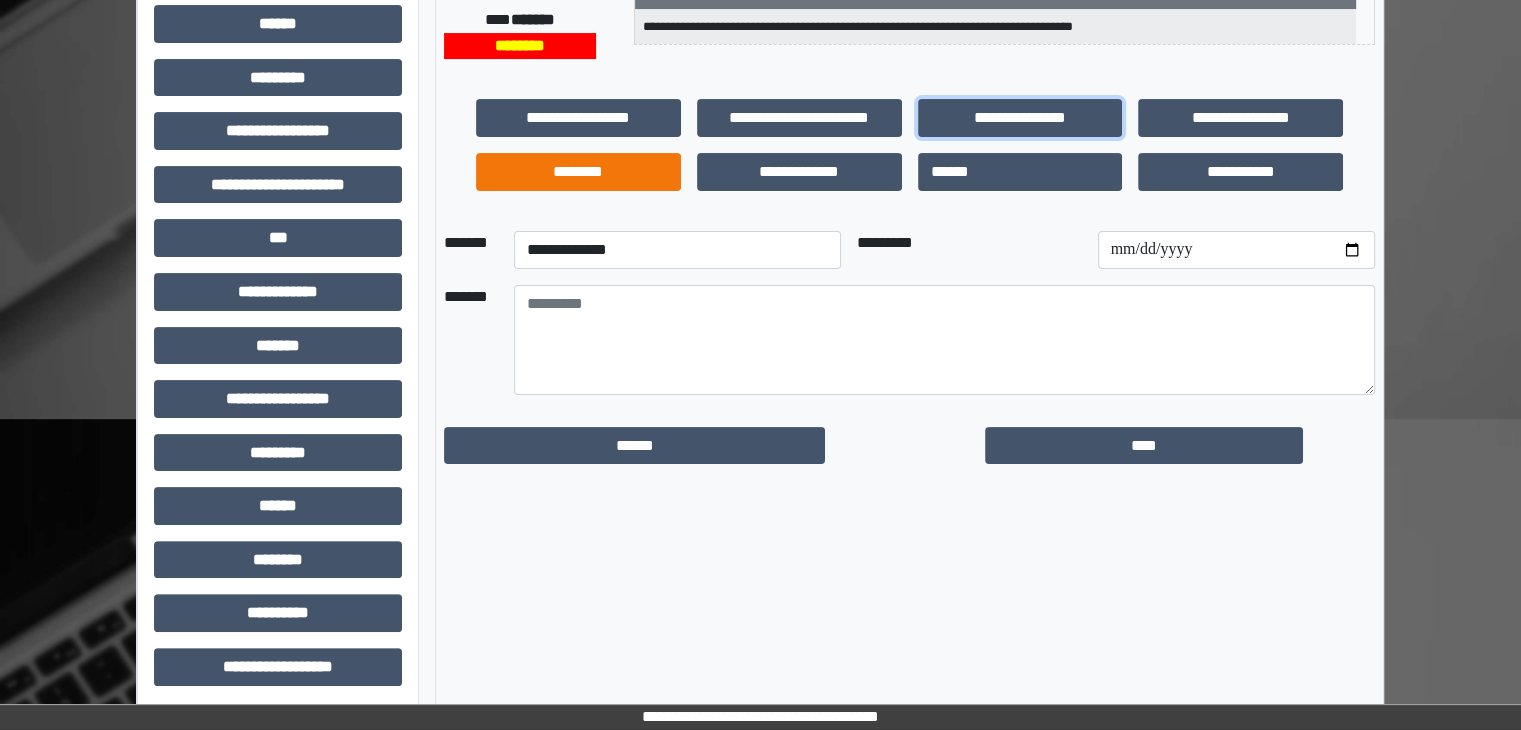 scroll, scrollTop: 436, scrollLeft: 0, axis: vertical 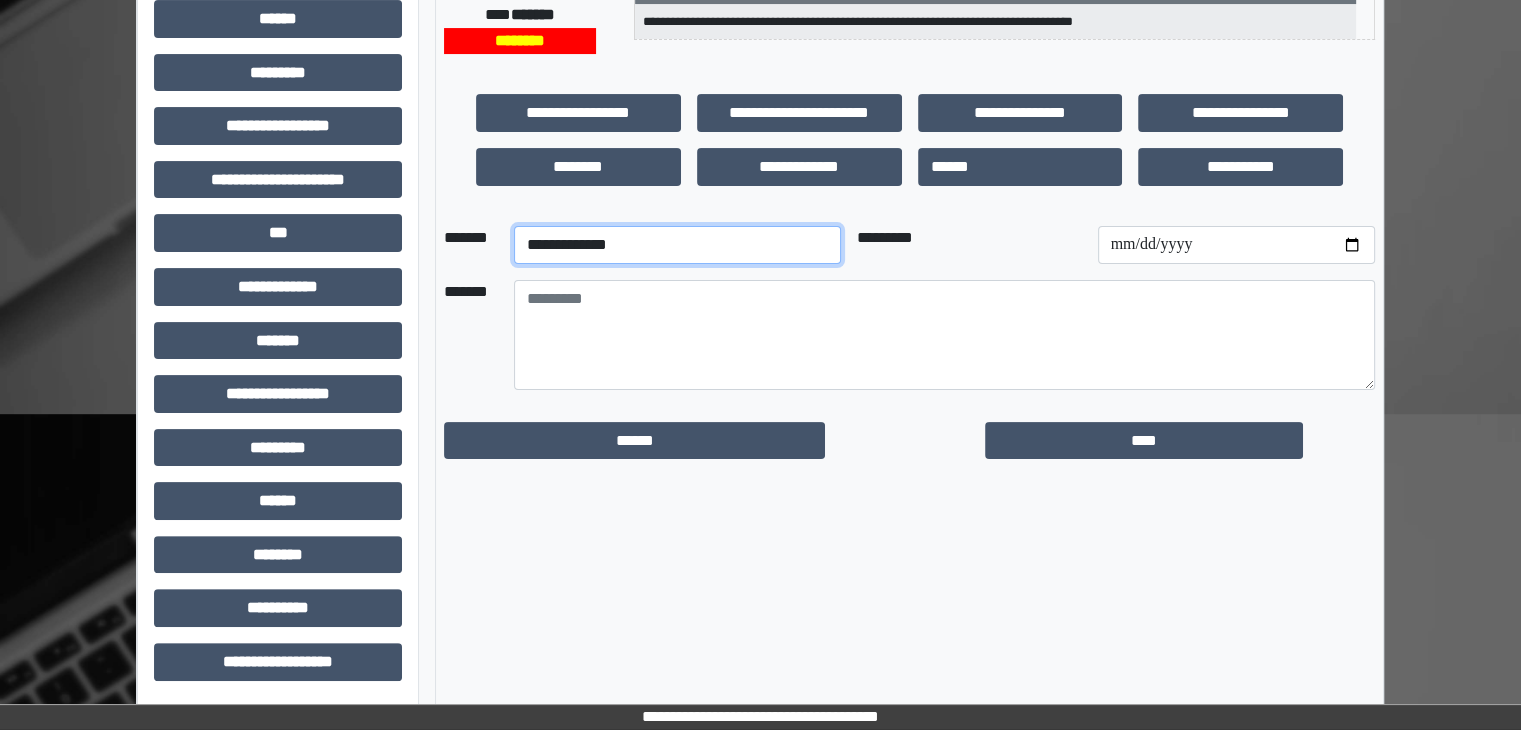 drag, startPoint x: 552, startPoint y: 229, endPoint x: 528, endPoint y: 249, distance: 31.241 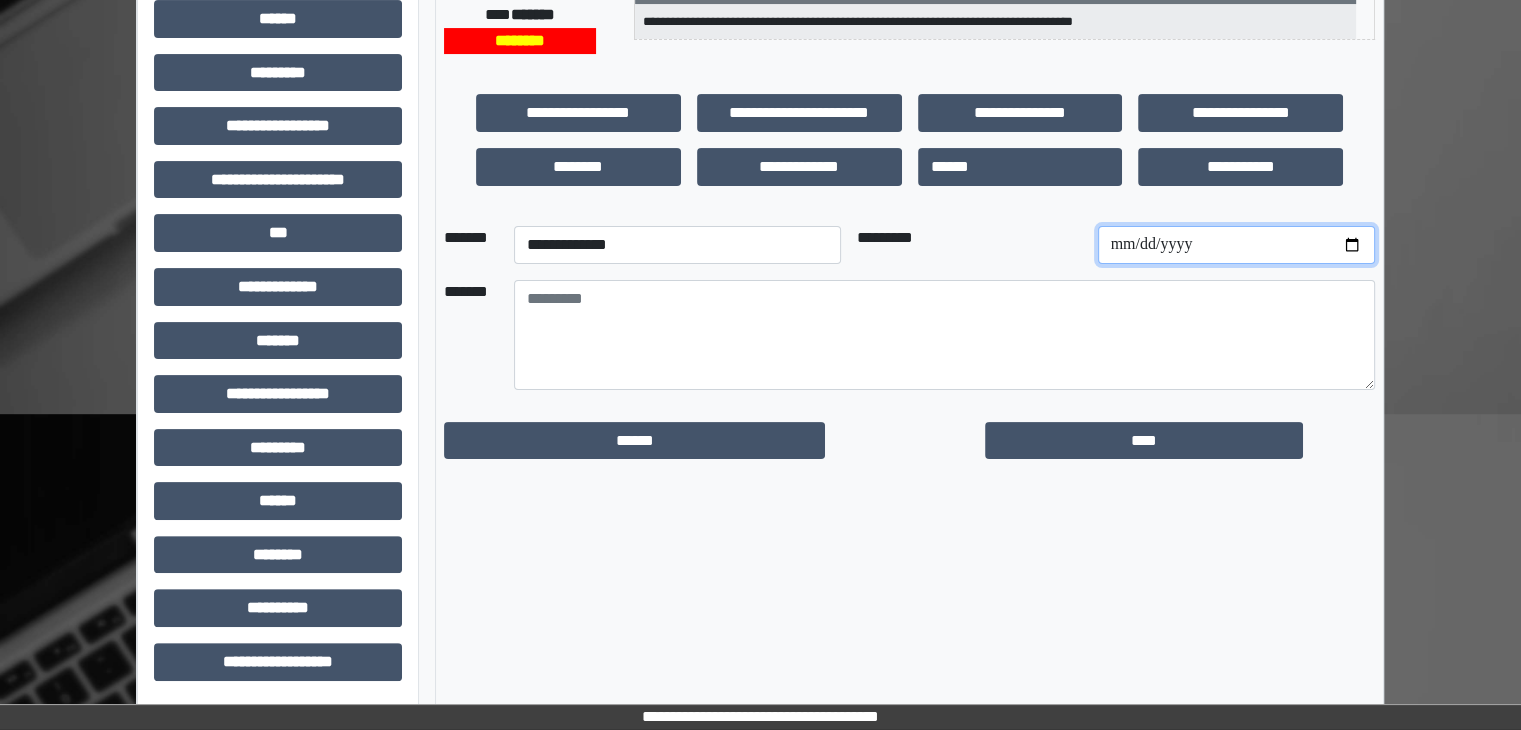 click at bounding box center [1236, 245] 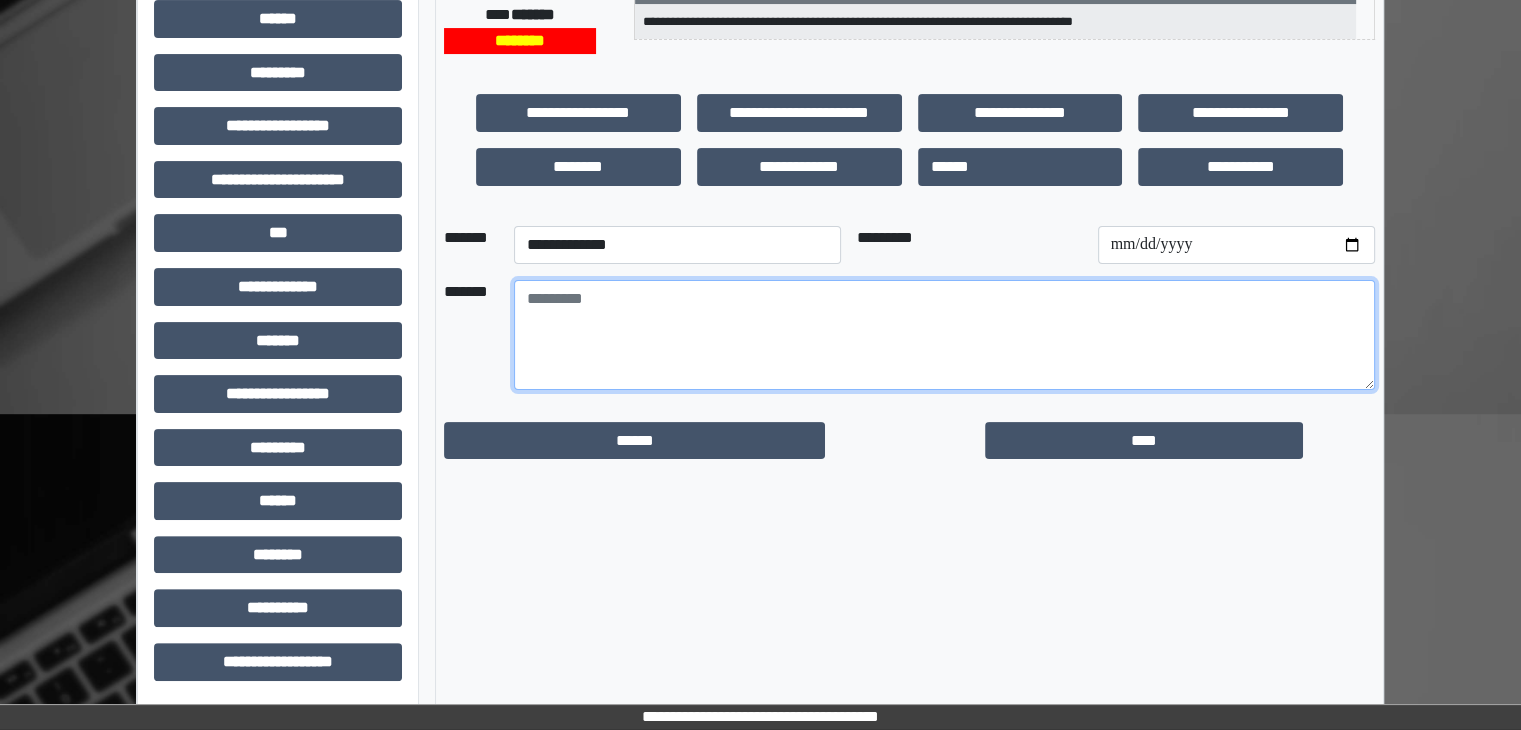 click at bounding box center (944, 335) 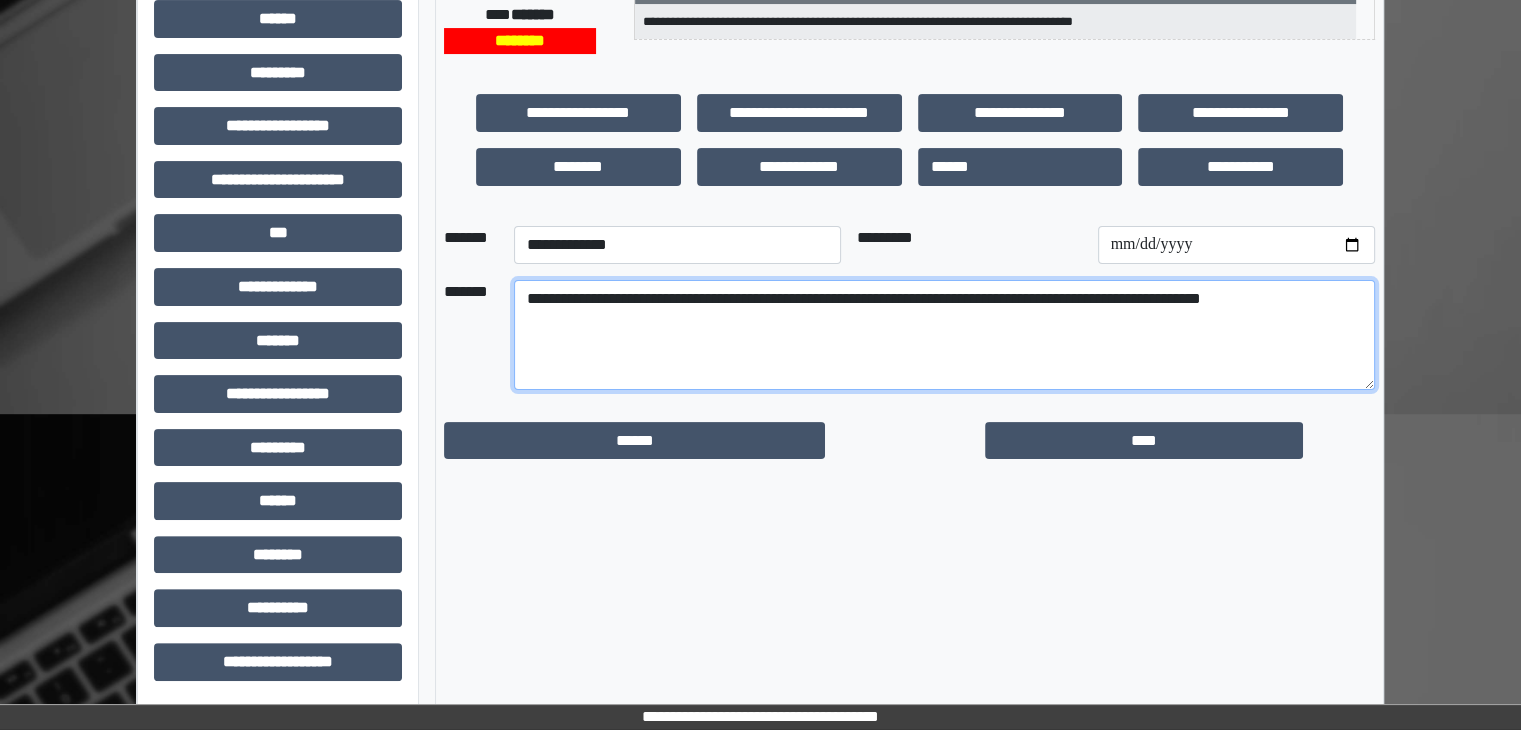 click on "**********" at bounding box center [944, 335] 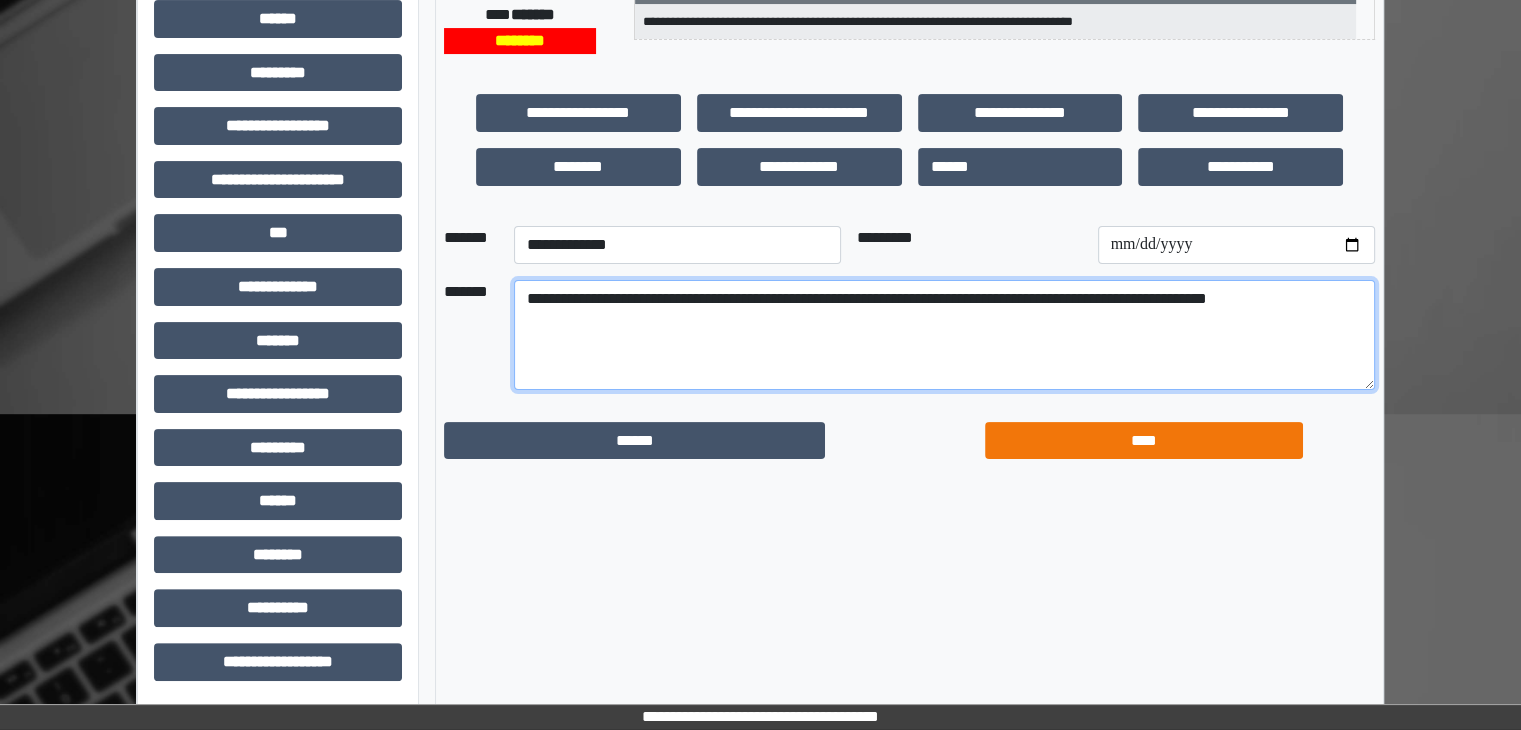 type on "**********" 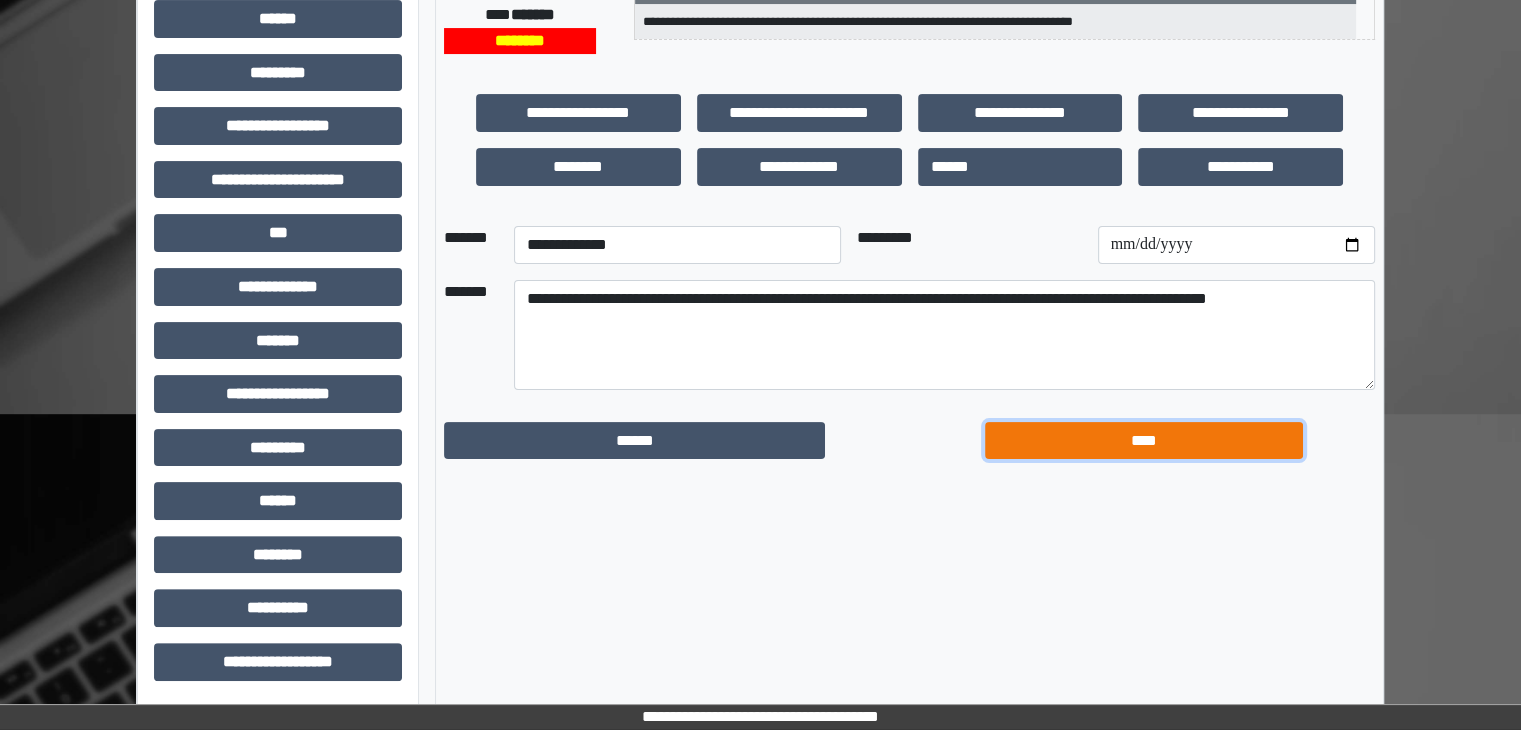 click on "****" at bounding box center [1144, 441] 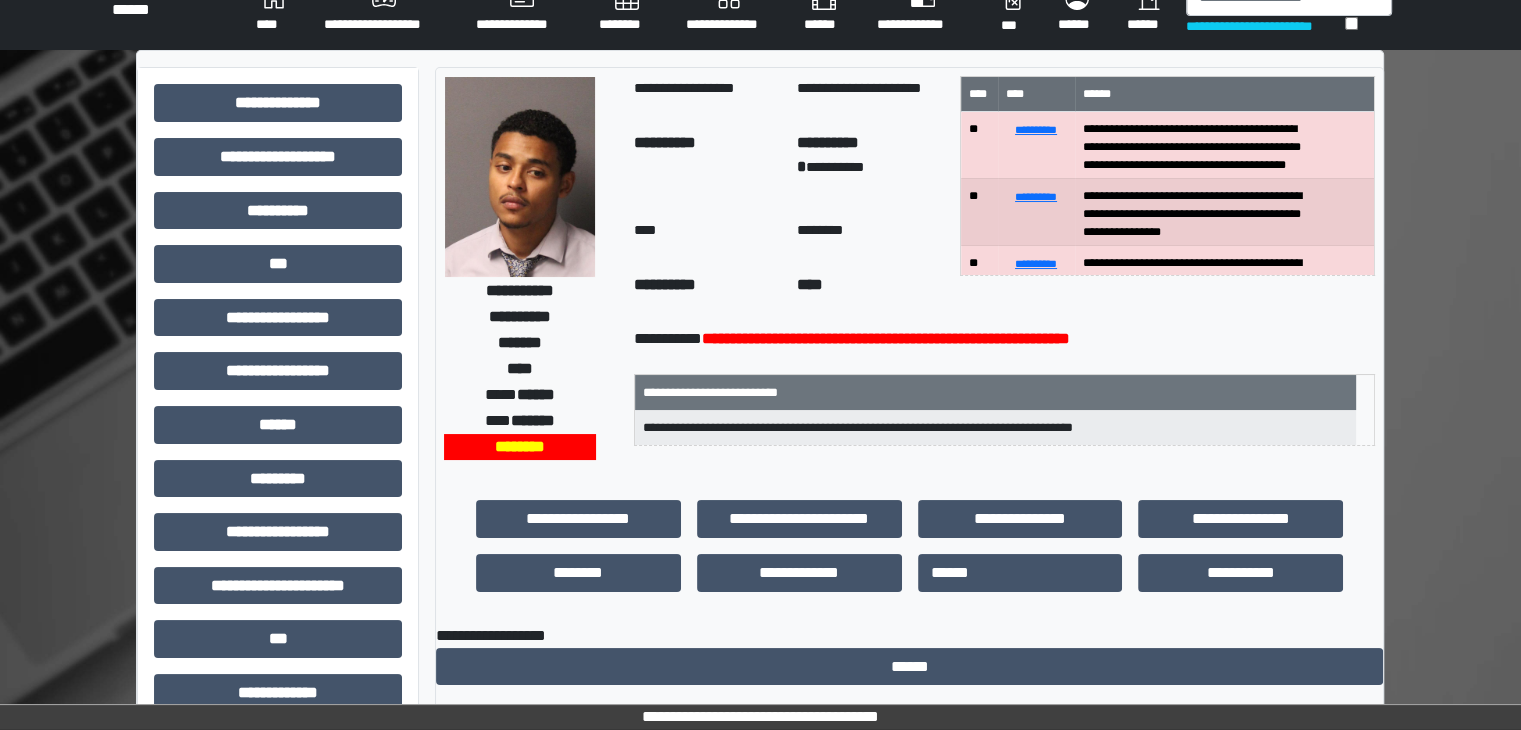 scroll, scrollTop: 0, scrollLeft: 0, axis: both 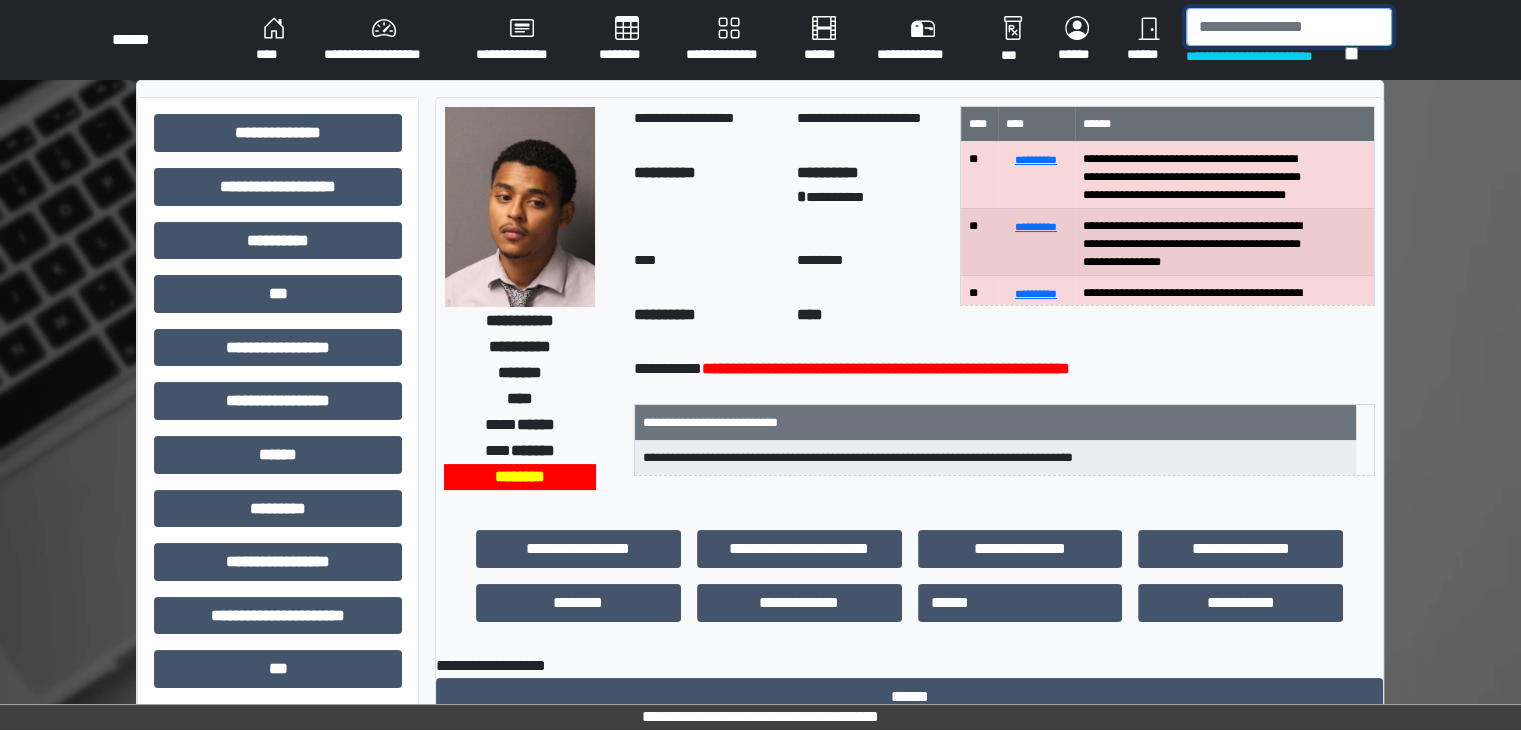 click at bounding box center [1289, 27] 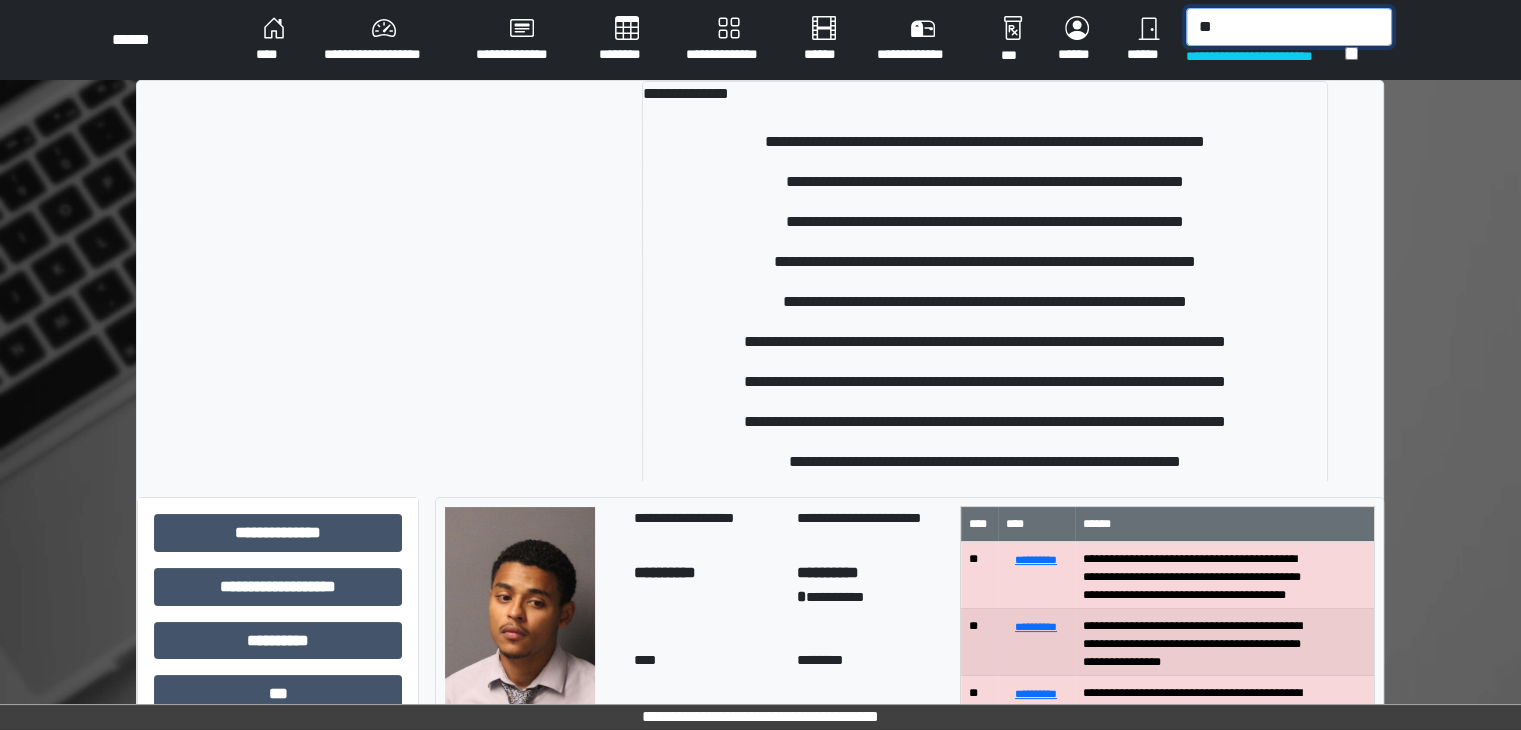 type on "*" 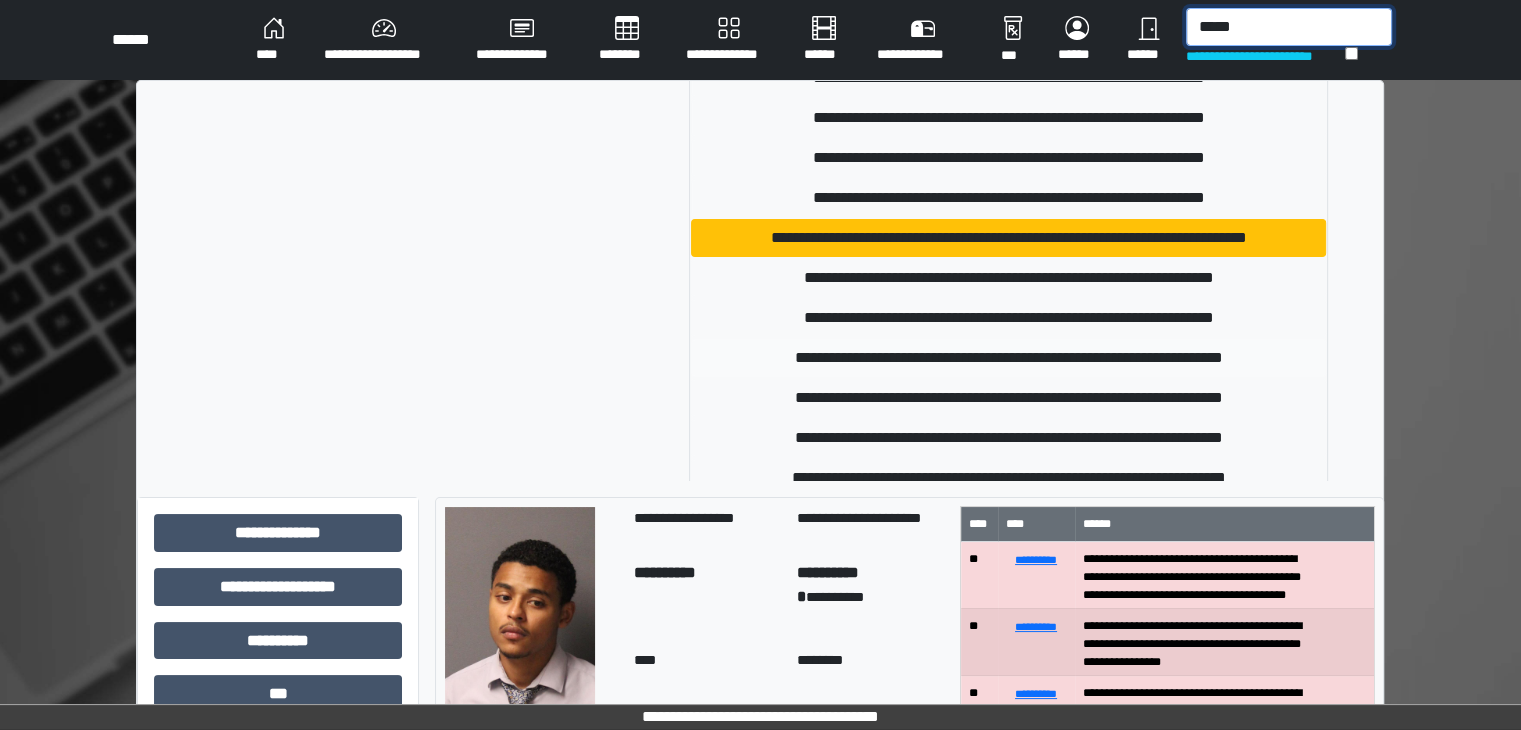 scroll, scrollTop: 1200, scrollLeft: 0, axis: vertical 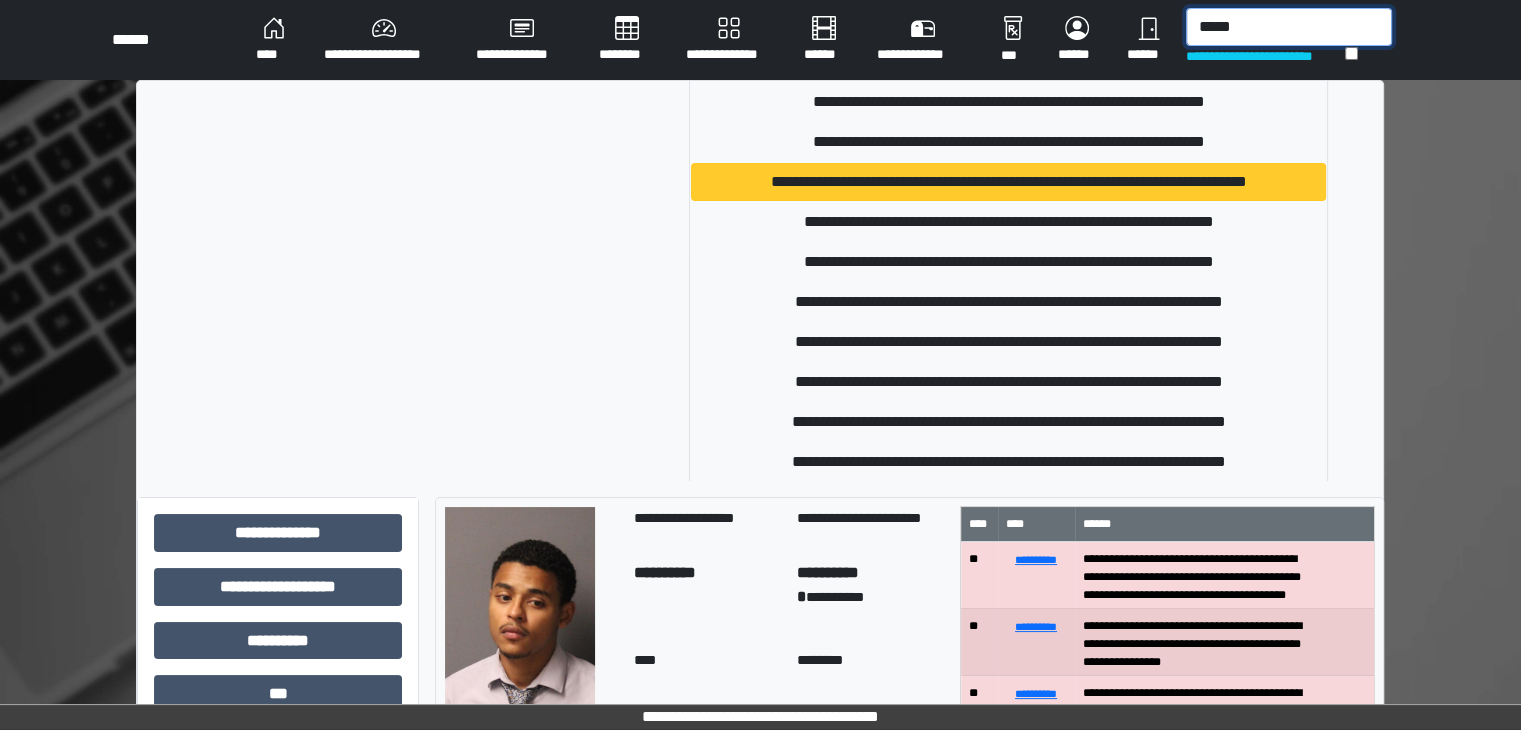 type on "*****" 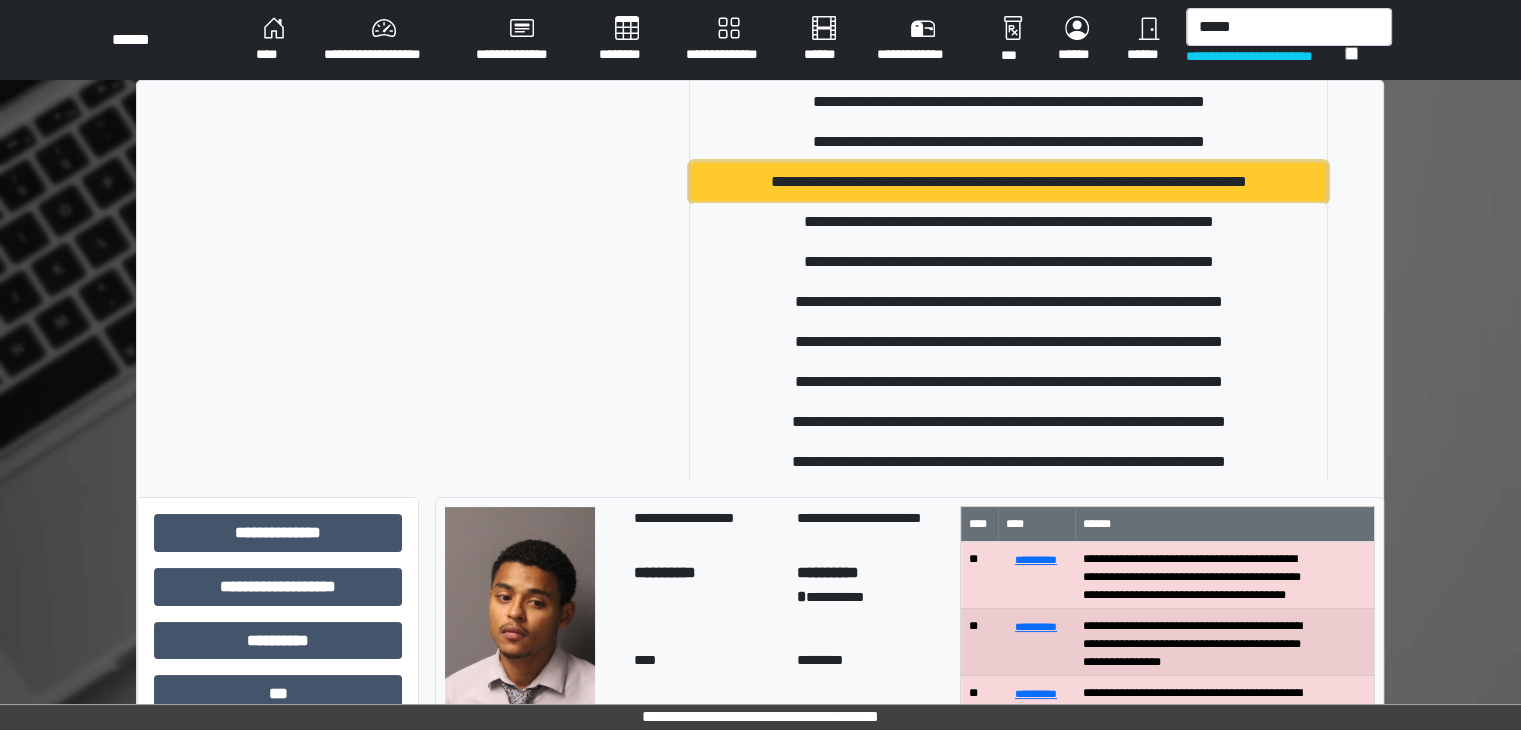 drag, startPoint x: 853, startPoint y: 169, endPoint x: 908, endPoint y: 191, distance: 59.236813 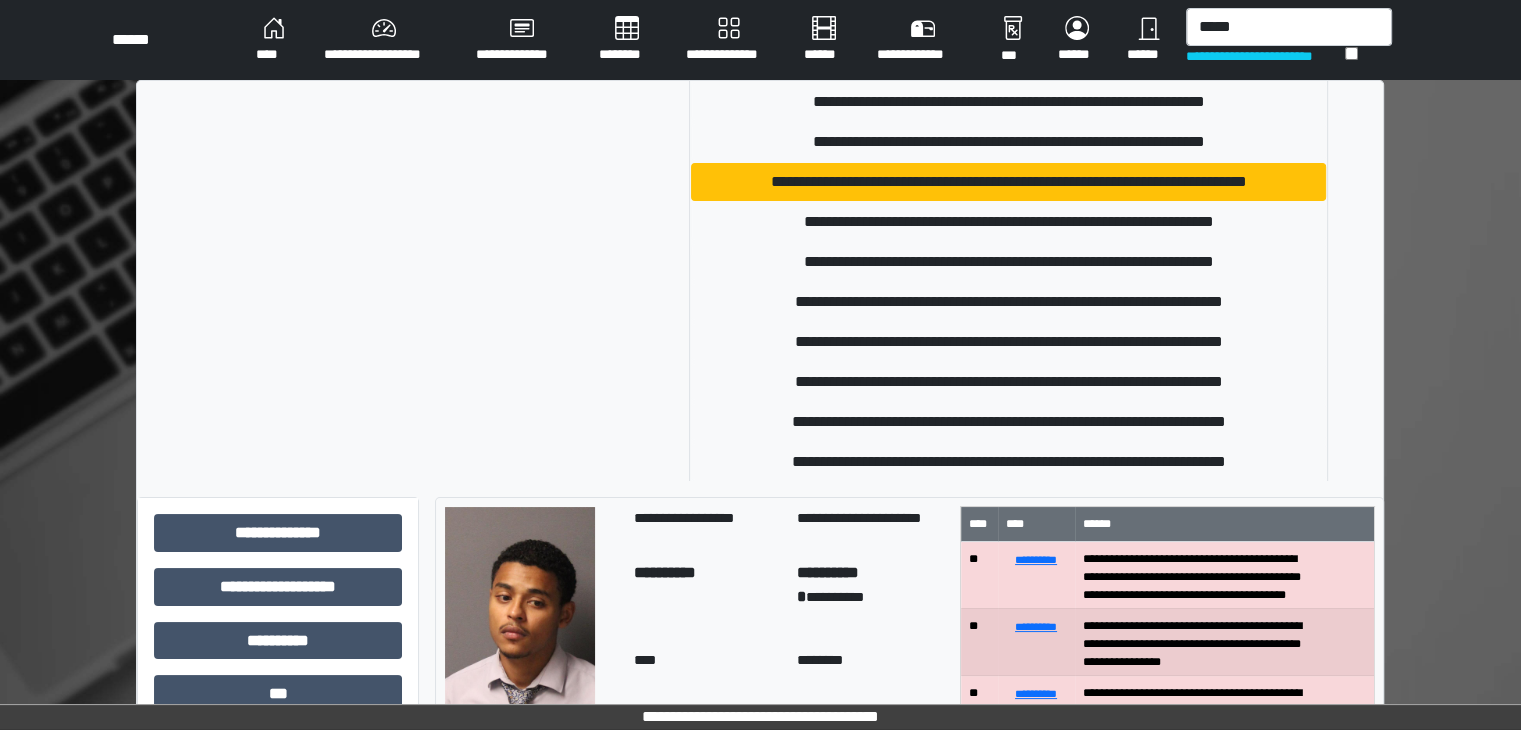 type 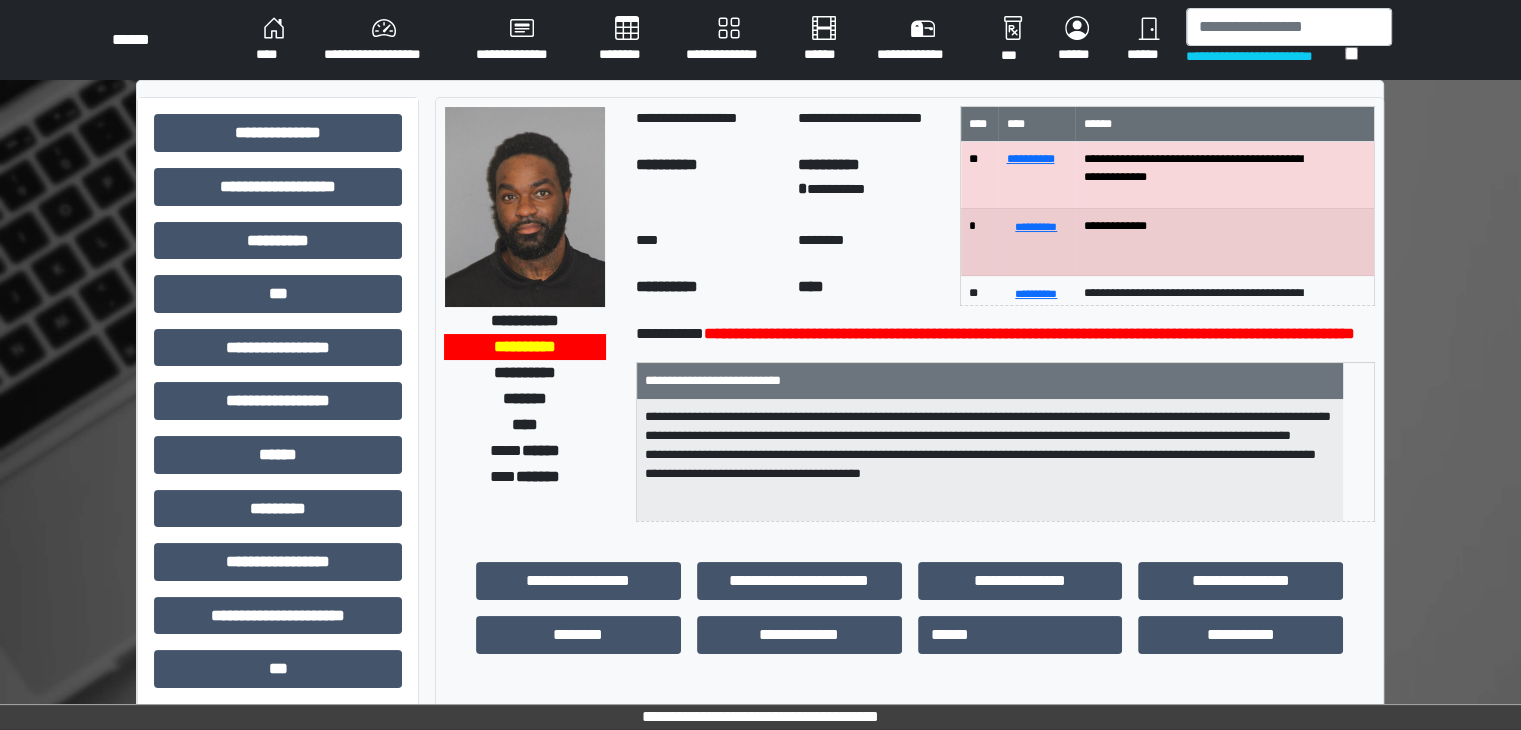 click on "**********" at bounding box center [871, 182] 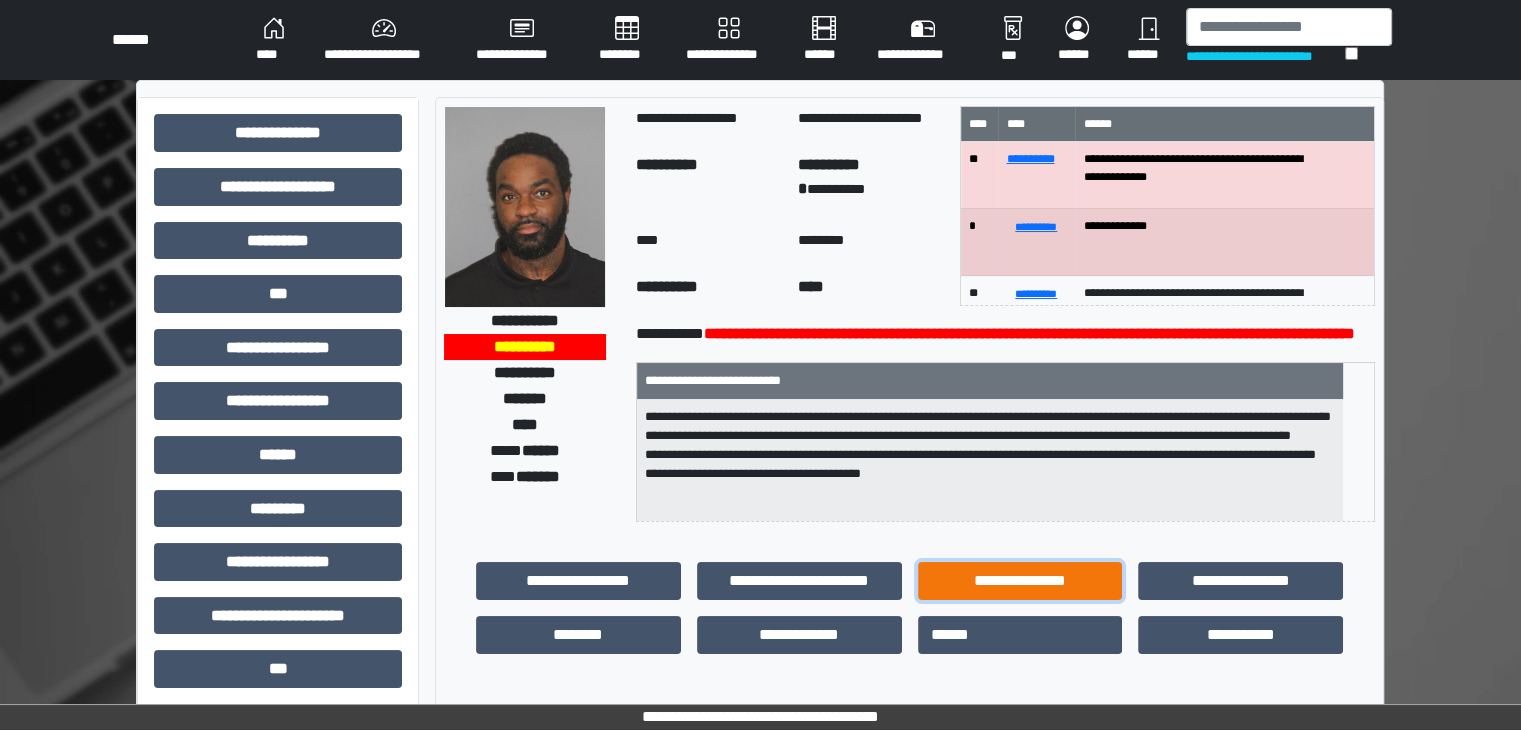 click on "**********" at bounding box center (1020, 581) 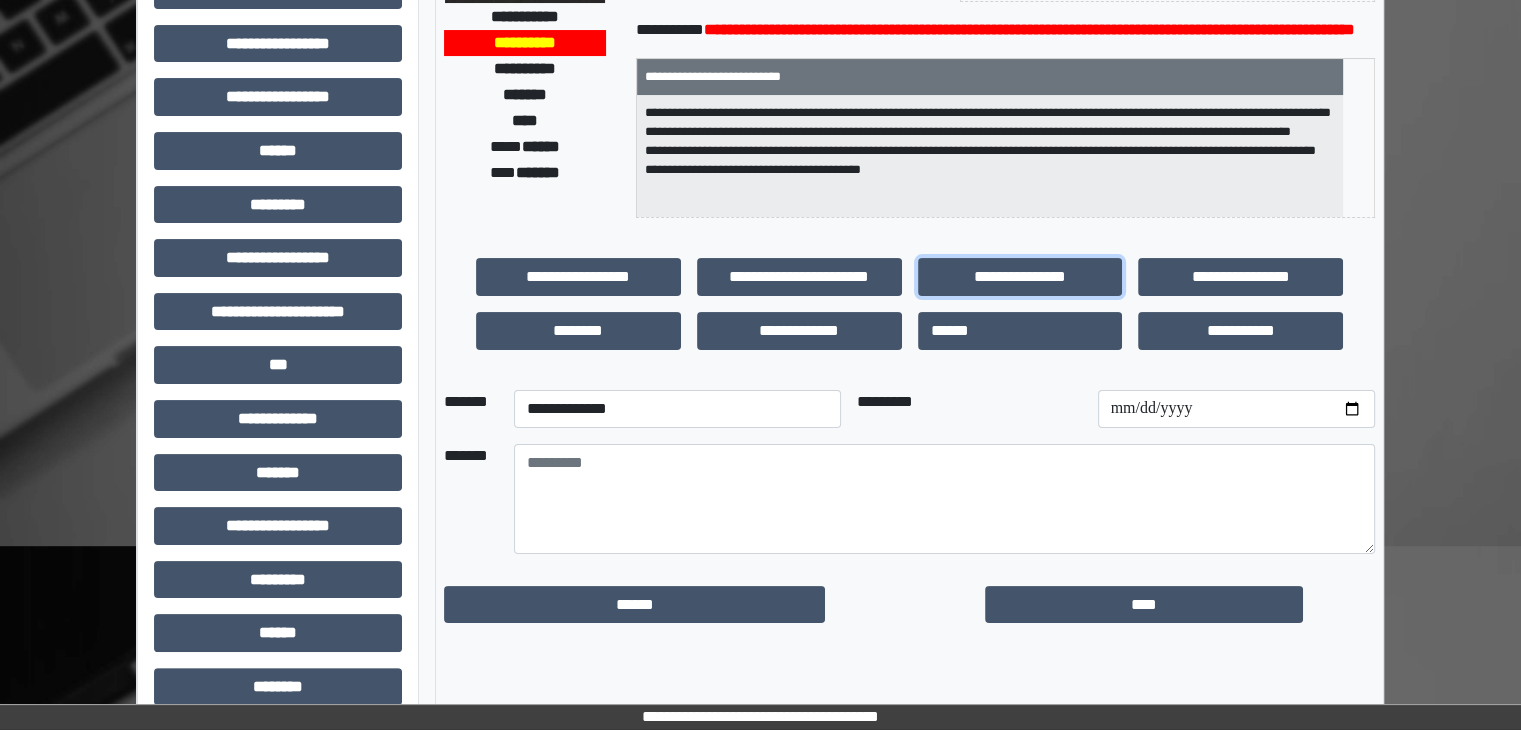 scroll, scrollTop: 436, scrollLeft: 0, axis: vertical 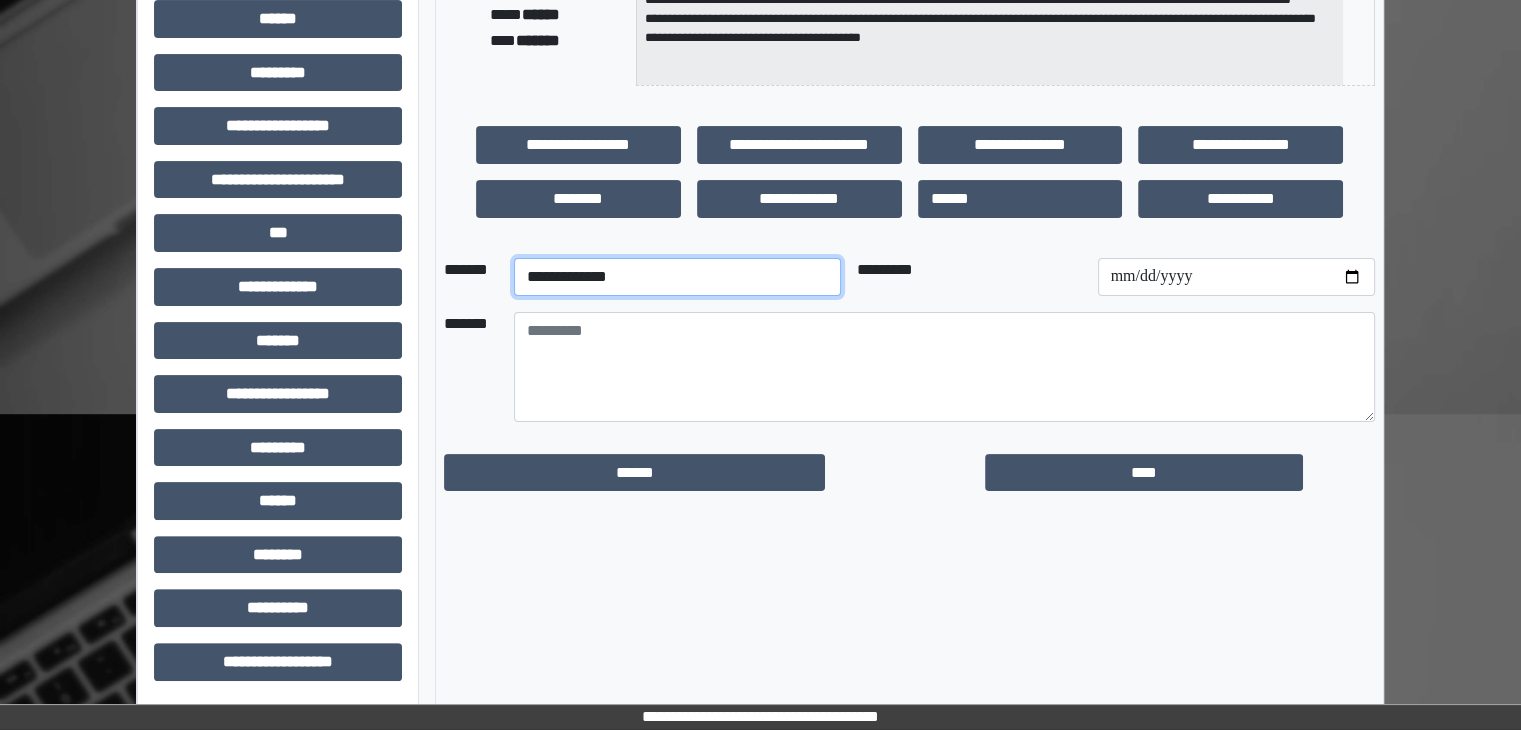 click on "**********" at bounding box center [677, 277] 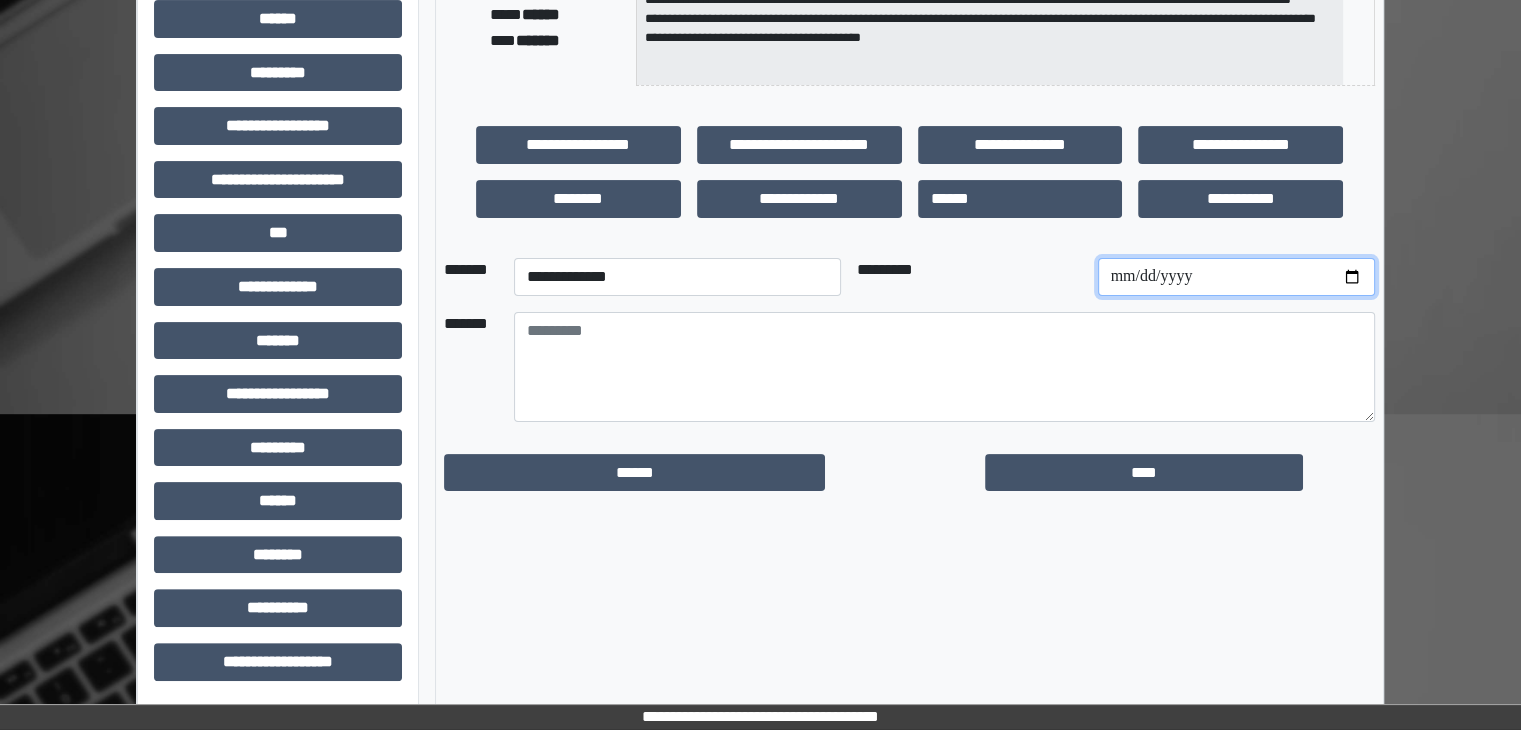 click at bounding box center (1236, 277) 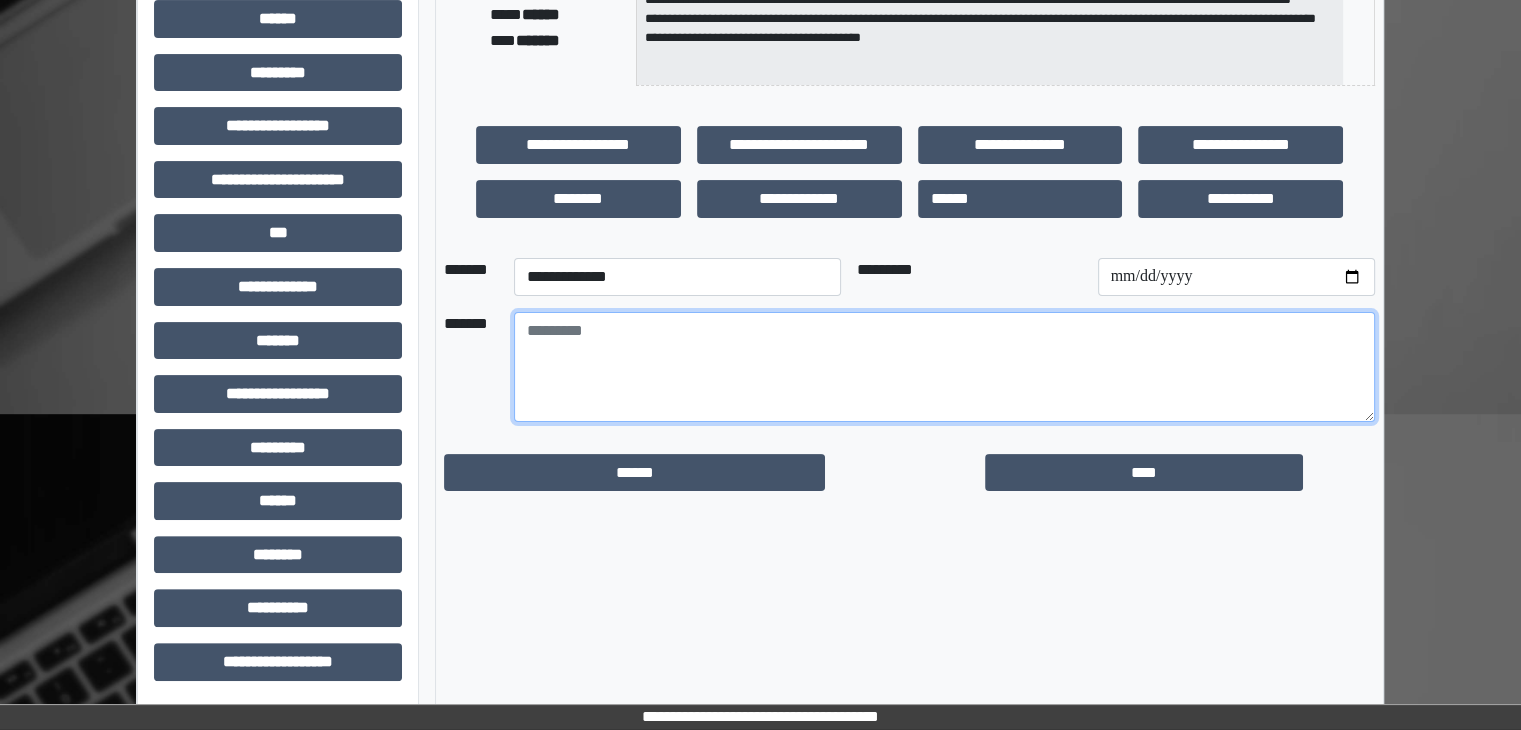 click at bounding box center [944, 367] 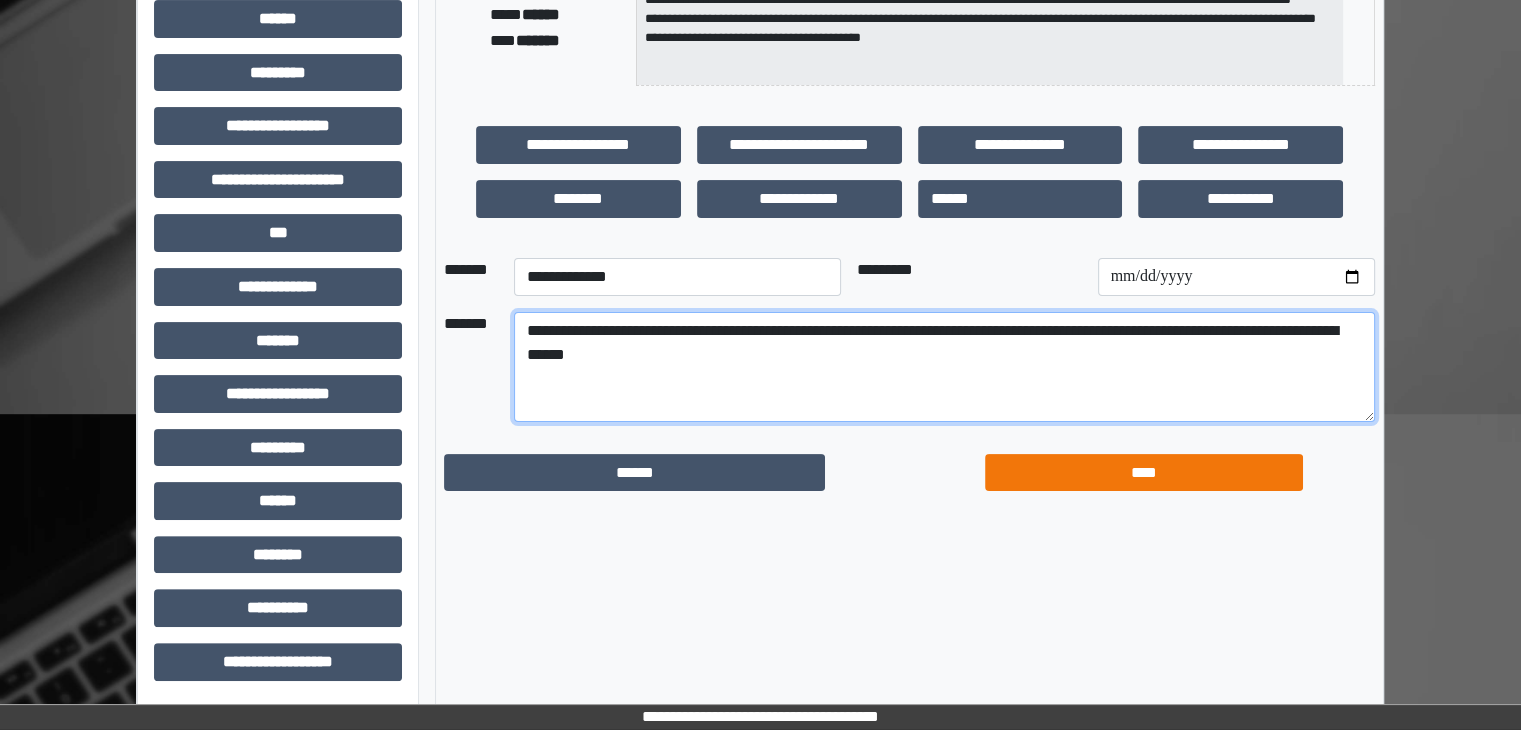 type on "**********" 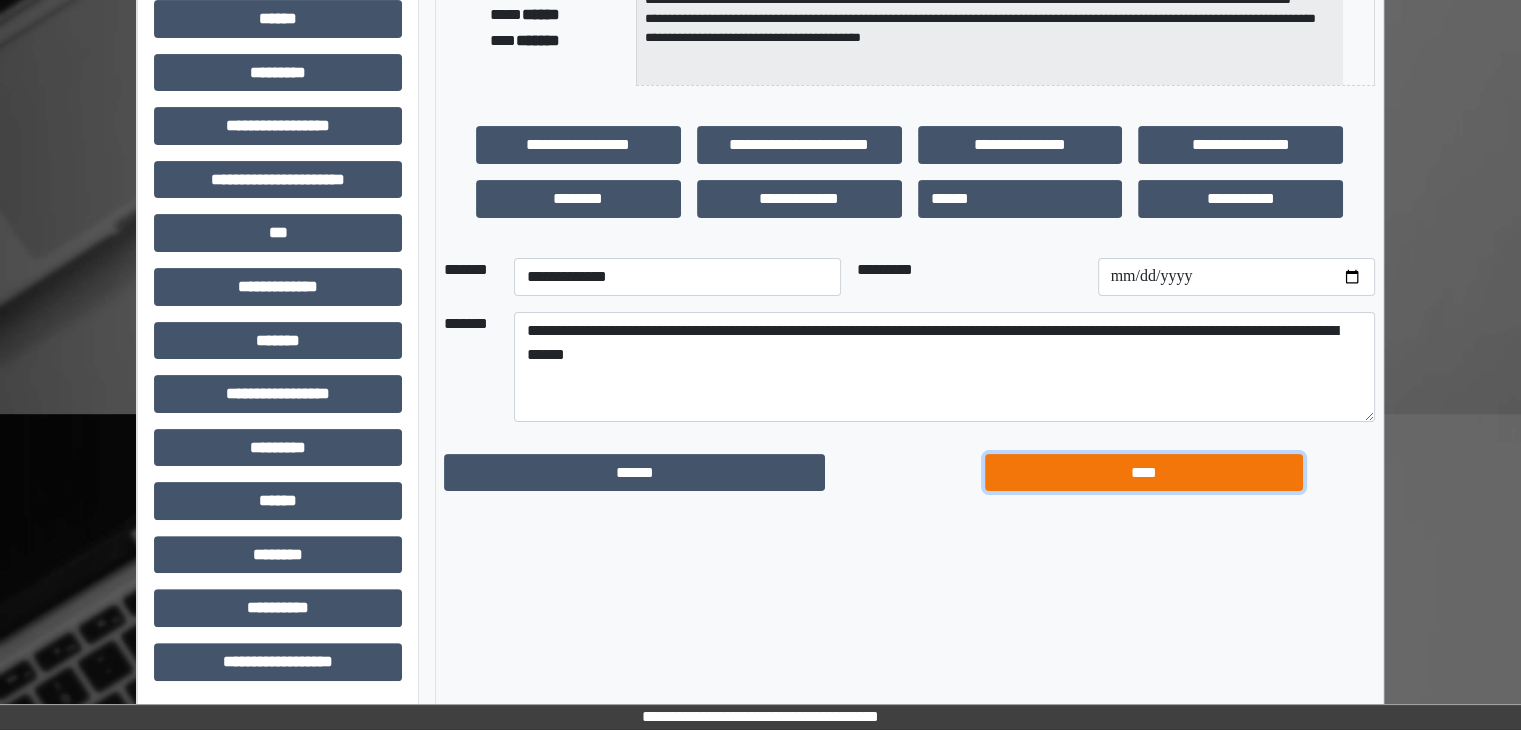 click on "****" at bounding box center [1144, 473] 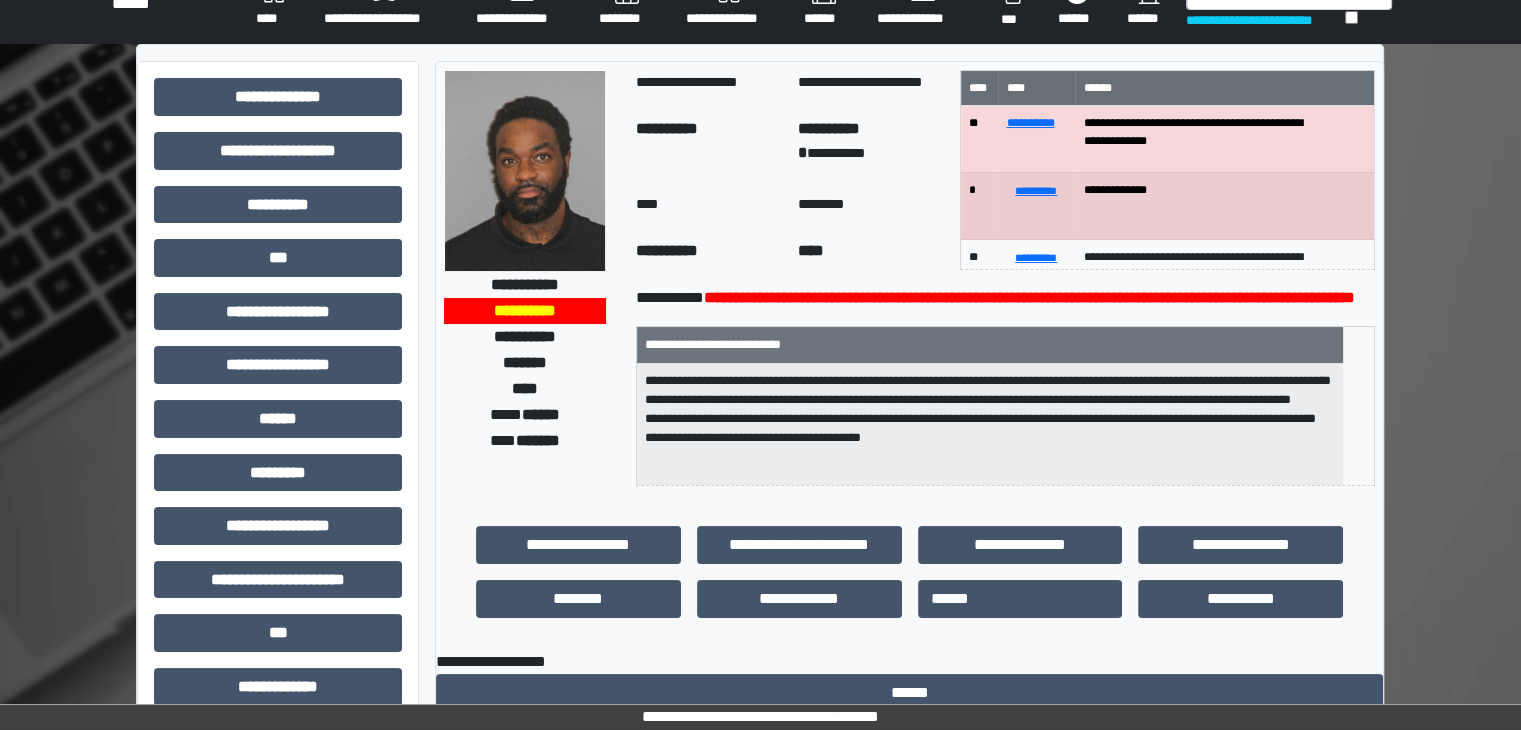 scroll, scrollTop: 0, scrollLeft: 0, axis: both 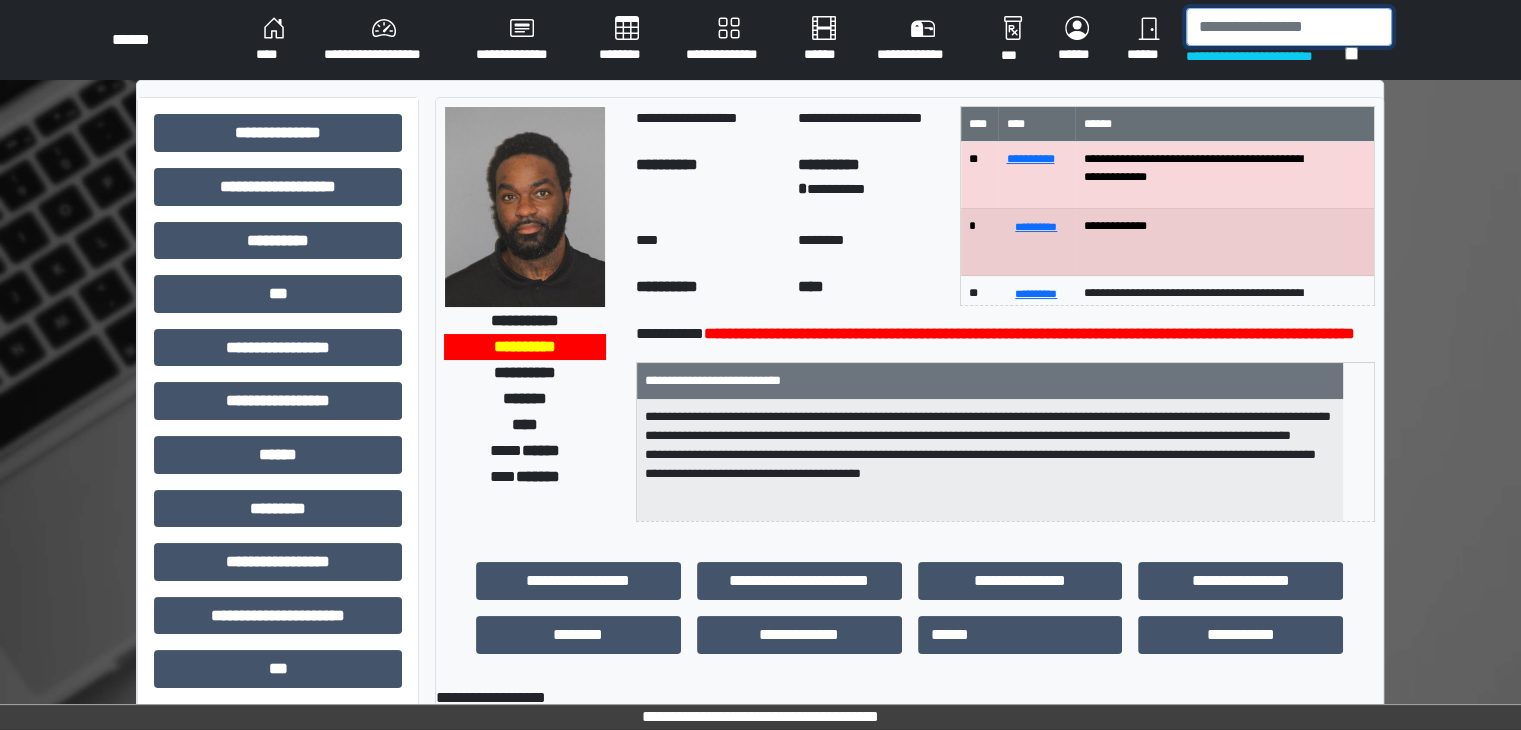 drag, startPoint x: 1212, startPoint y: 33, endPoint x: 1186, endPoint y: 109, distance: 80.32434 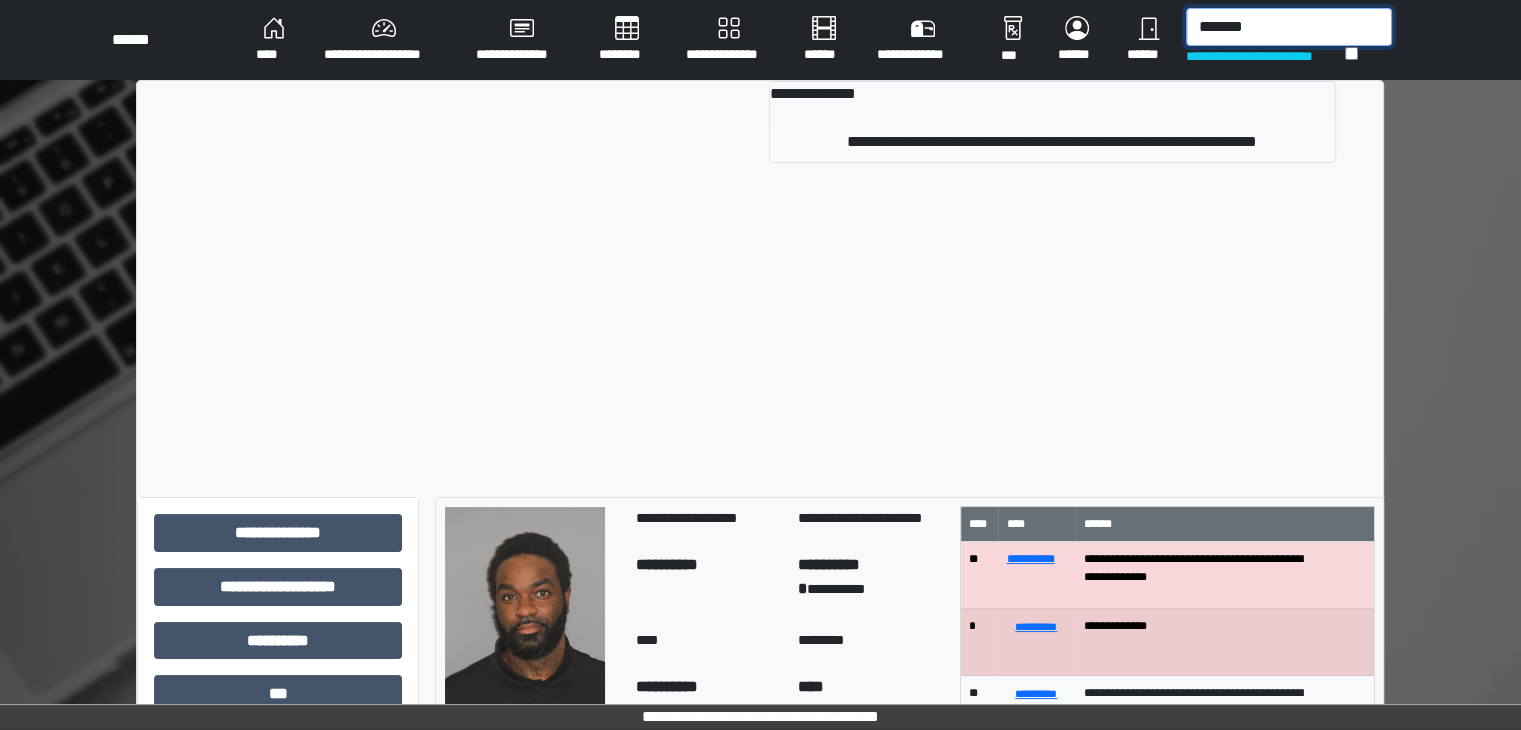 type on "*******" 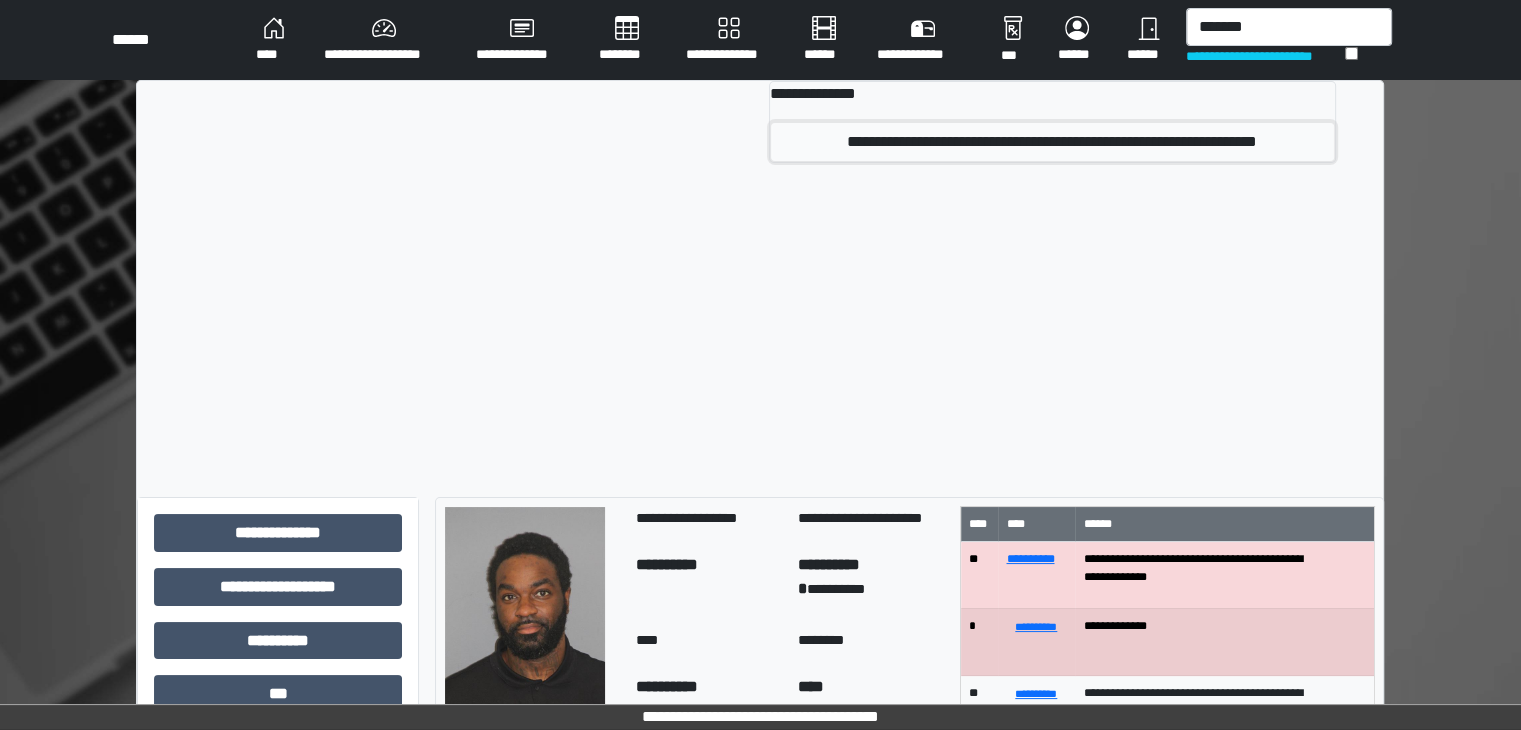 click on "**********" at bounding box center (1052, 142) 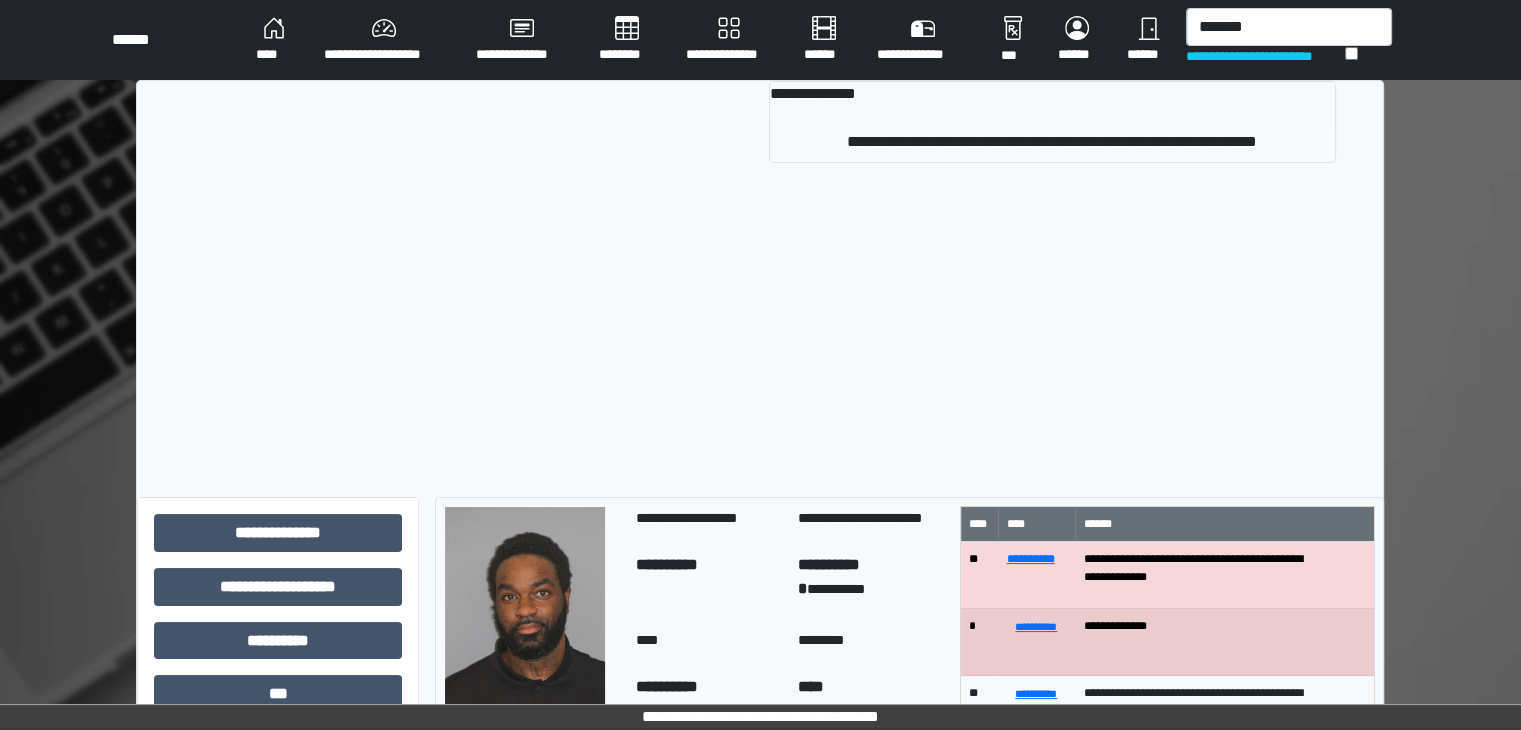 type 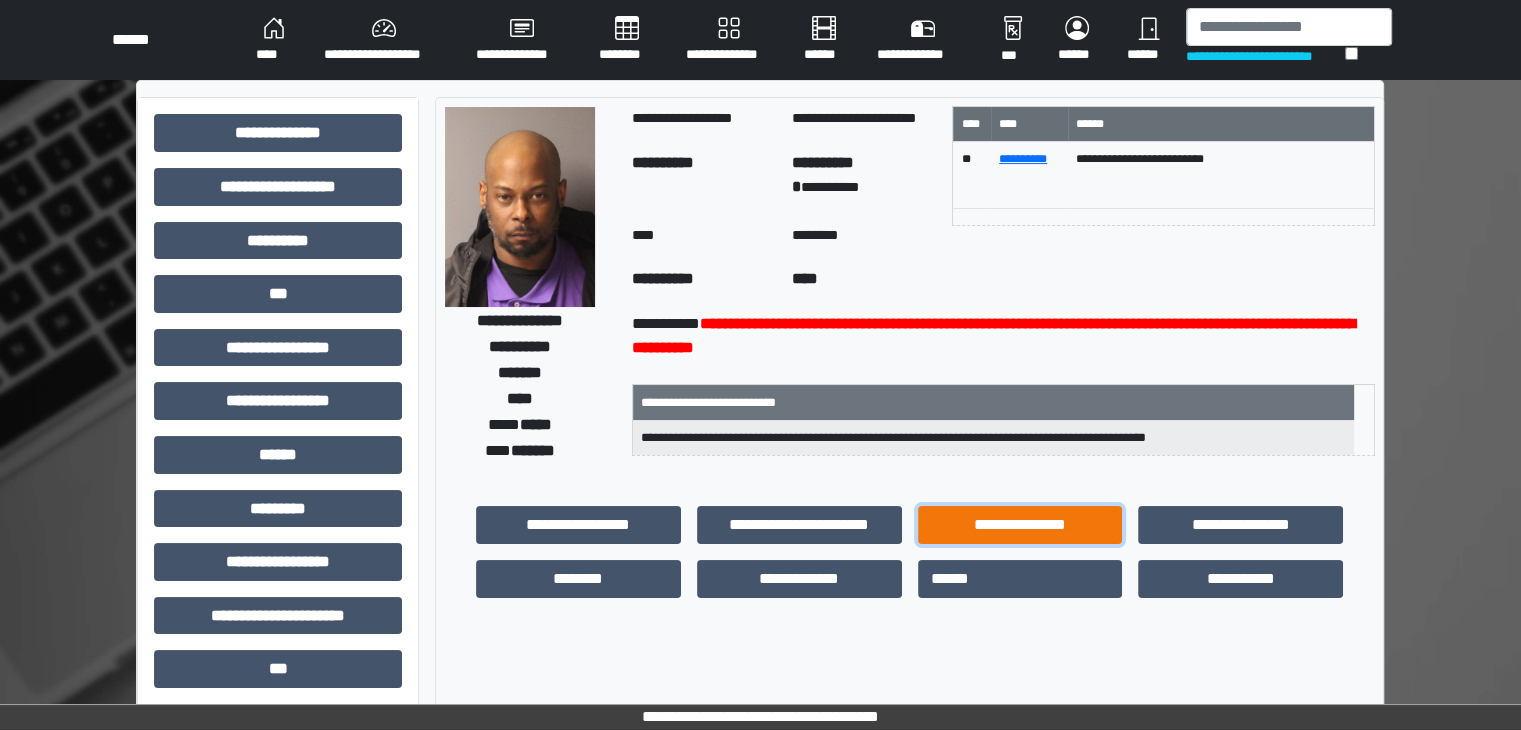 click on "**********" at bounding box center (1020, 525) 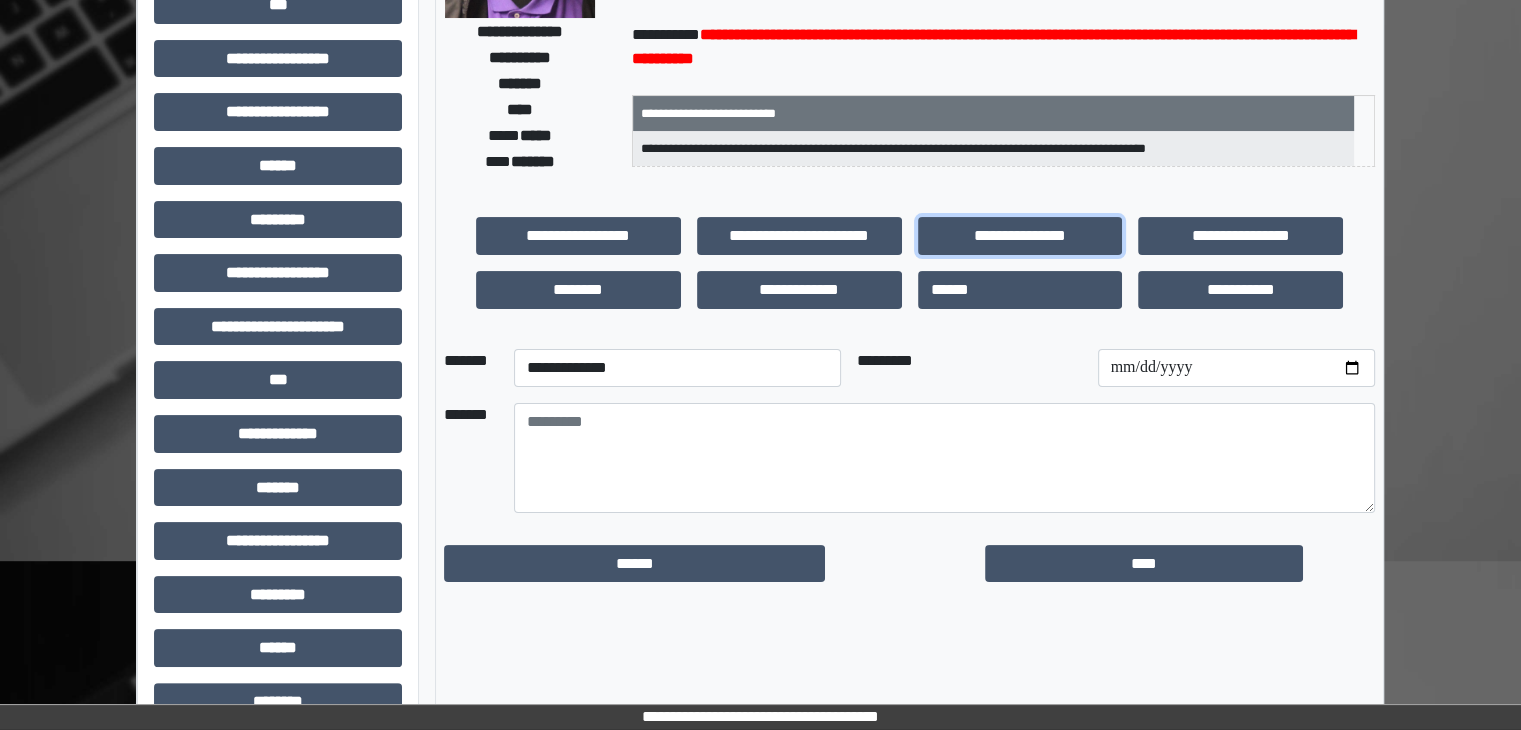 scroll, scrollTop: 300, scrollLeft: 0, axis: vertical 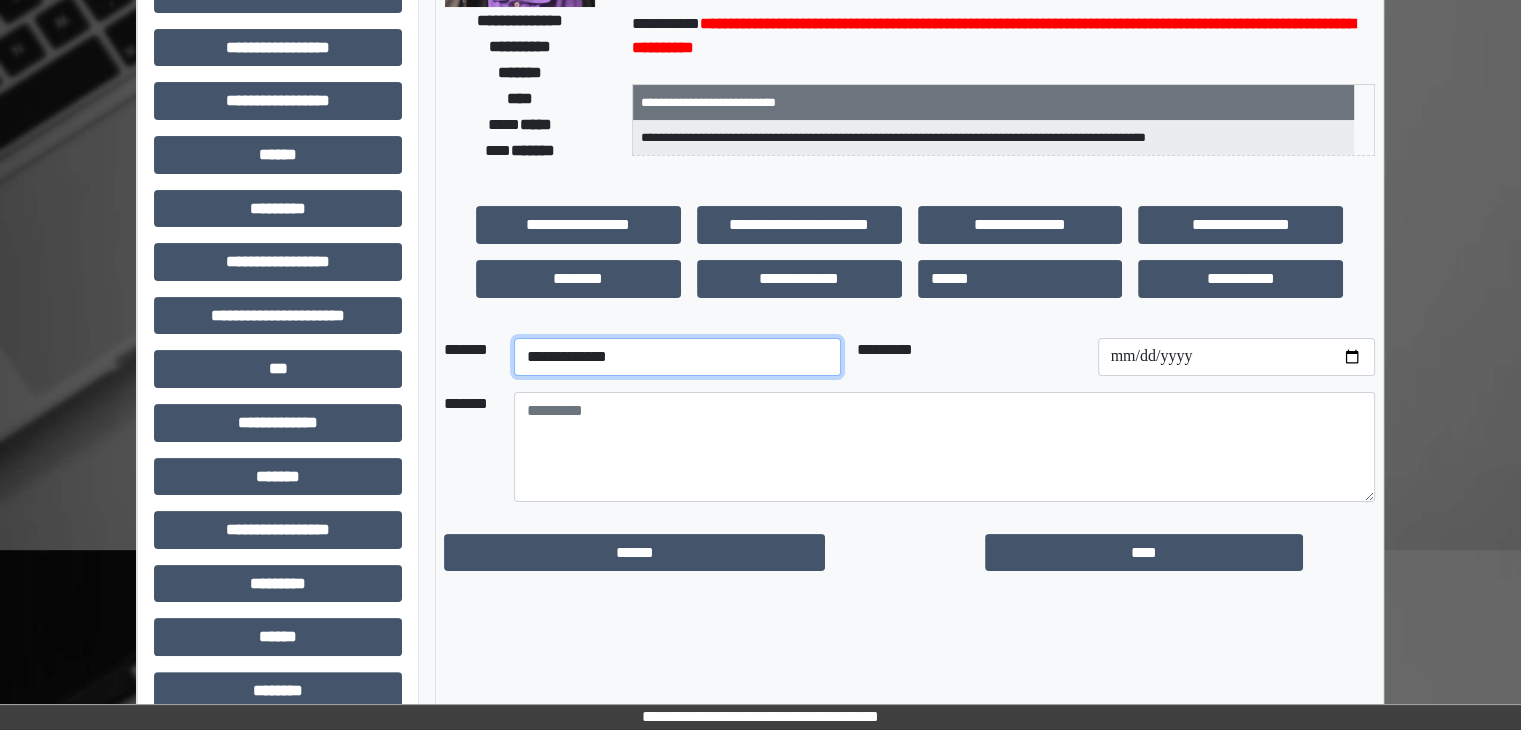 click on "**********" at bounding box center [677, 357] 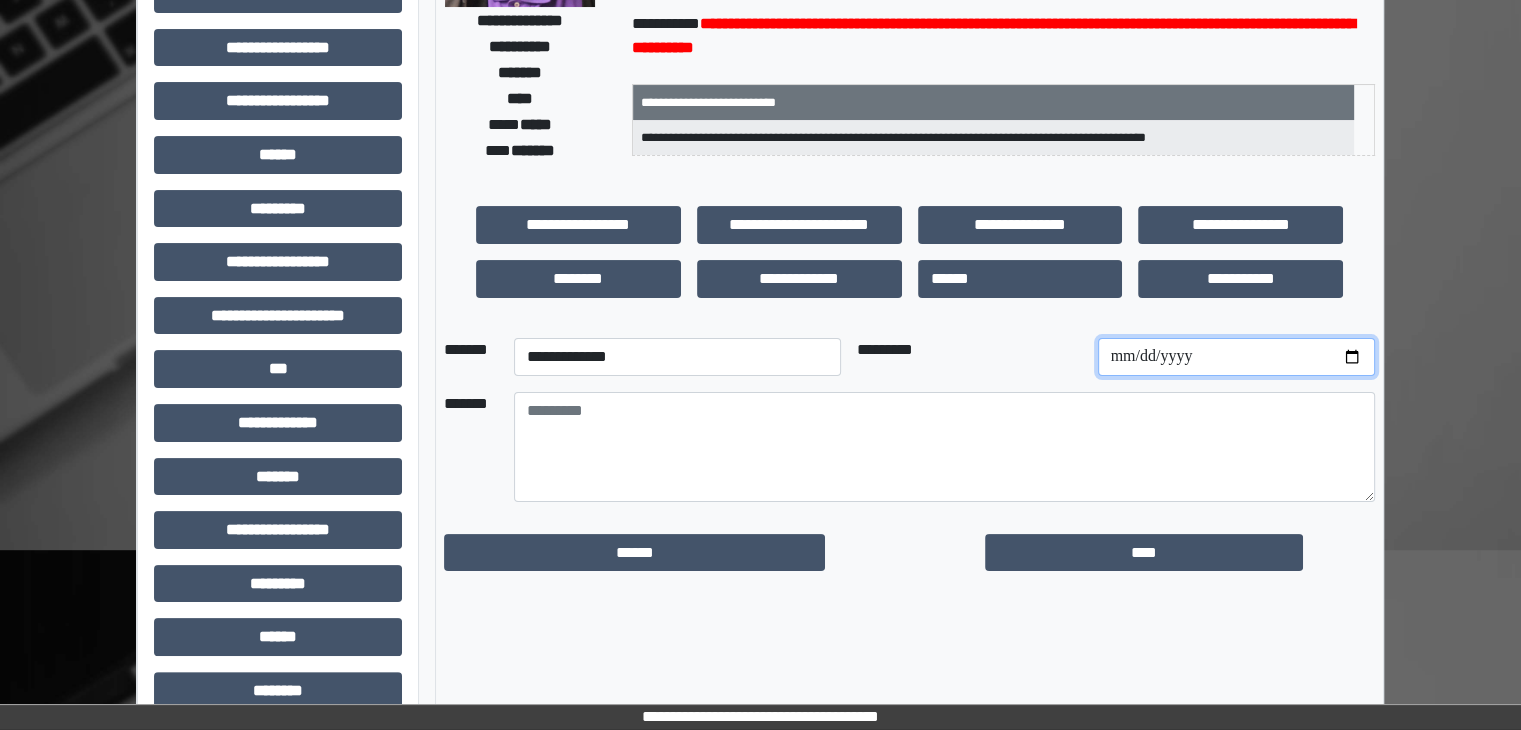 click at bounding box center (1236, 357) 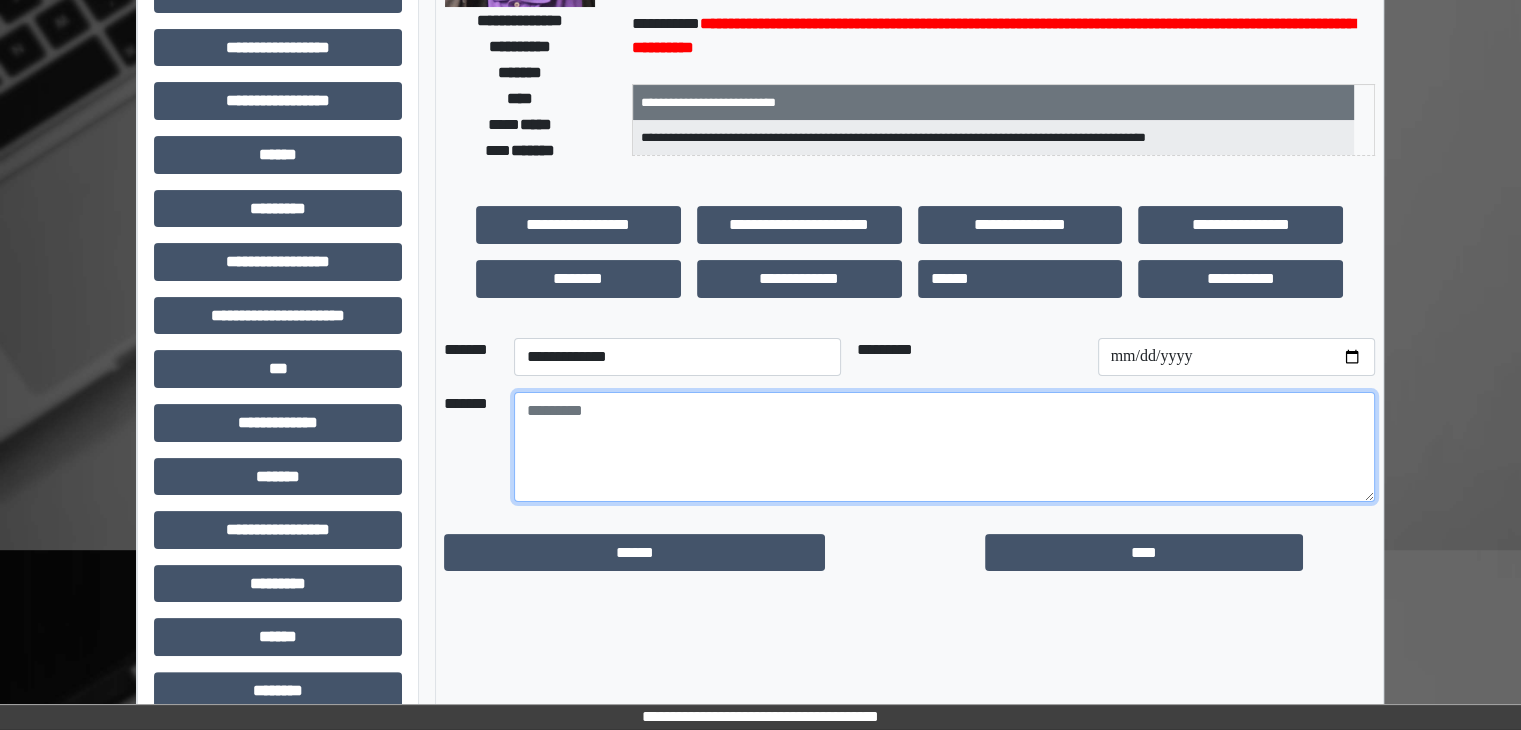 click at bounding box center (944, 447) 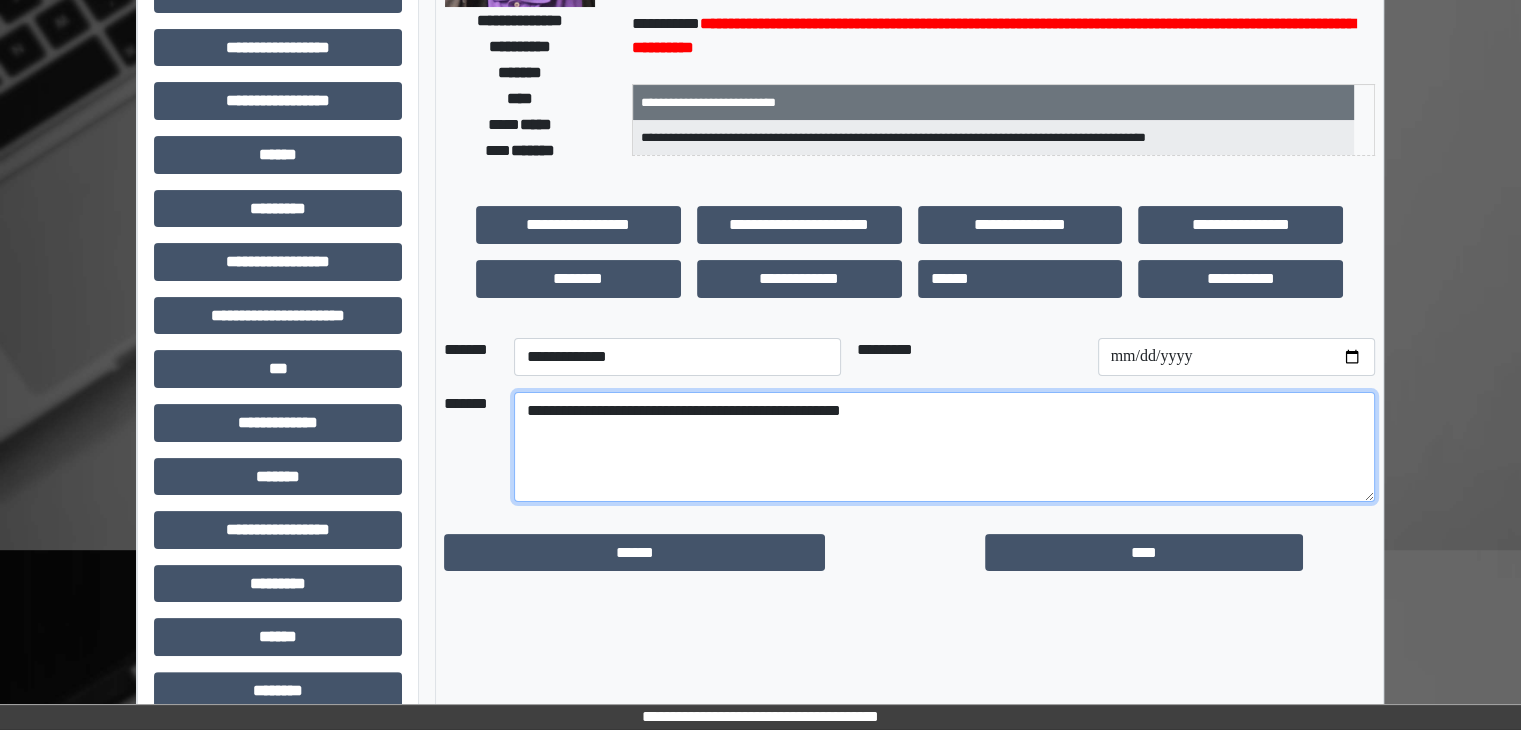 click on "**********" at bounding box center (944, 447) 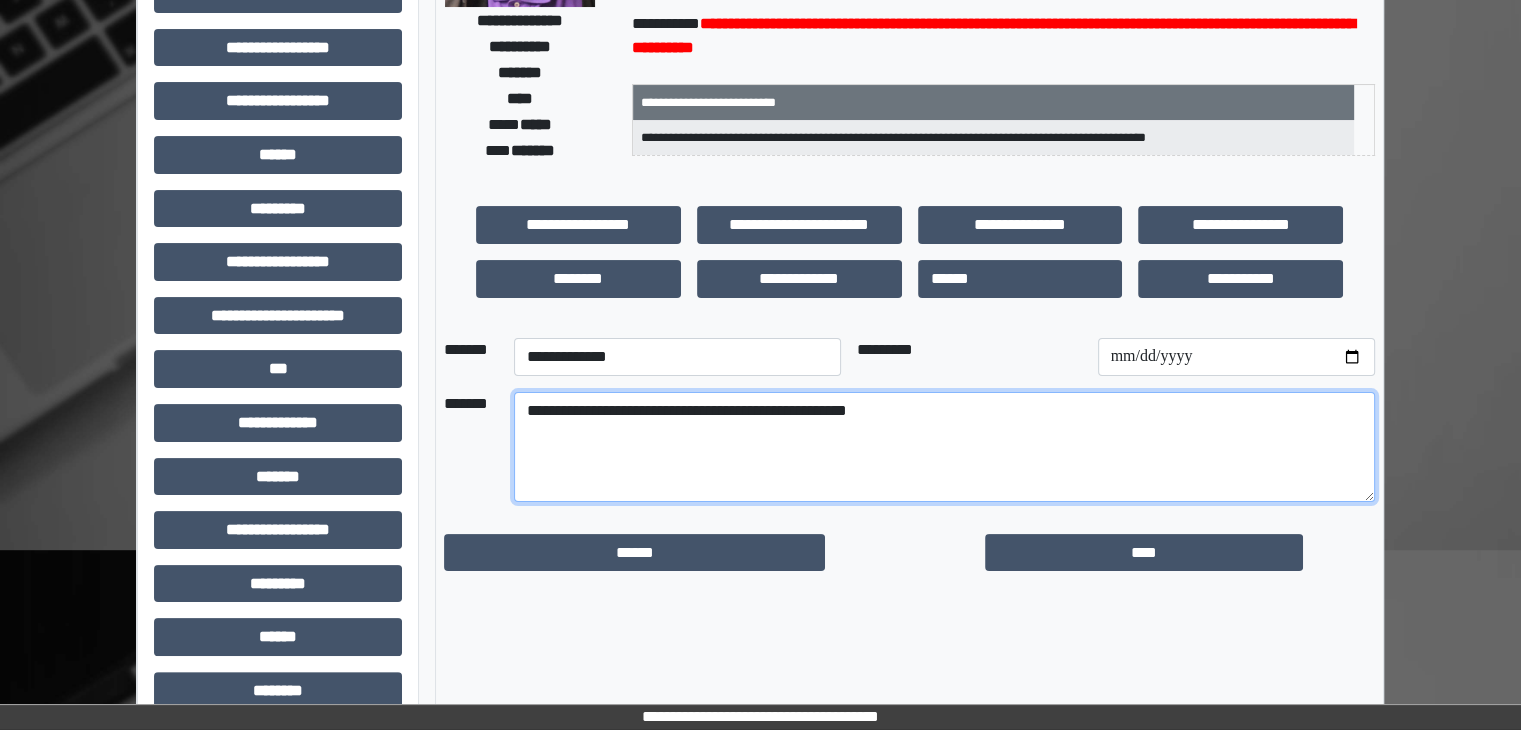click on "**********" at bounding box center [944, 447] 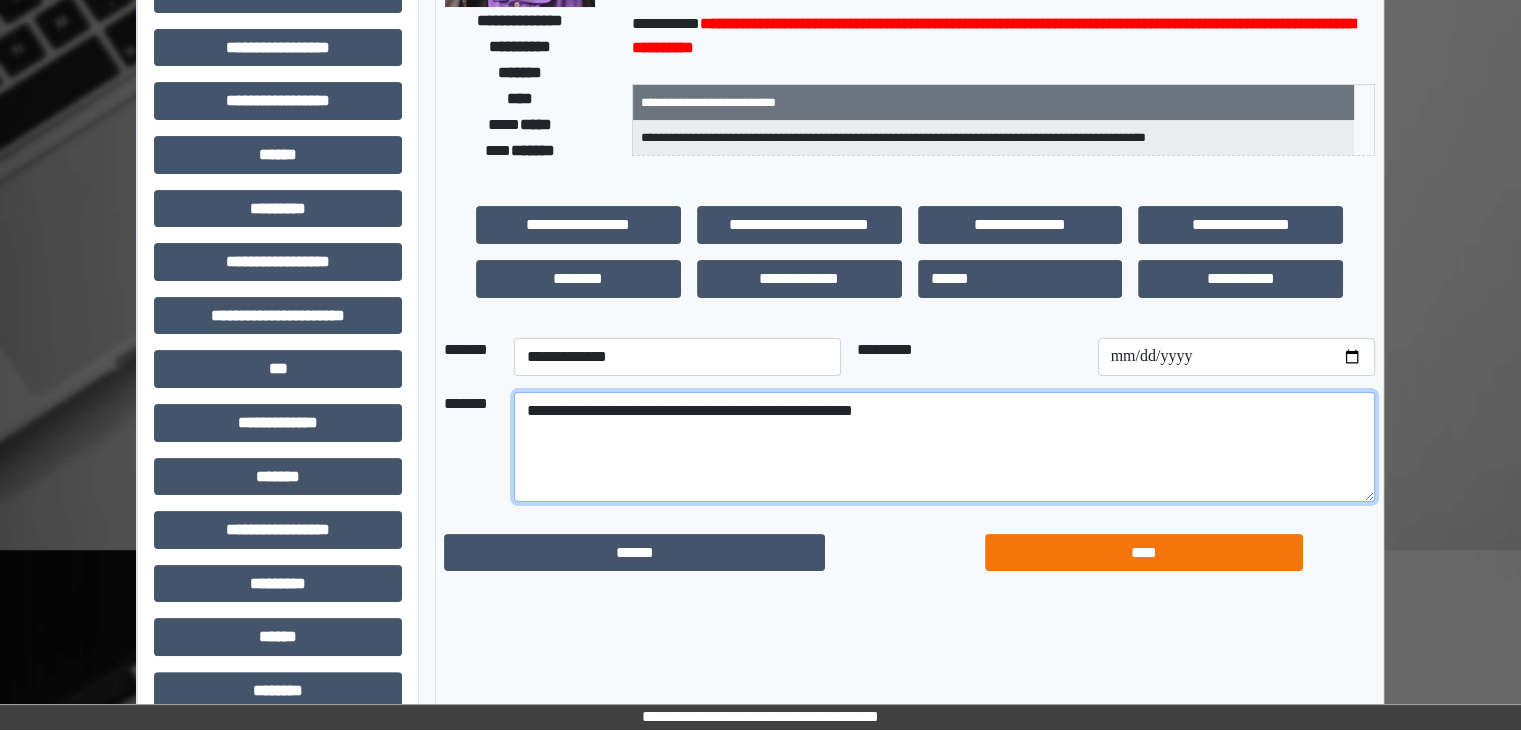 type on "**********" 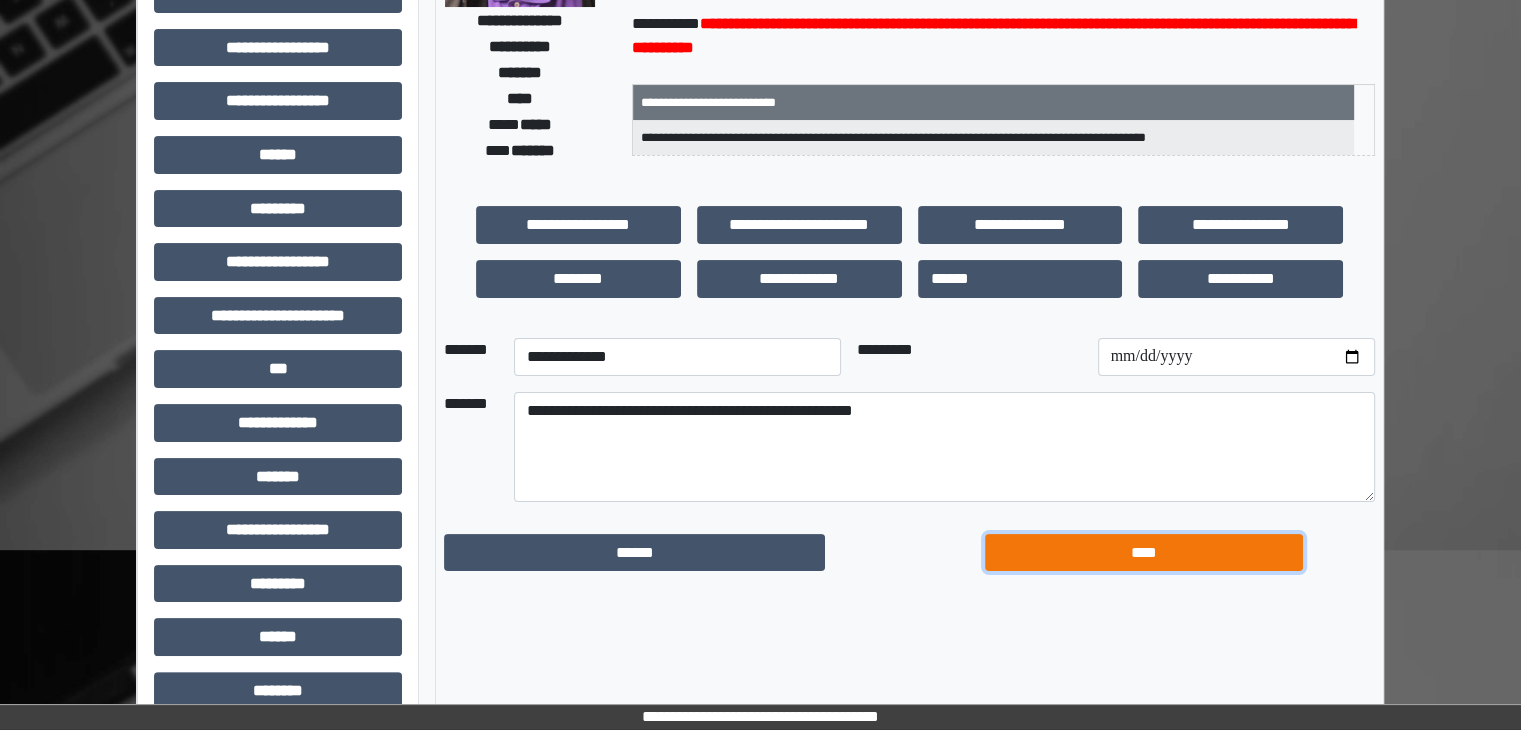 click on "****" at bounding box center [1144, 553] 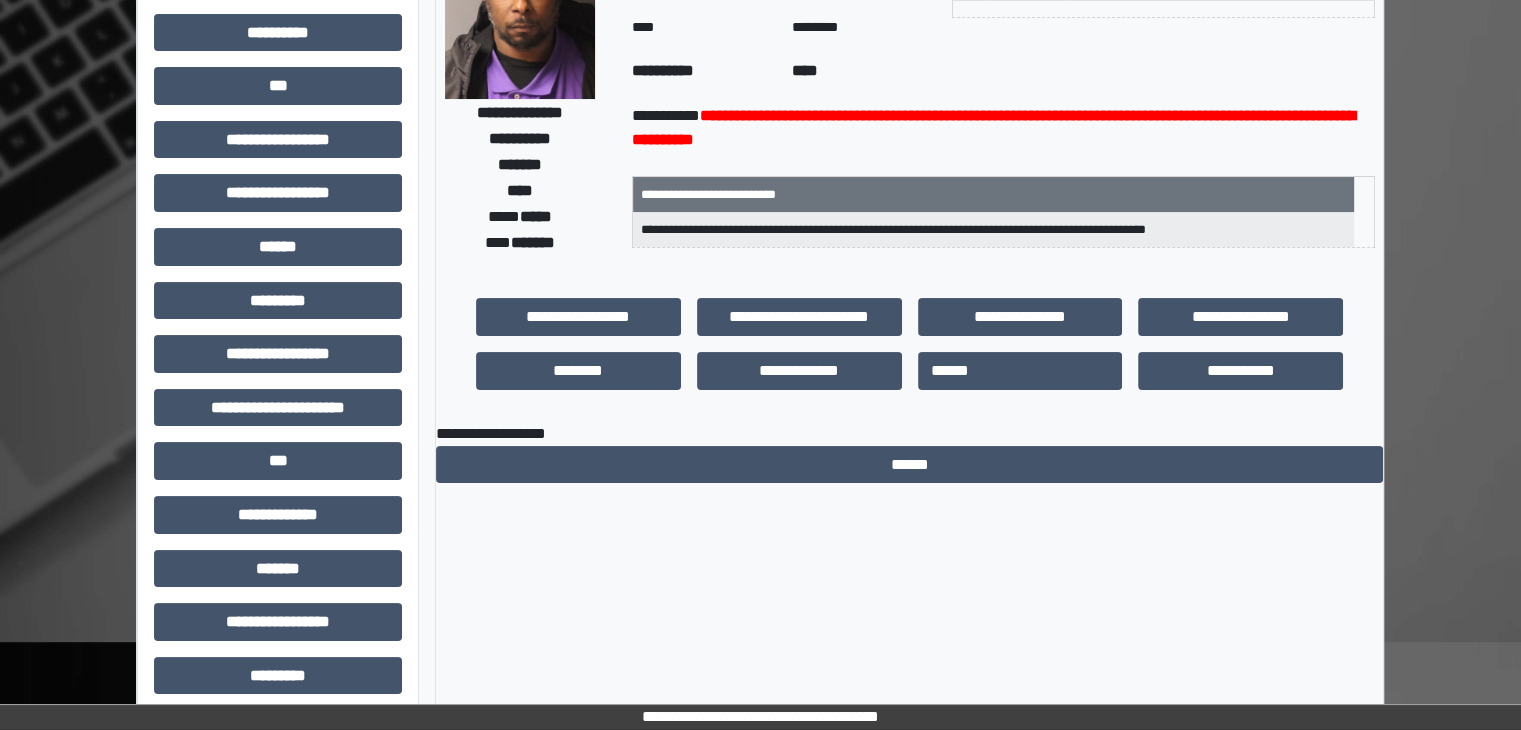 scroll, scrollTop: 0, scrollLeft: 0, axis: both 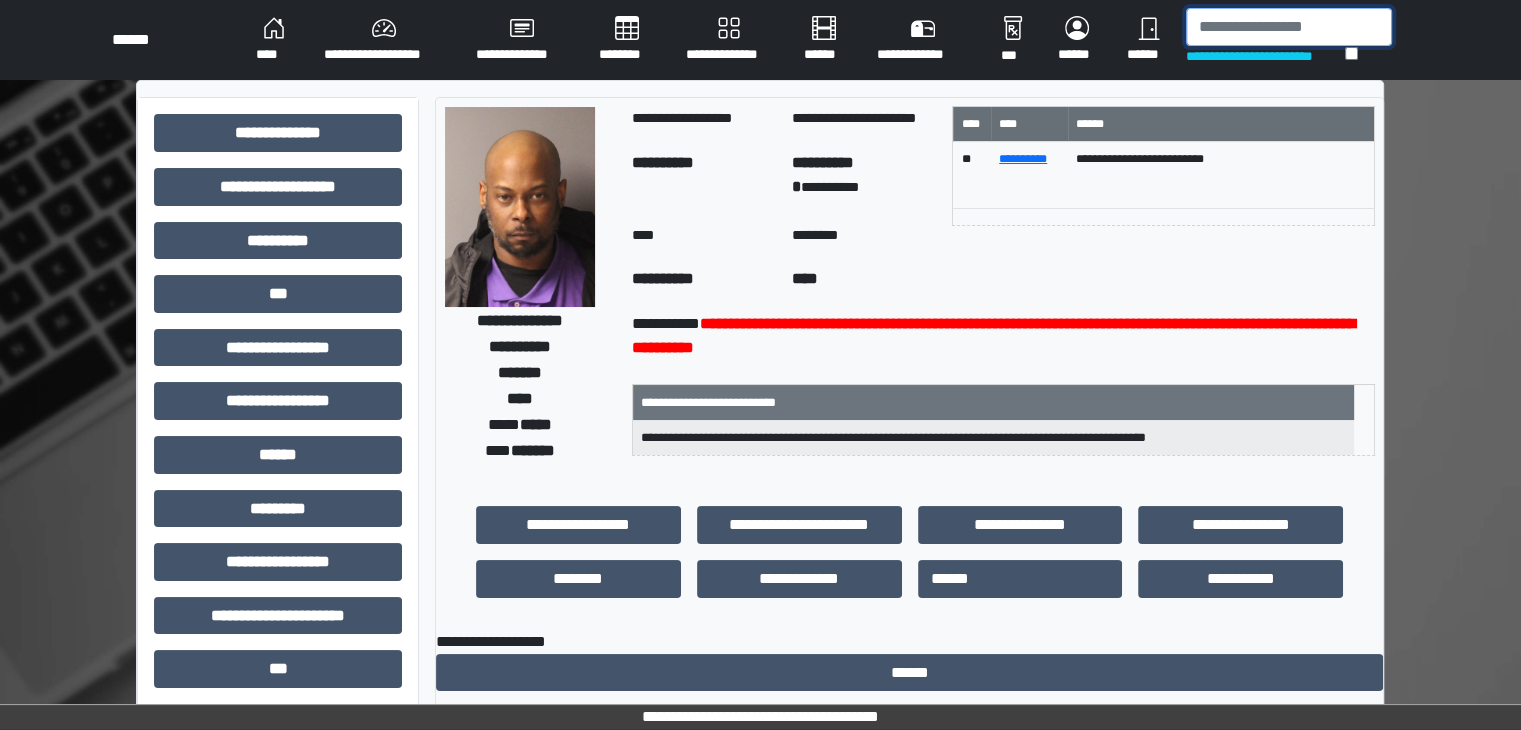 click at bounding box center (1289, 27) 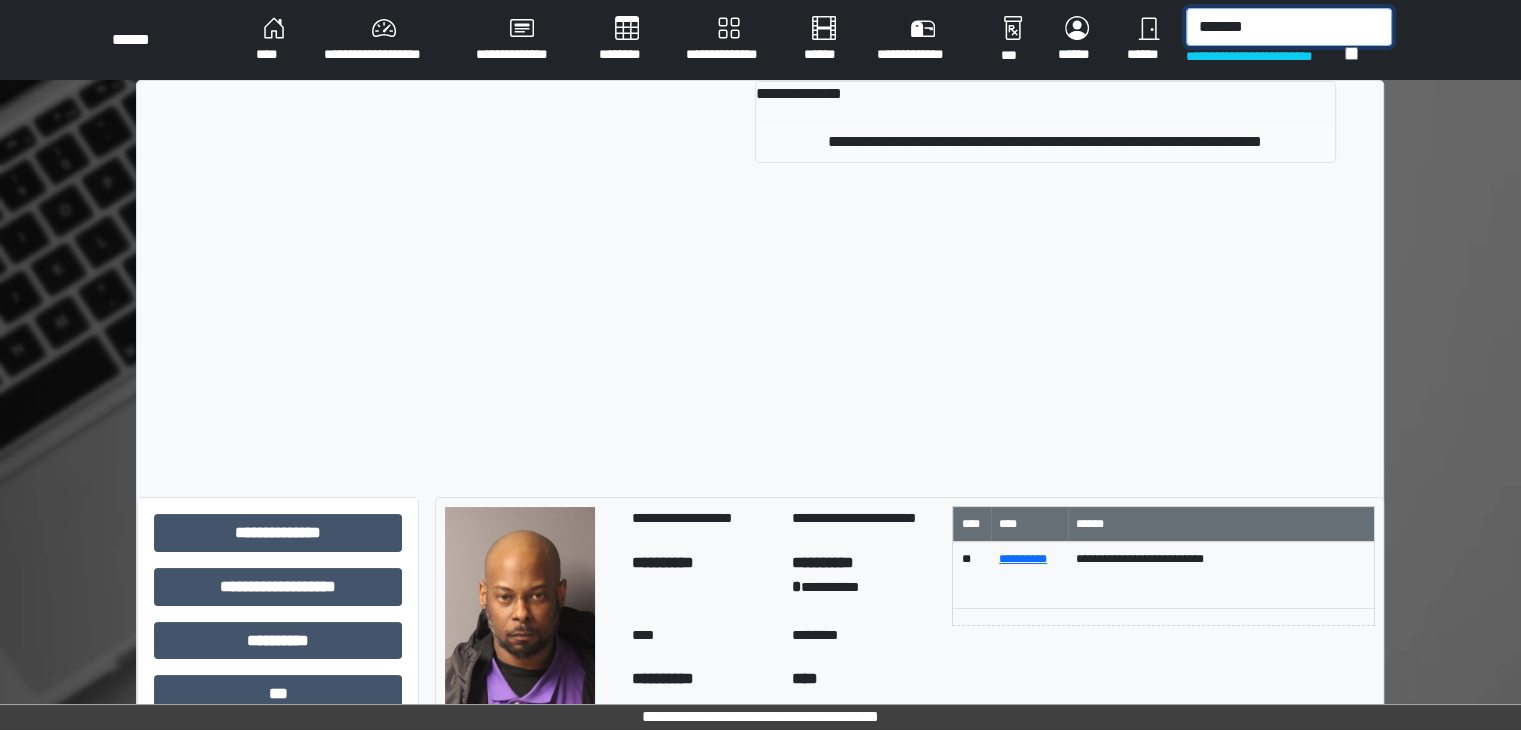 type on "*******" 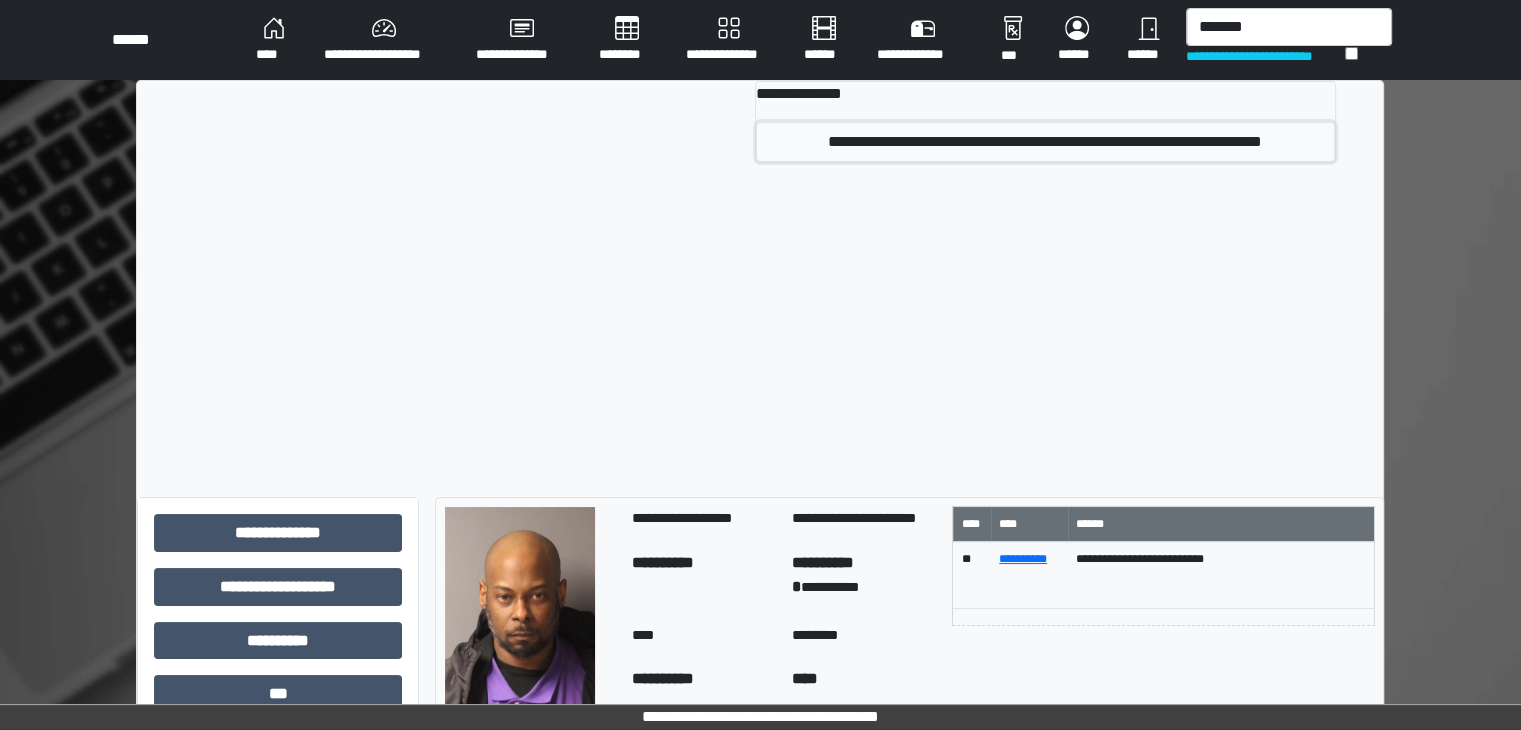click on "**********" at bounding box center [1045, 142] 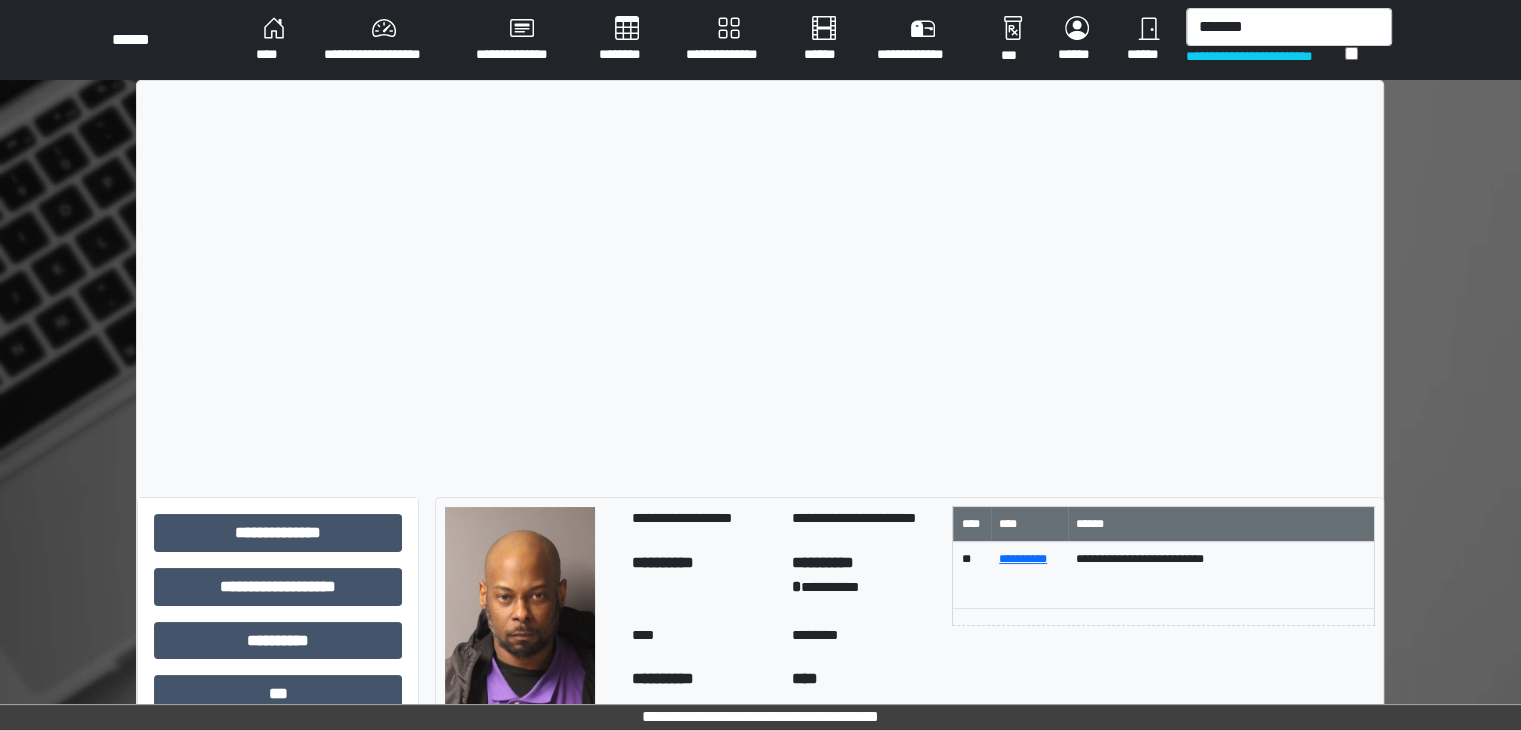 type 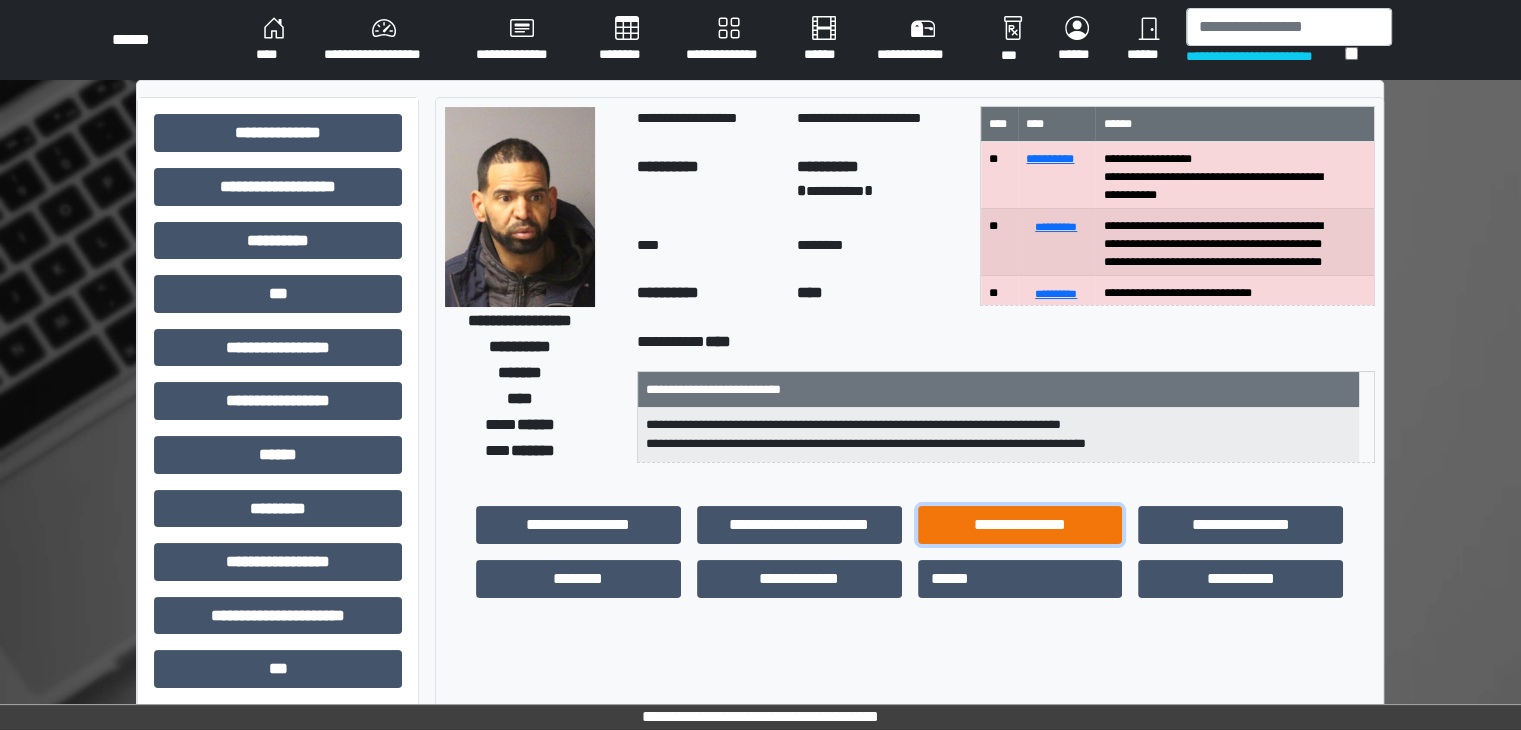 click on "**********" at bounding box center [1020, 525] 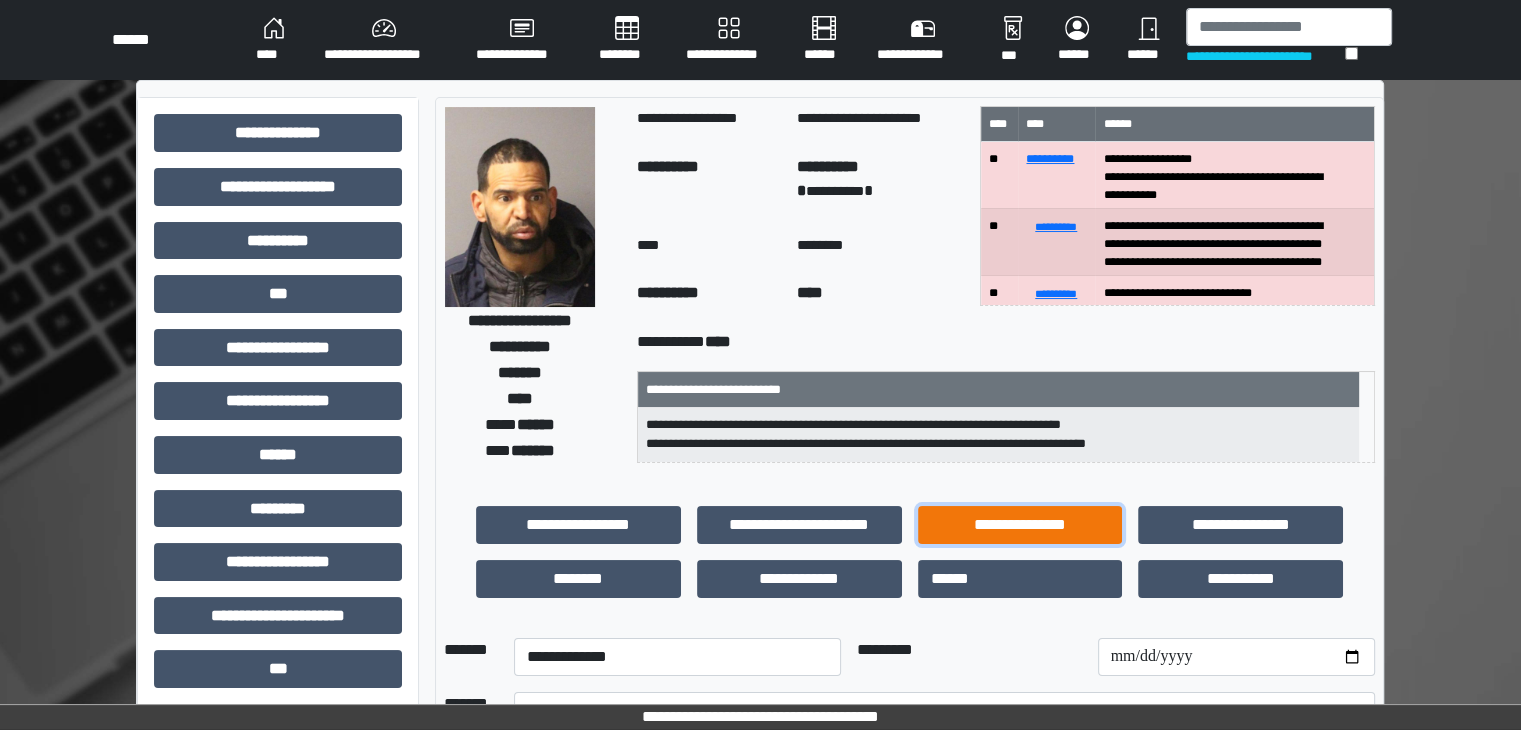 click on "**********" at bounding box center (1020, 525) 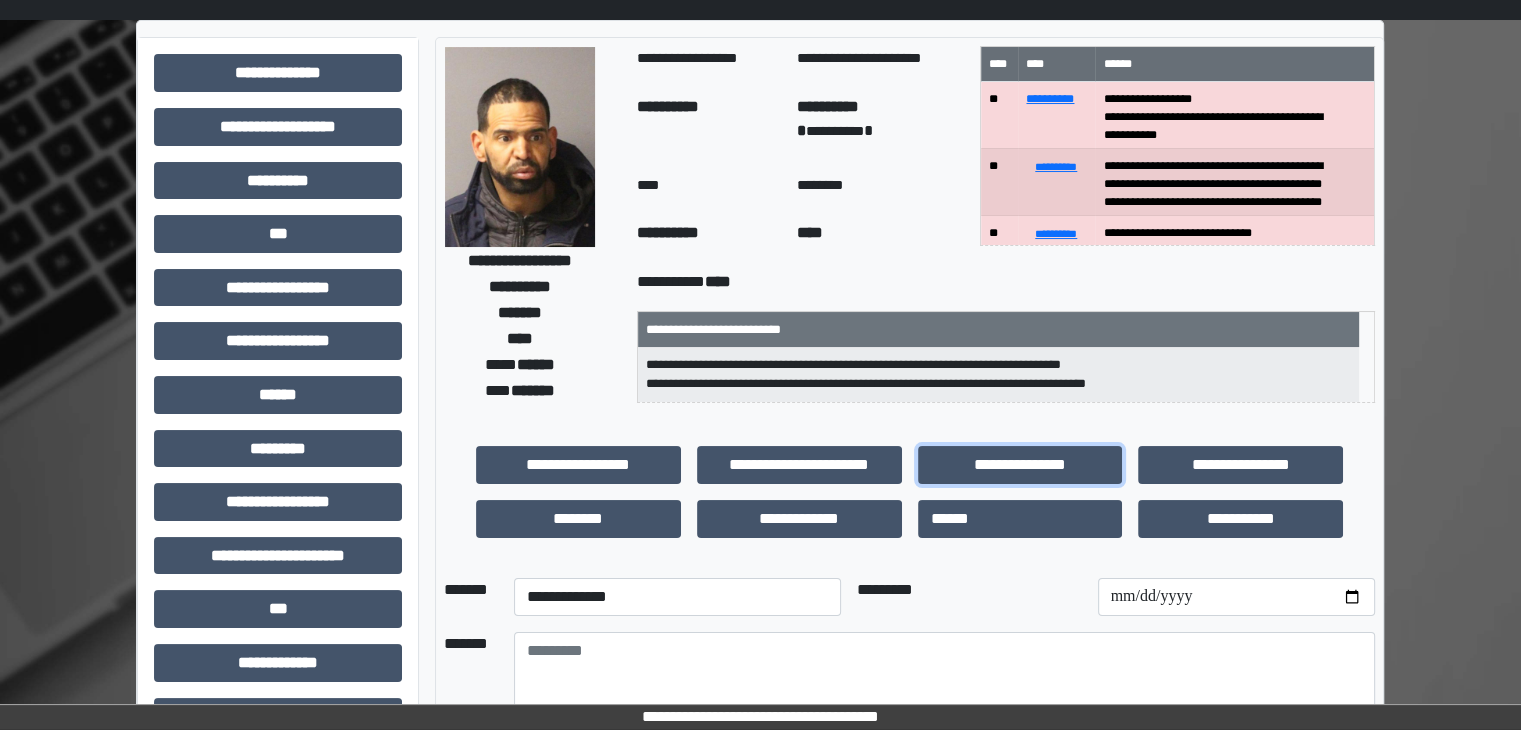 scroll, scrollTop: 400, scrollLeft: 0, axis: vertical 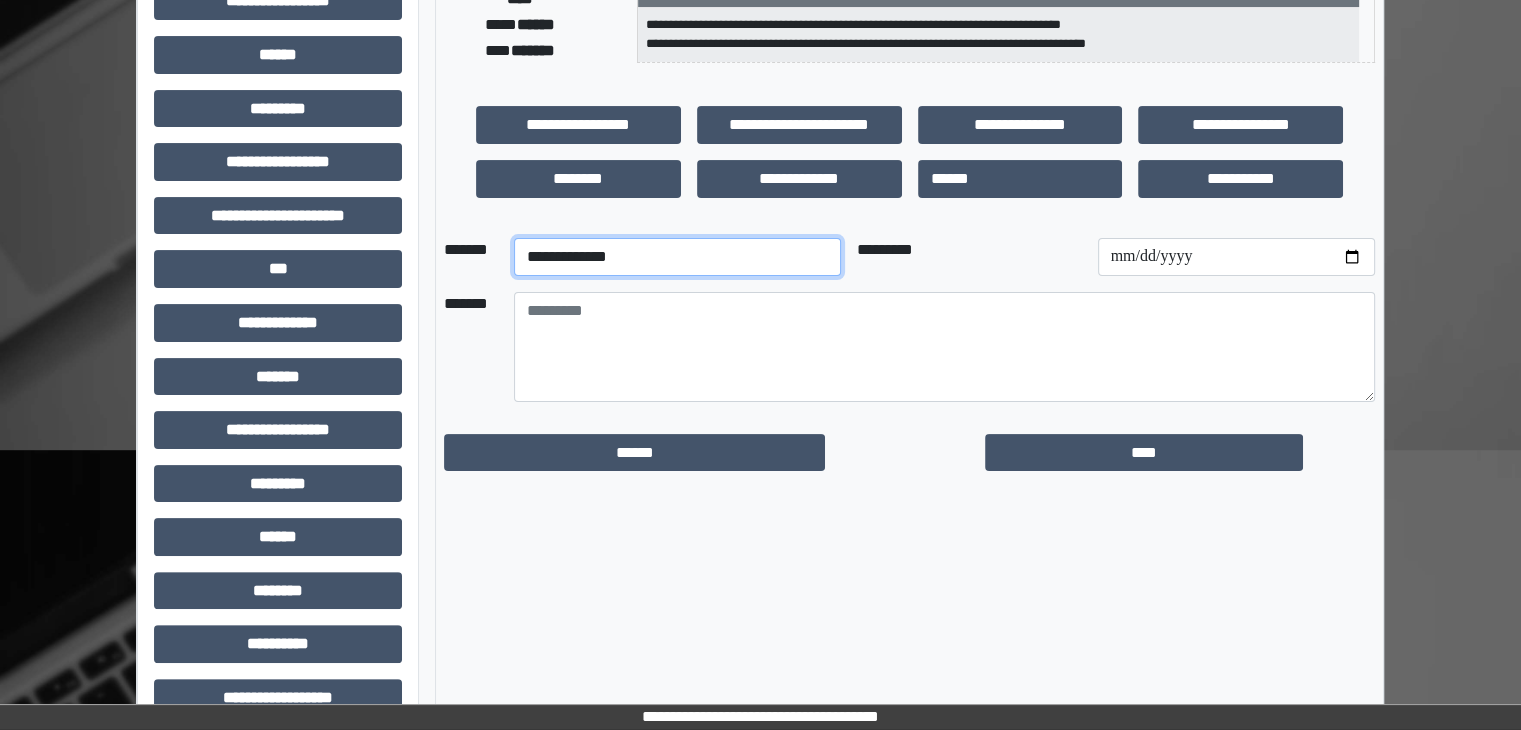click on "**********" at bounding box center (677, 257) 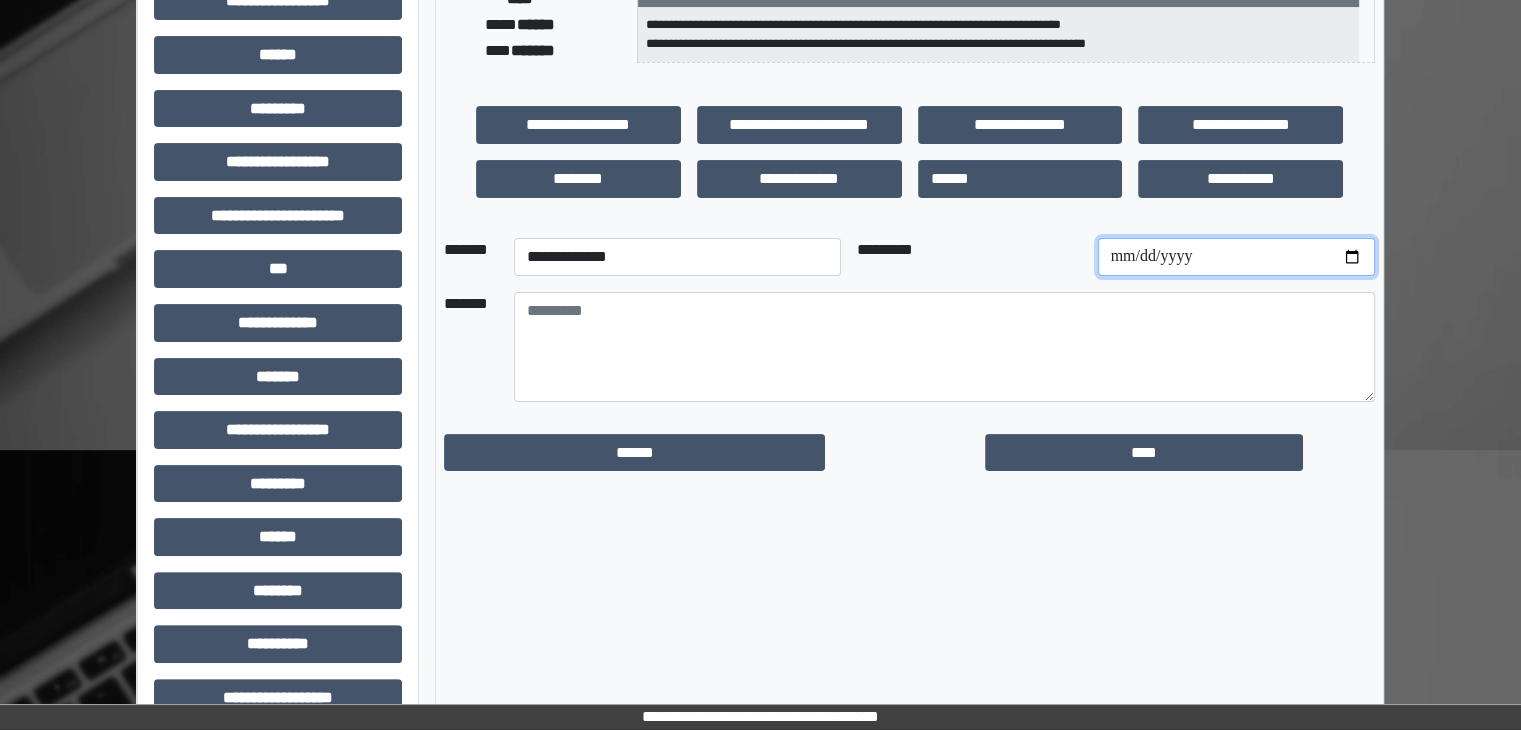 click at bounding box center [1236, 257] 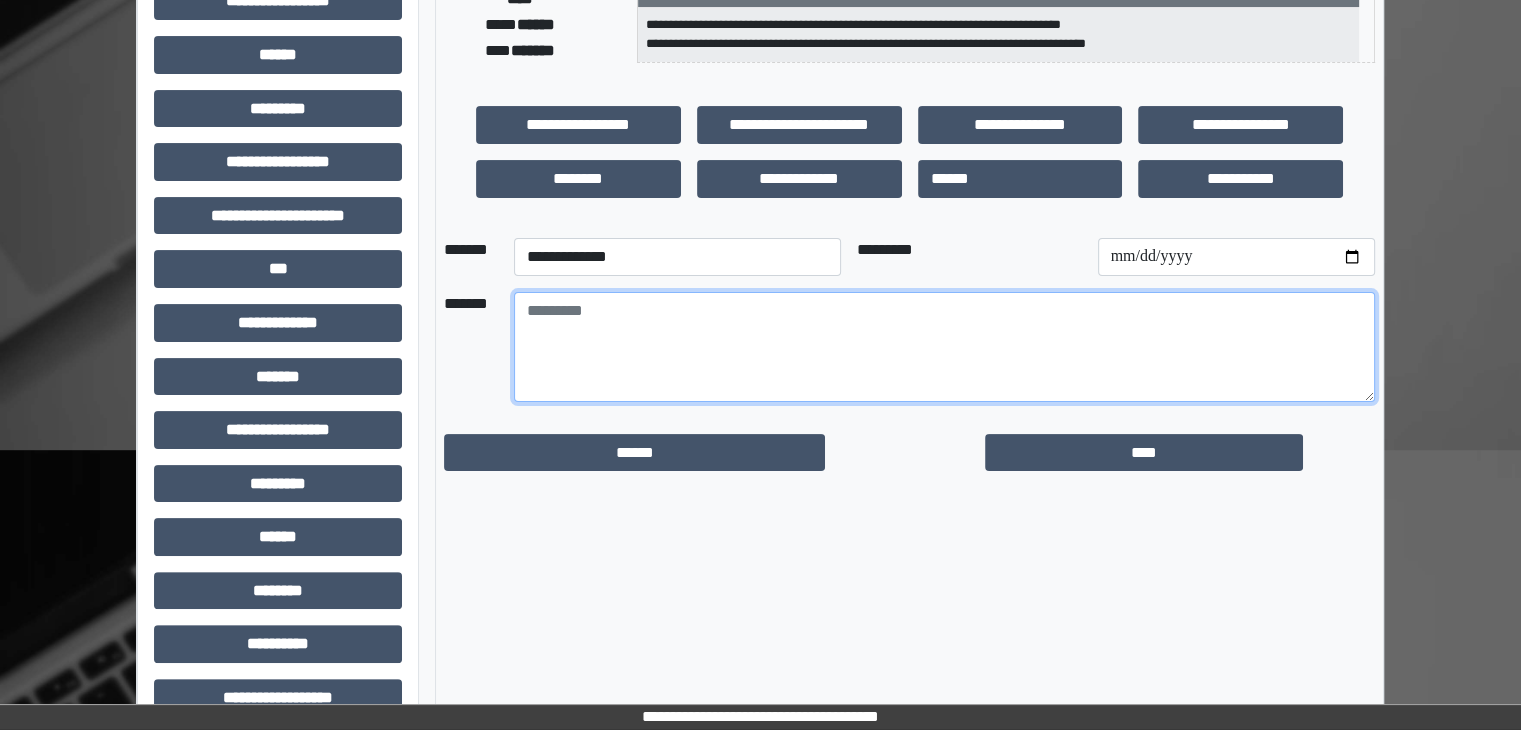 click at bounding box center [944, 347] 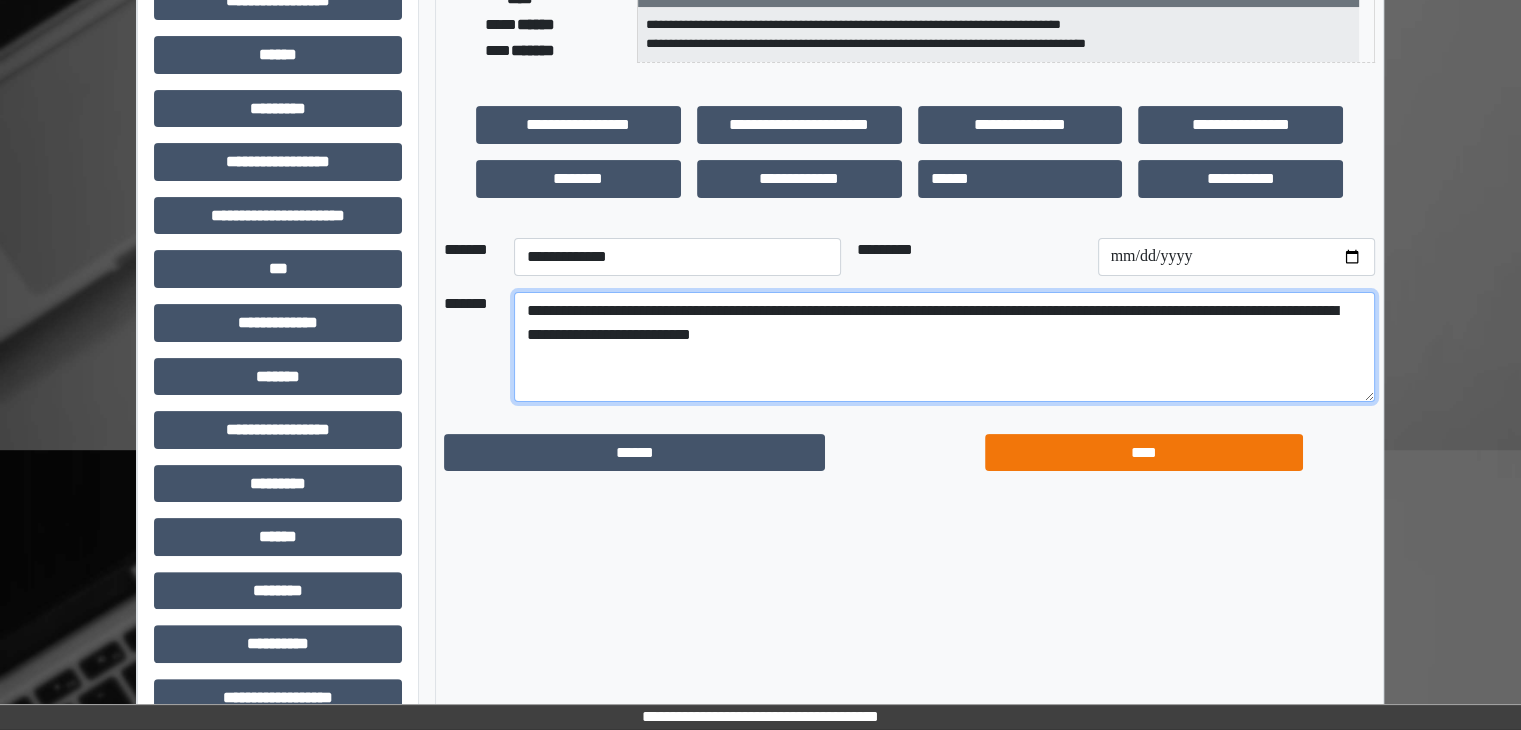 type on "**********" 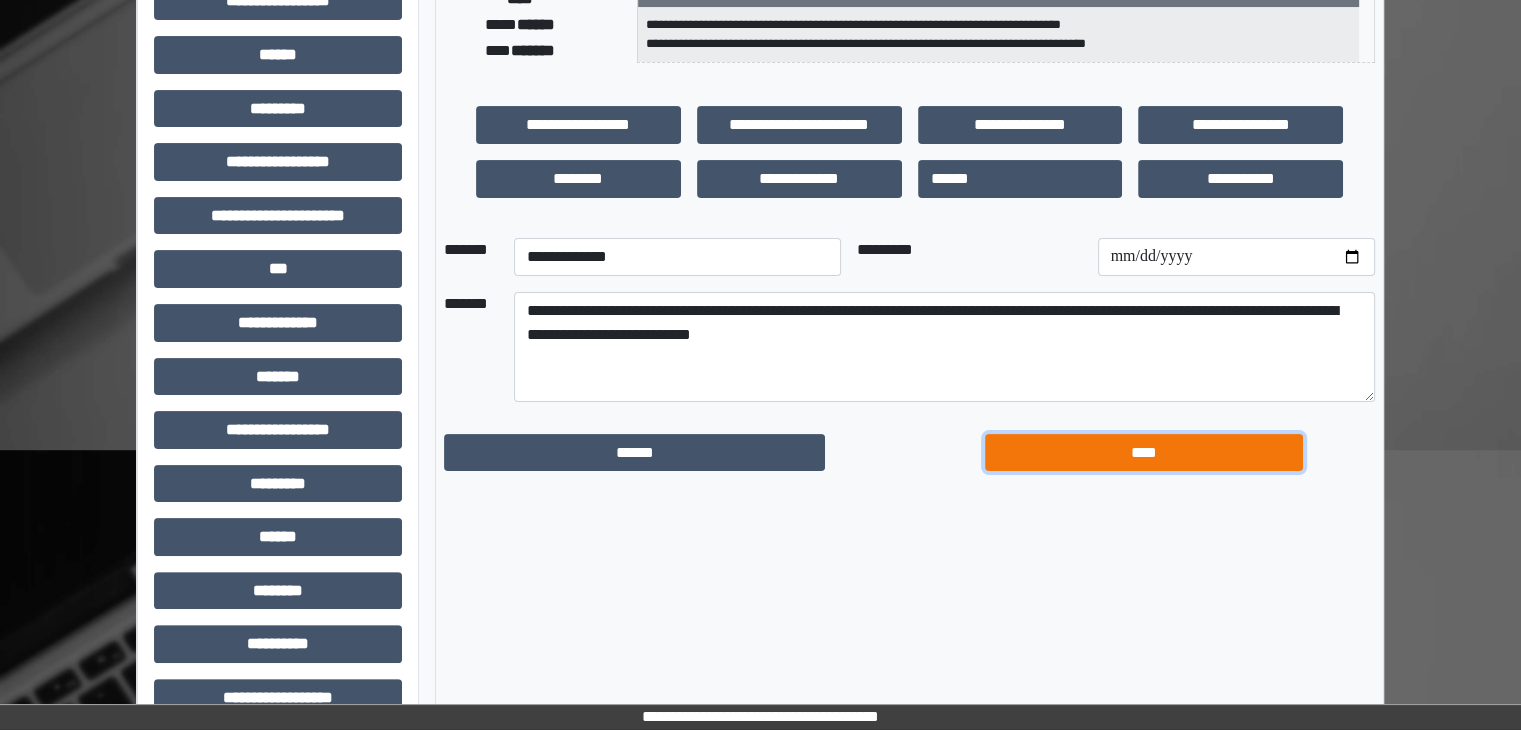 click on "****" at bounding box center (1144, 453) 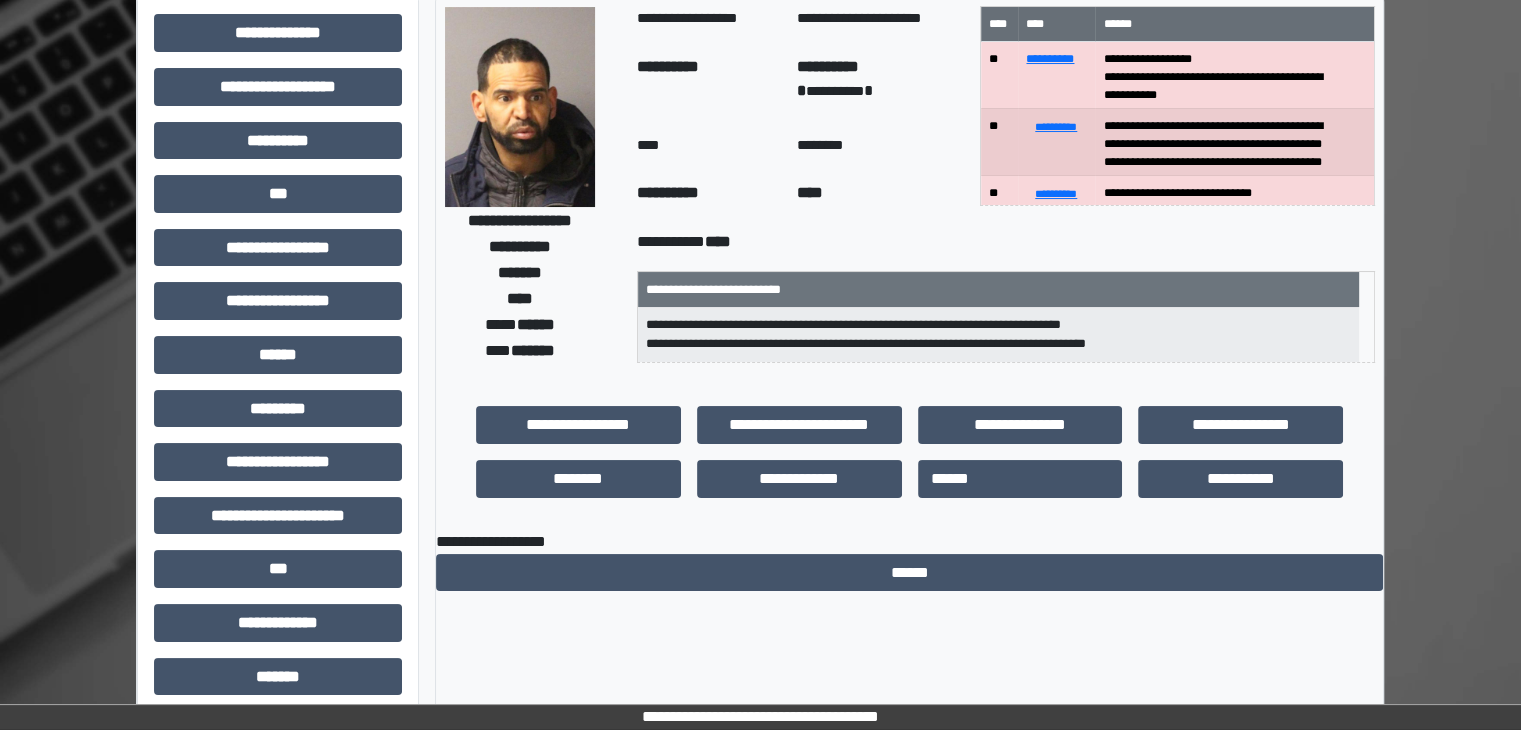 scroll, scrollTop: 0, scrollLeft: 0, axis: both 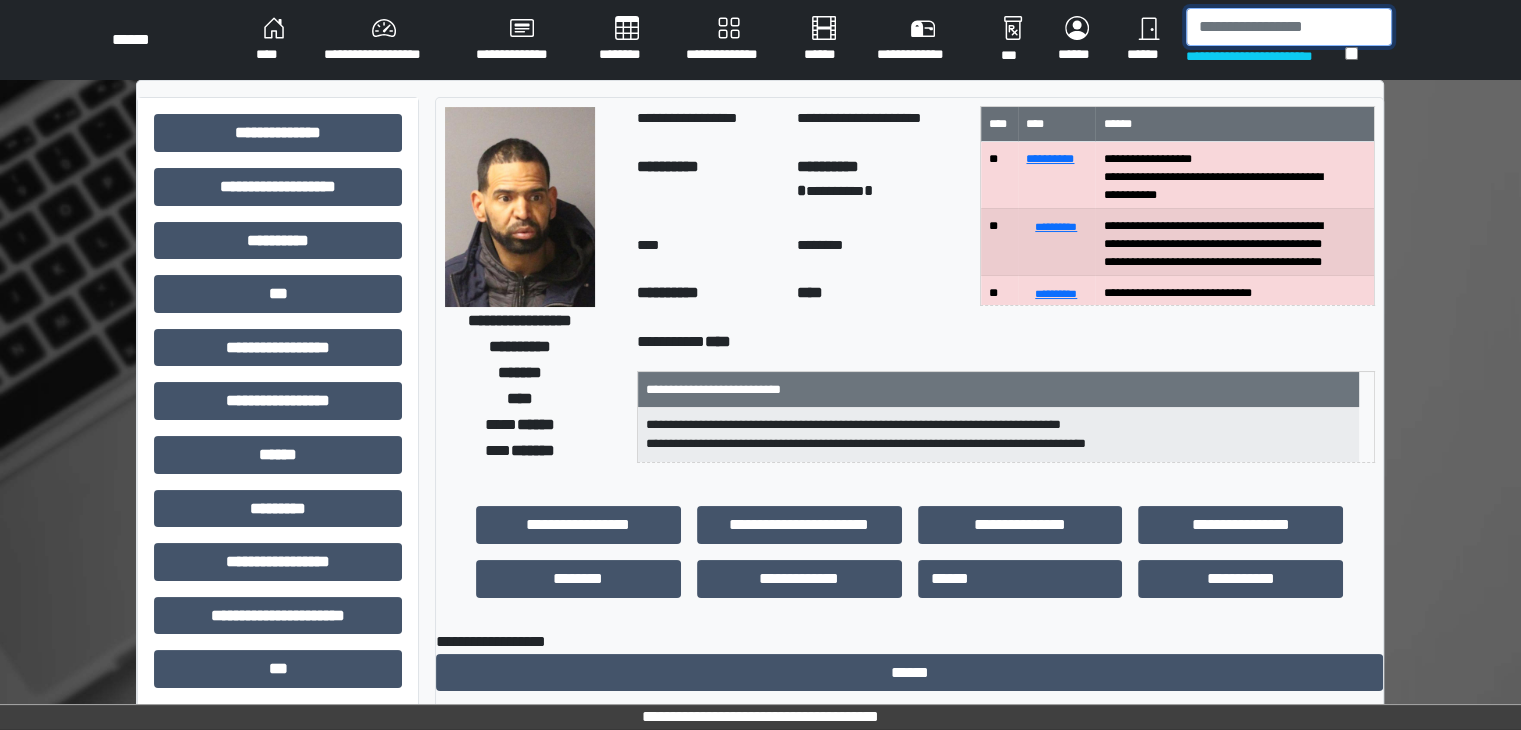click at bounding box center (1289, 27) 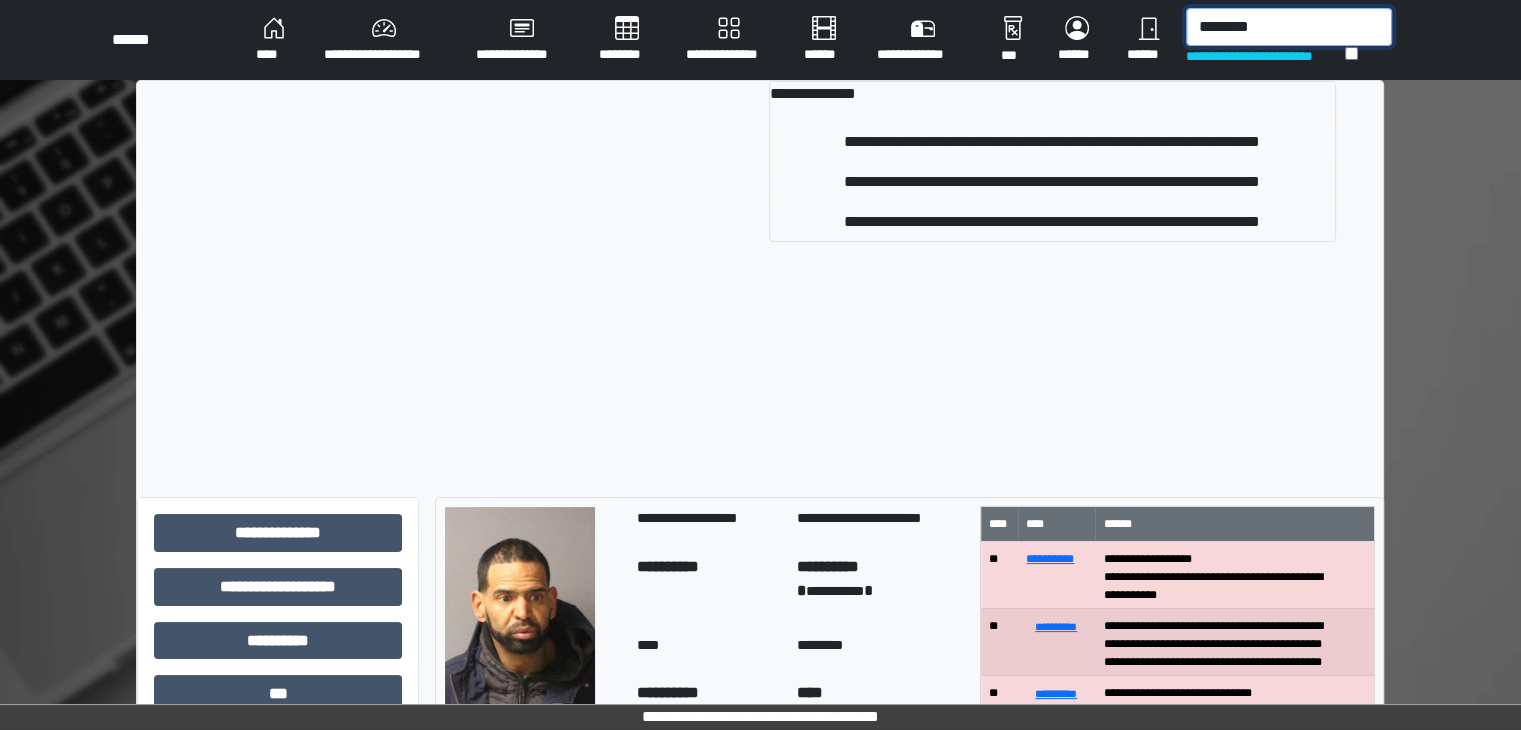 type on "********" 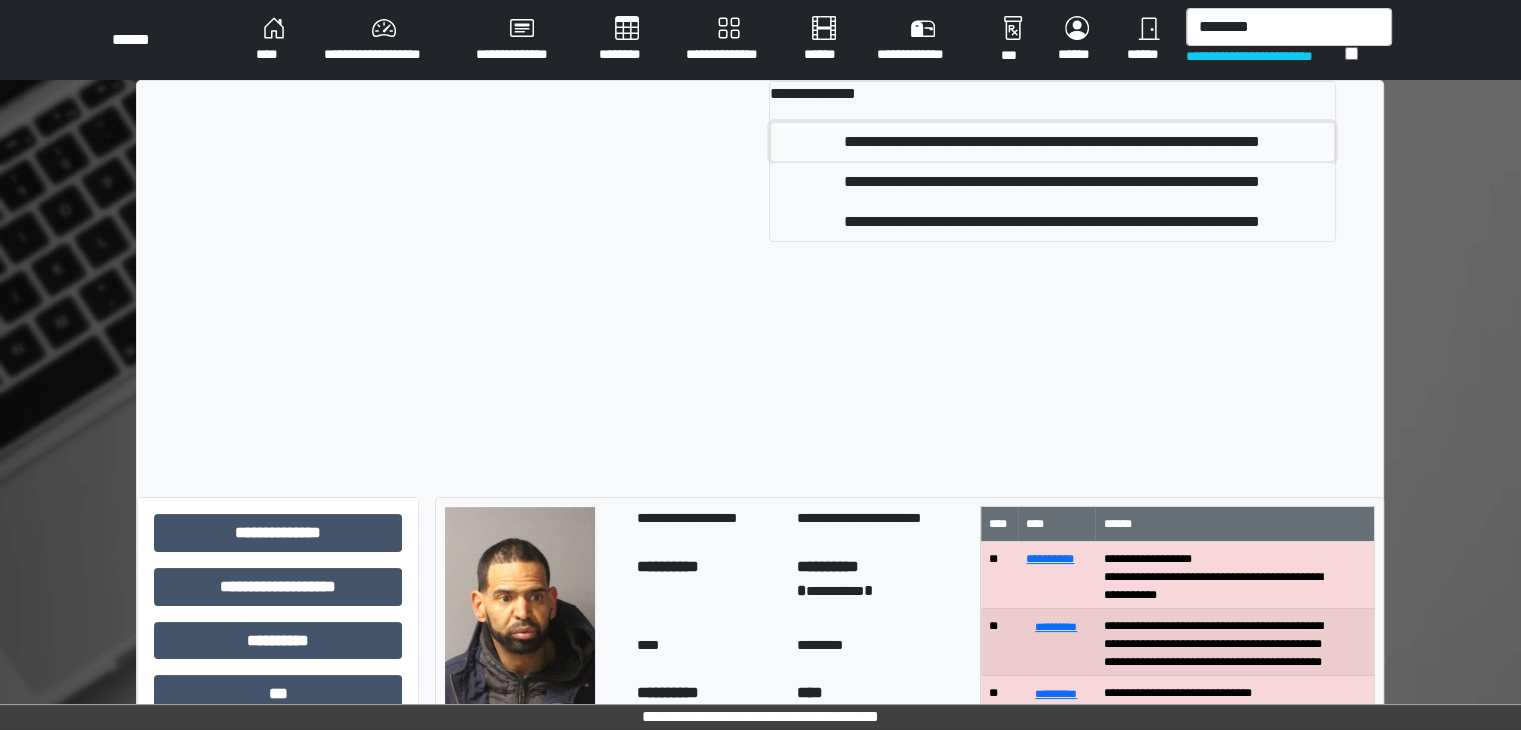 click on "**********" at bounding box center (1052, 142) 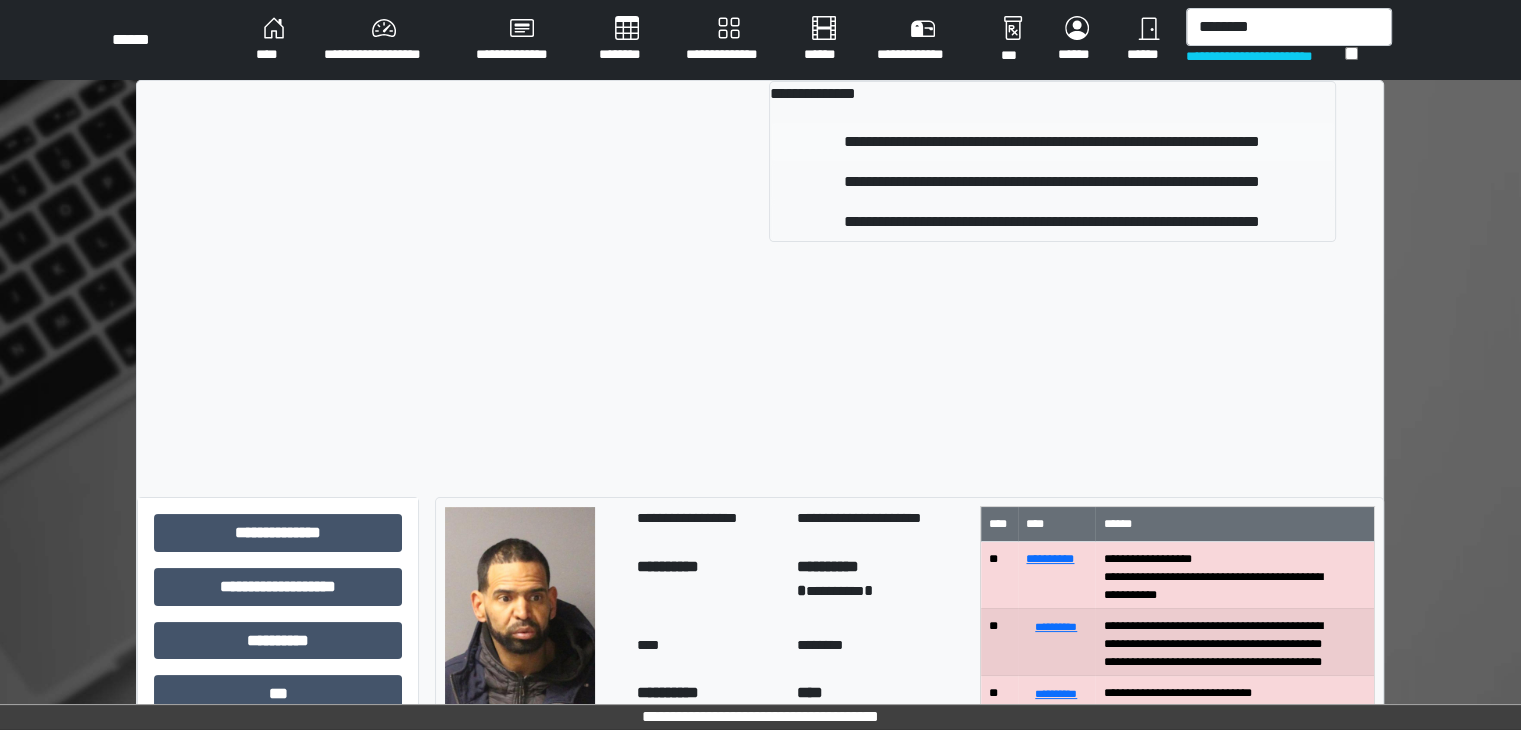 type 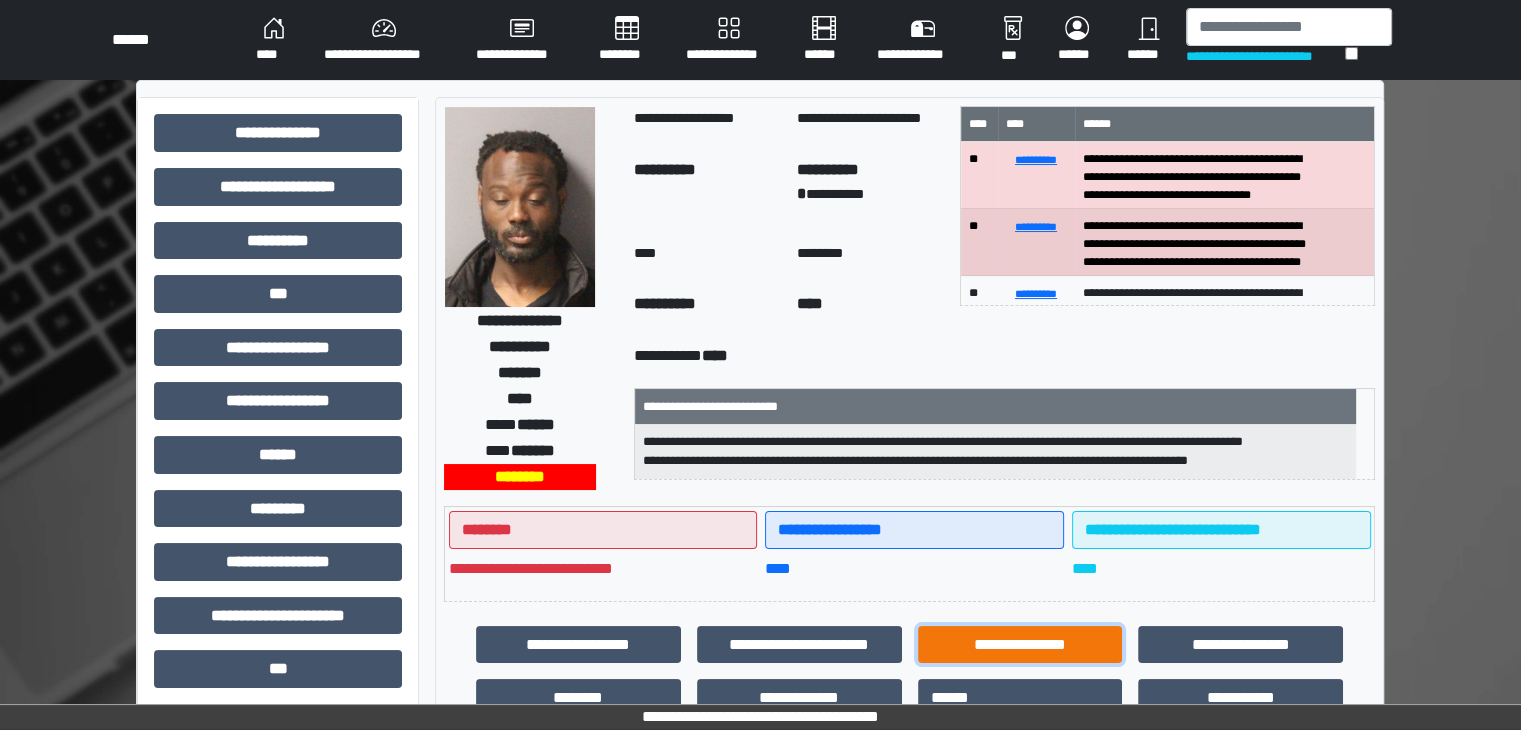 click on "**********" at bounding box center (1020, 645) 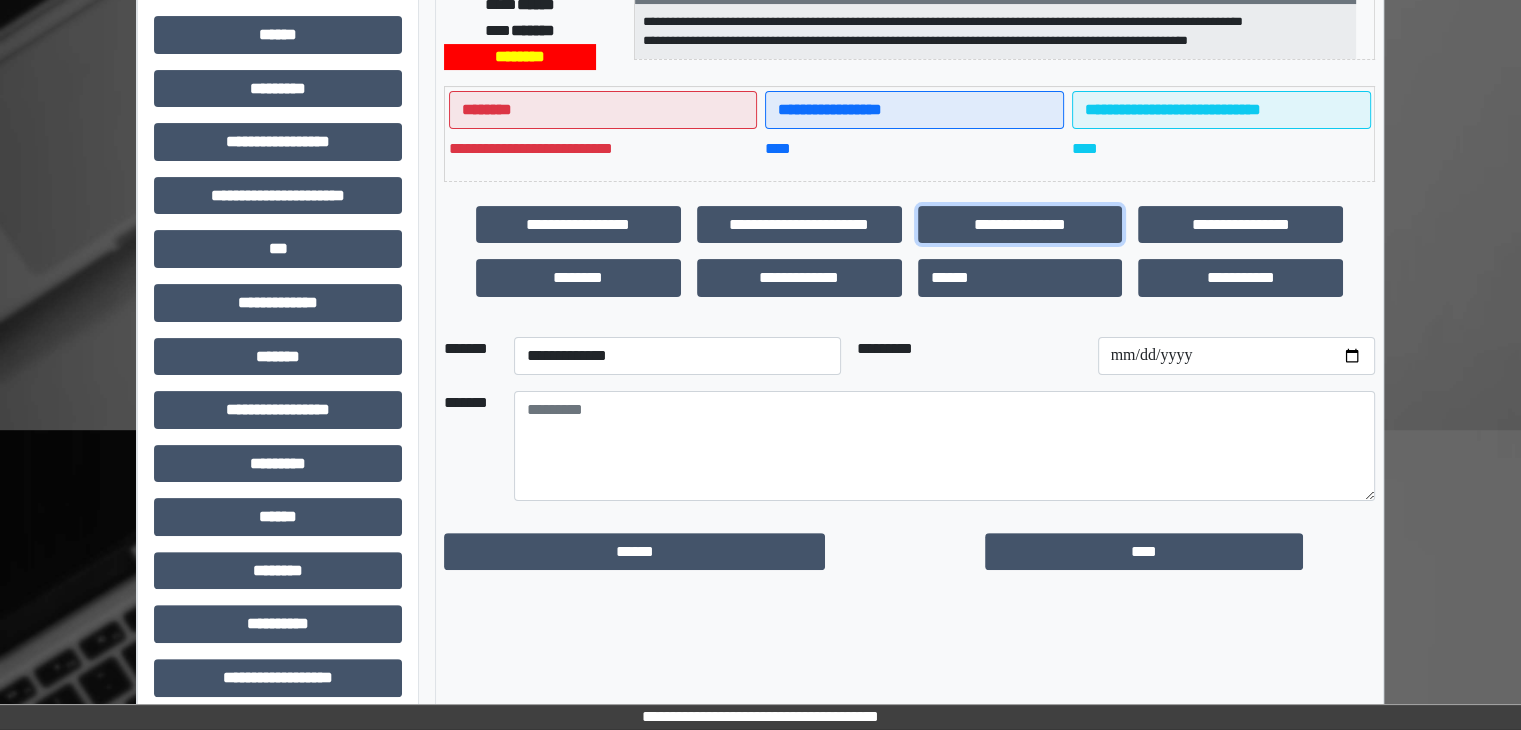 scroll, scrollTop: 436, scrollLeft: 0, axis: vertical 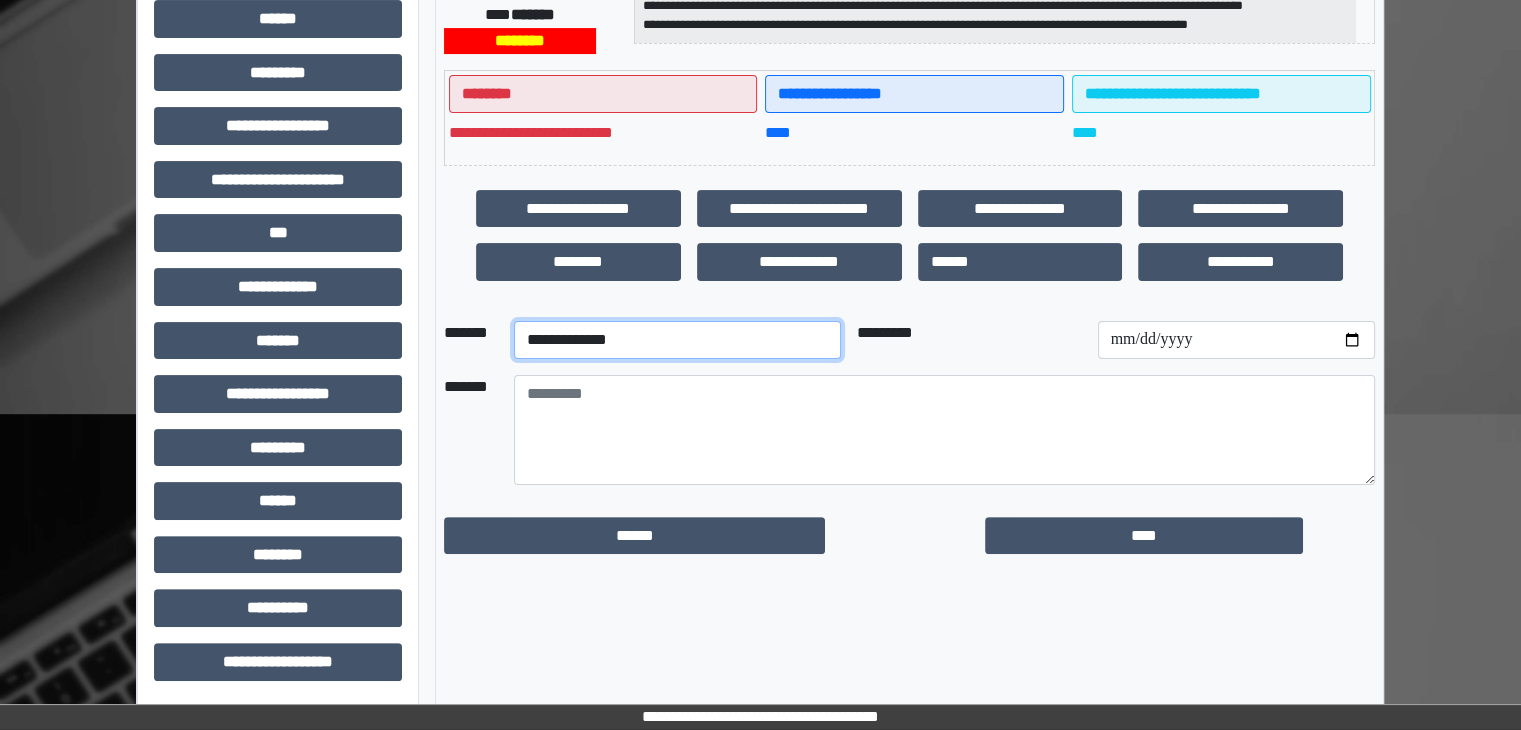 click on "**********" at bounding box center (677, 340) 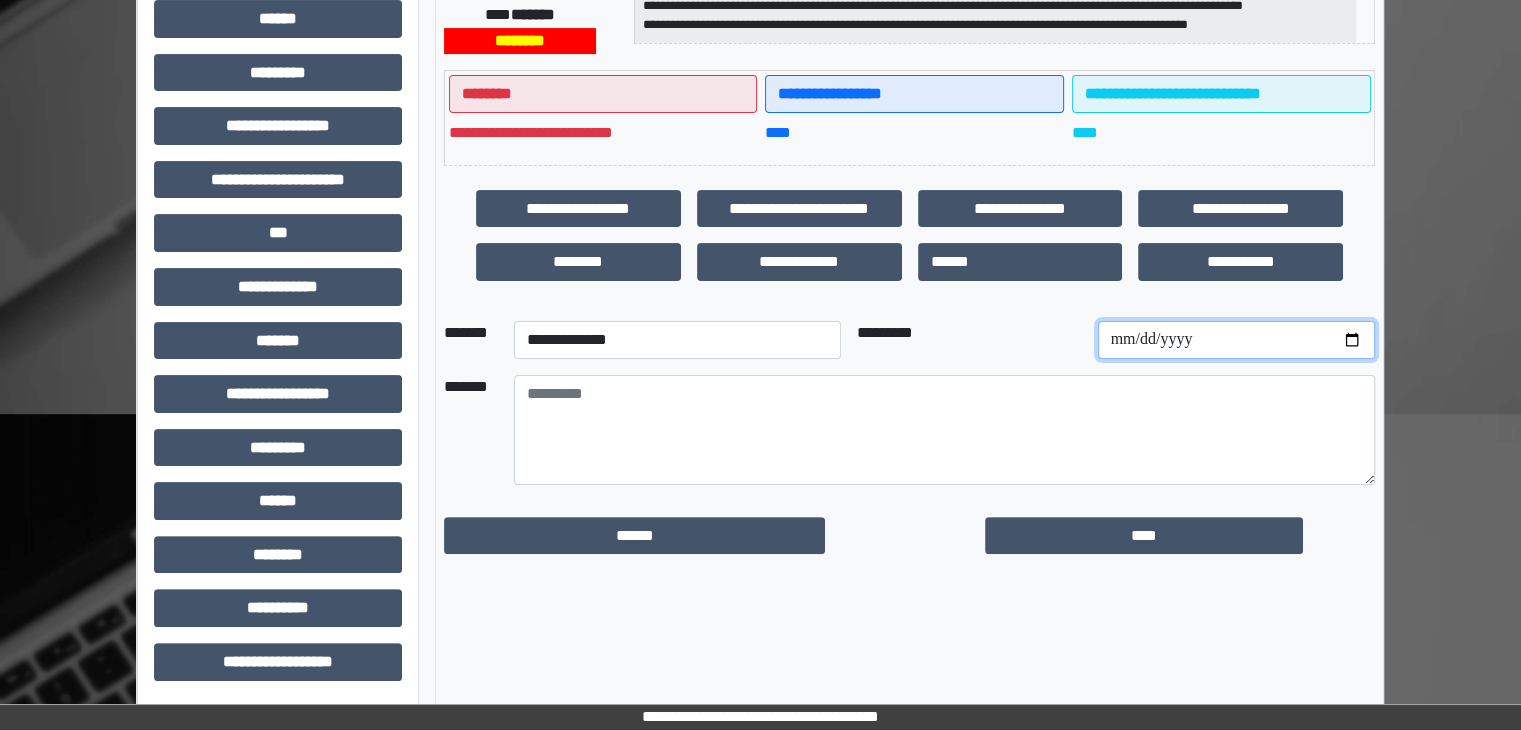 click at bounding box center (1236, 340) 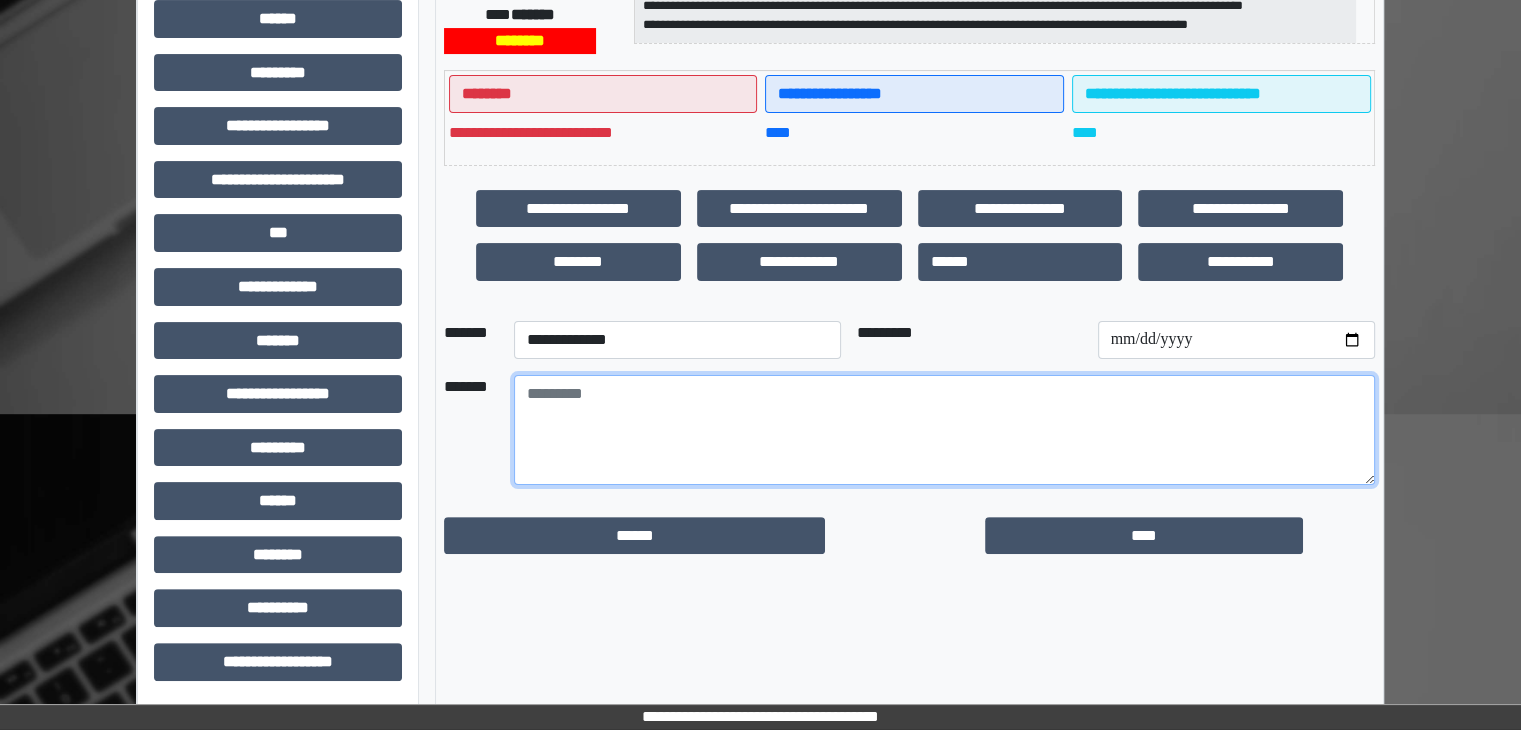 click at bounding box center (944, 430) 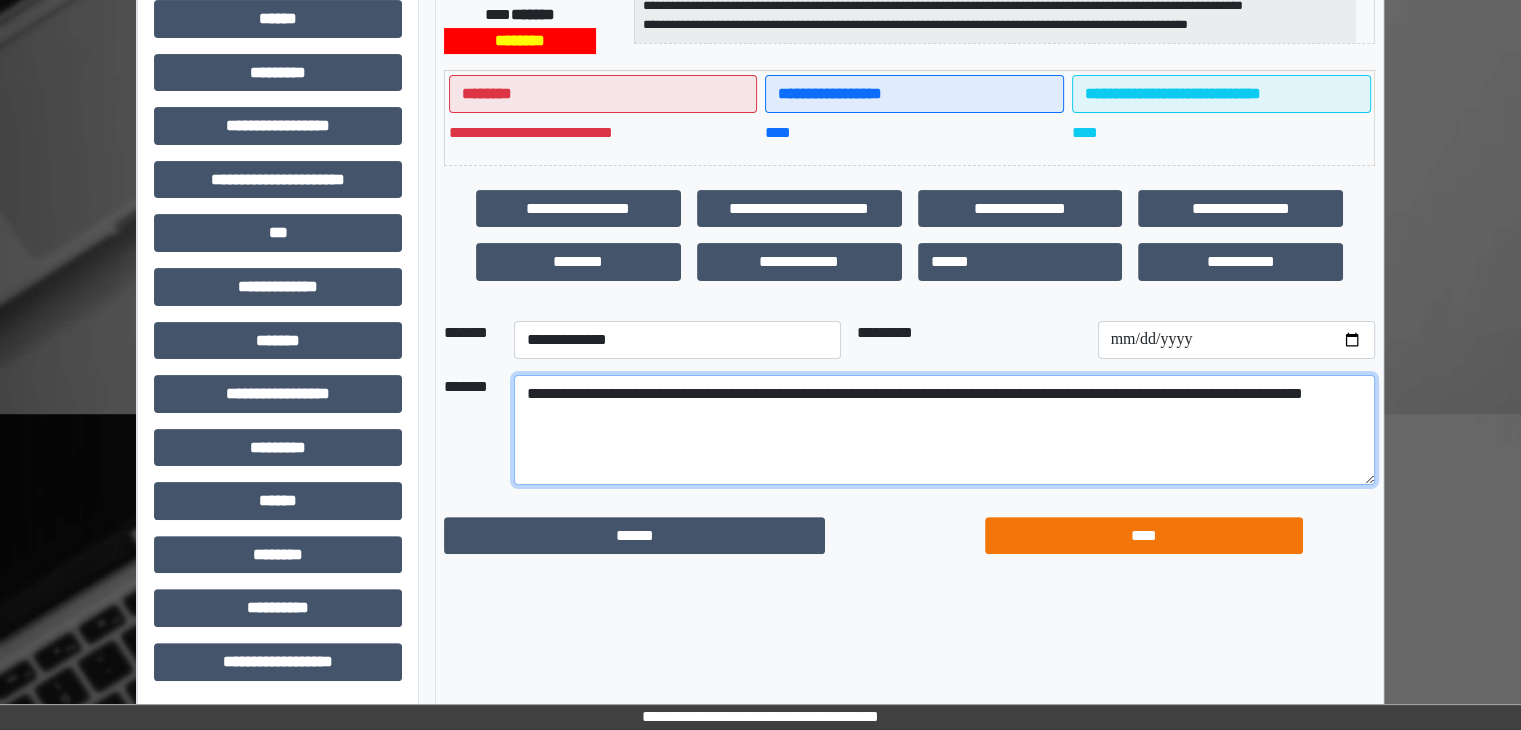 type on "**********" 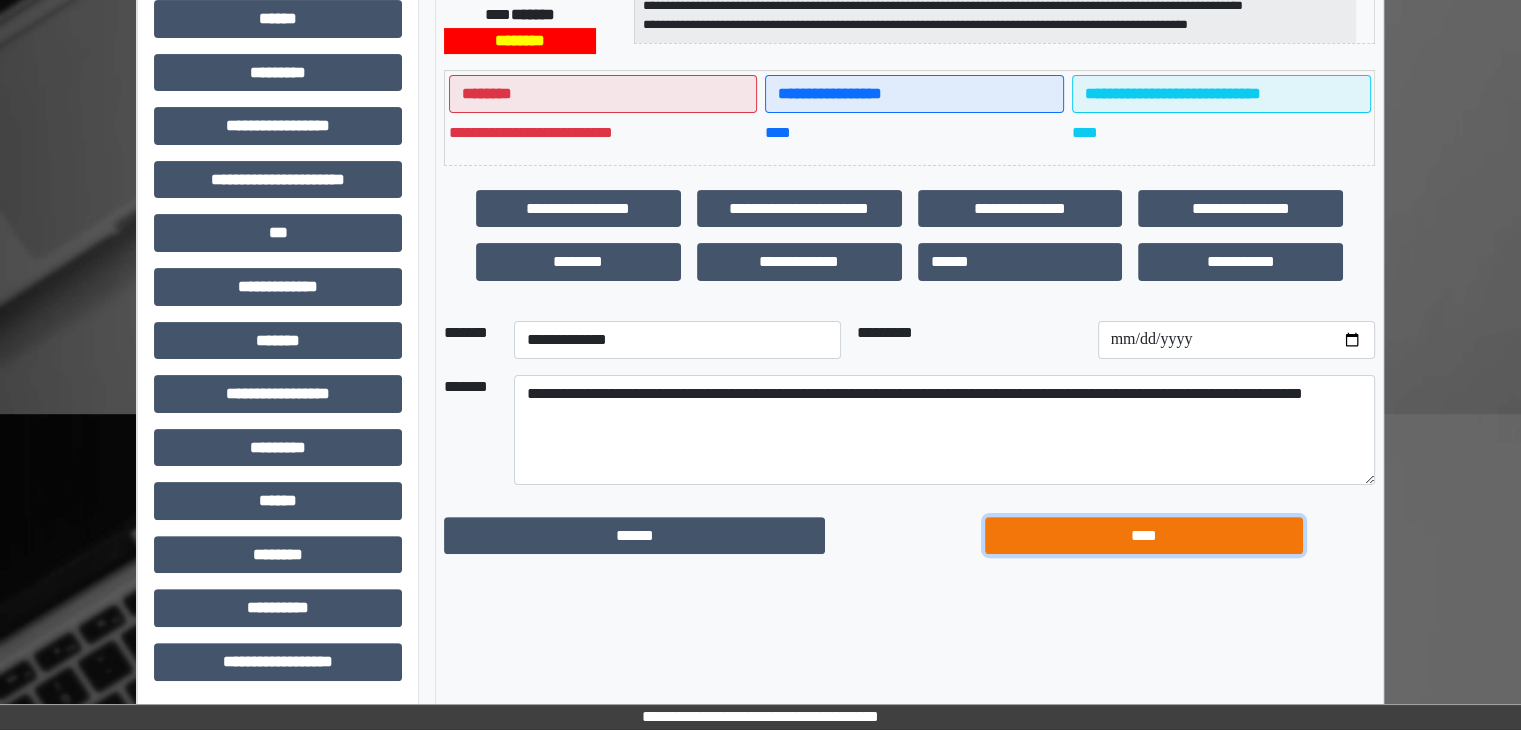 click on "****" at bounding box center (1144, 536) 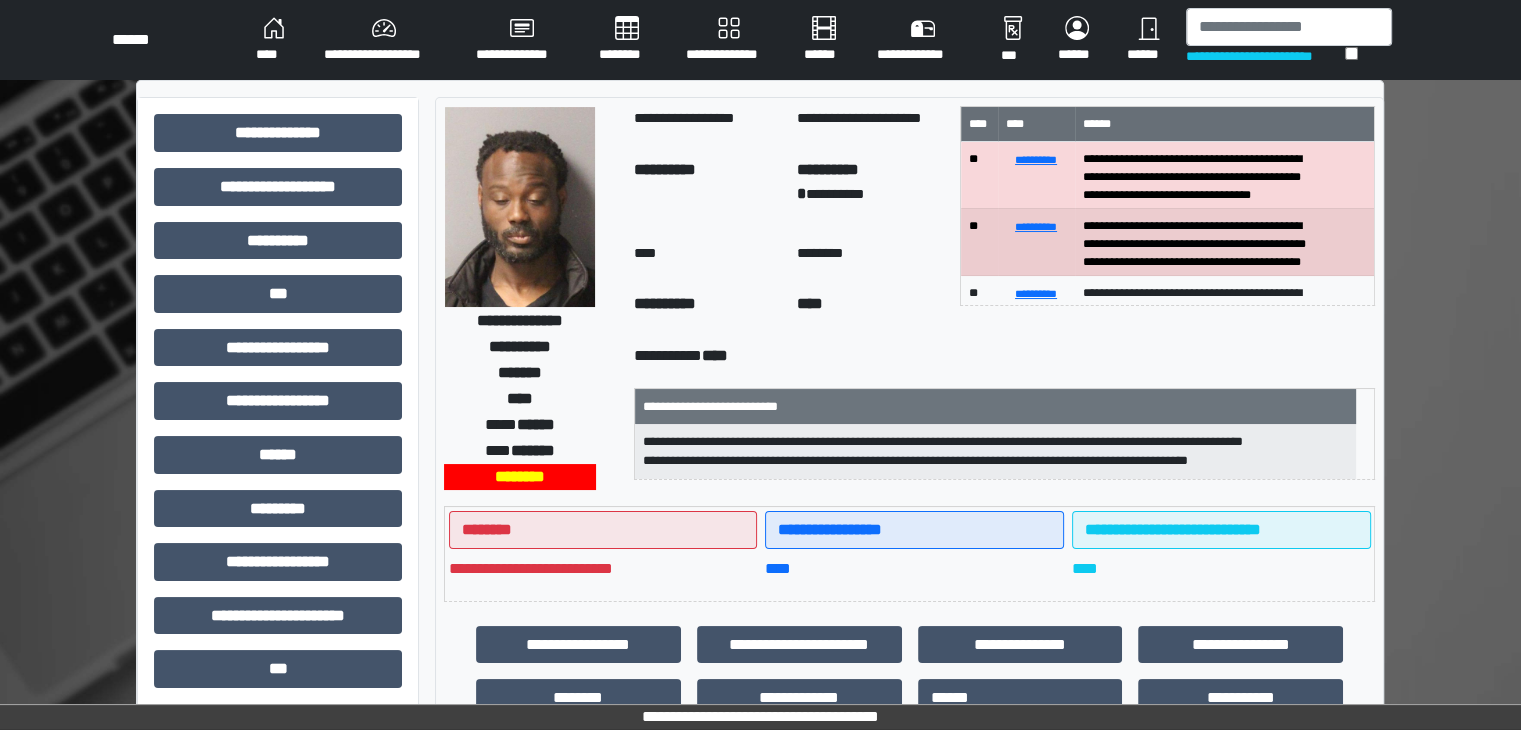 scroll, scrollTop: 0, scrollLeft: 0, axis: both 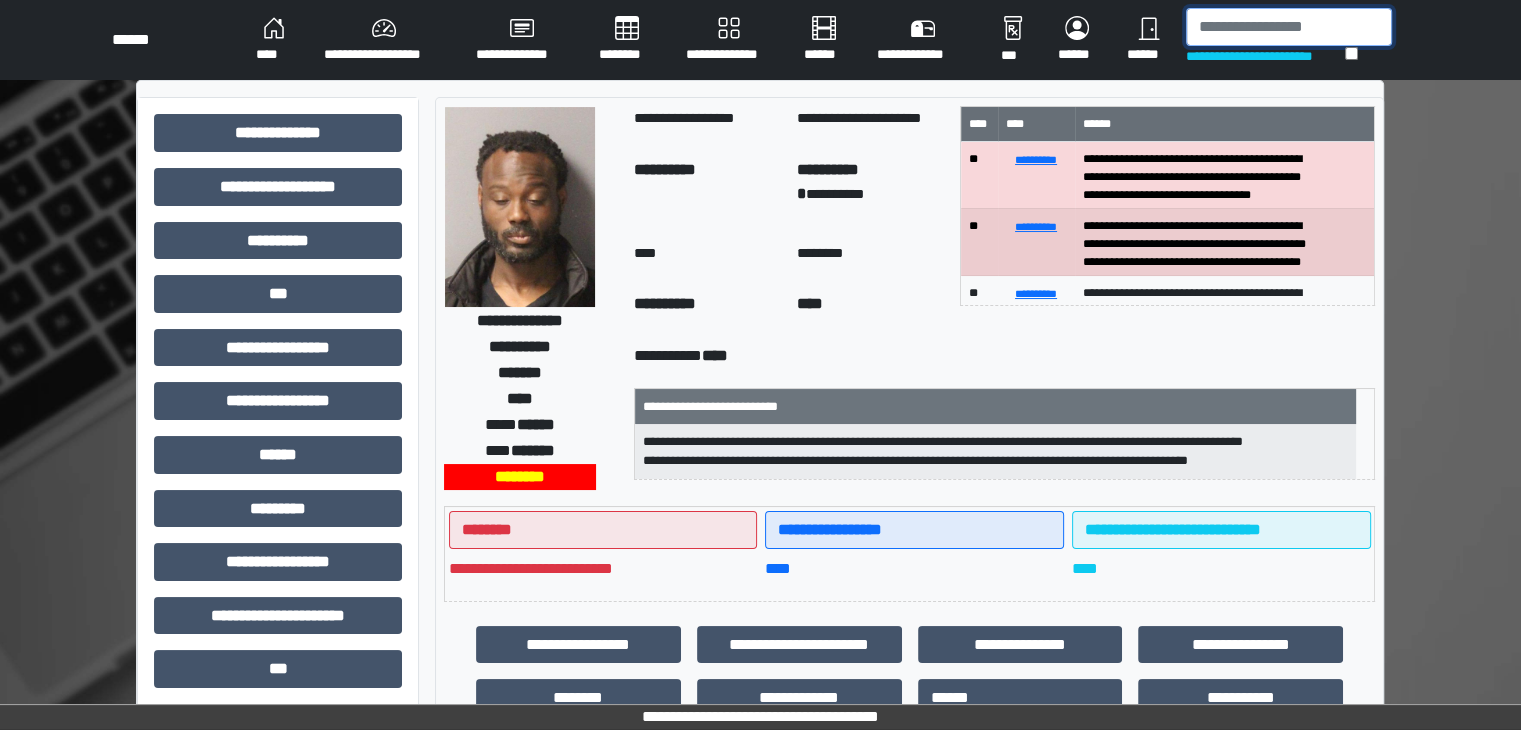 click at bounding box center [1289, 27] 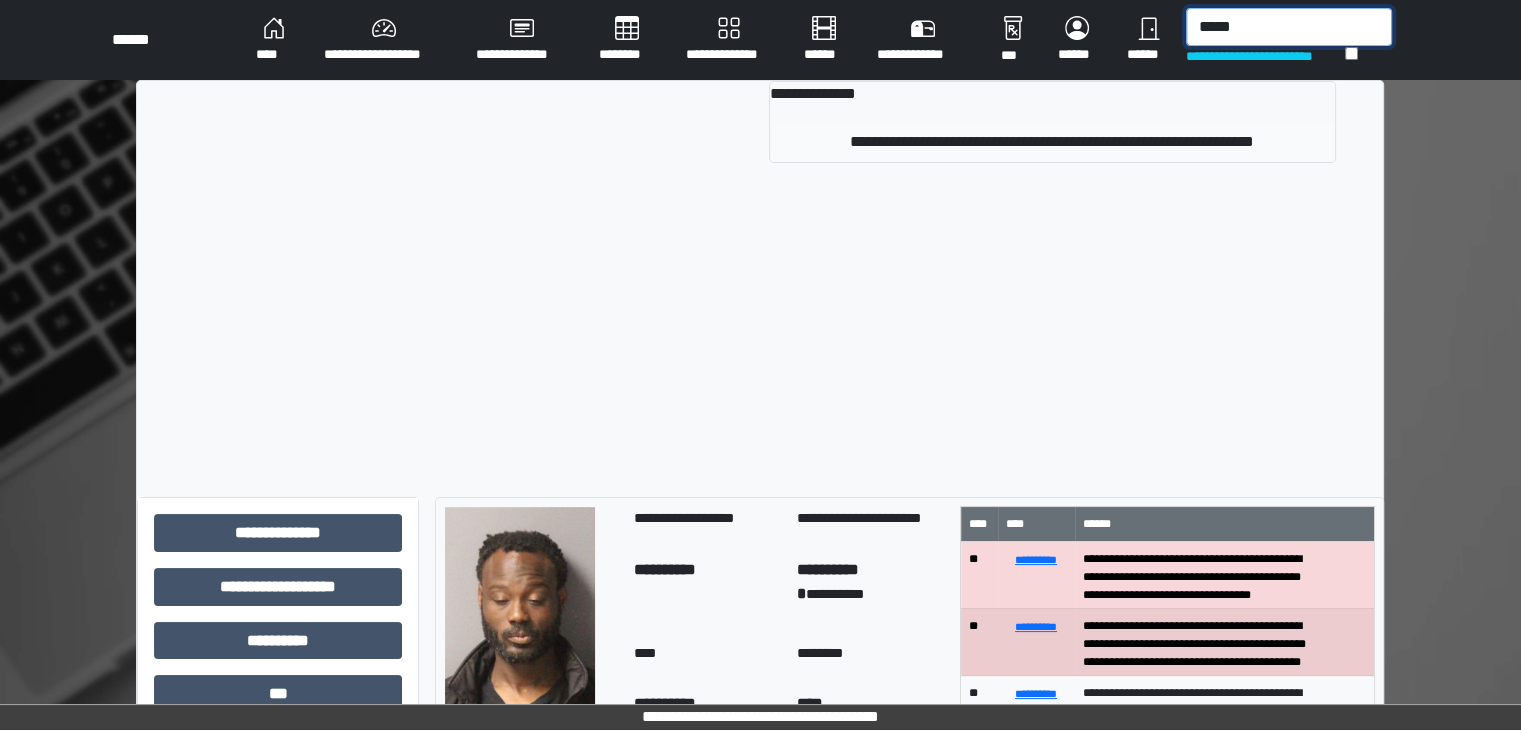 type on "*****" 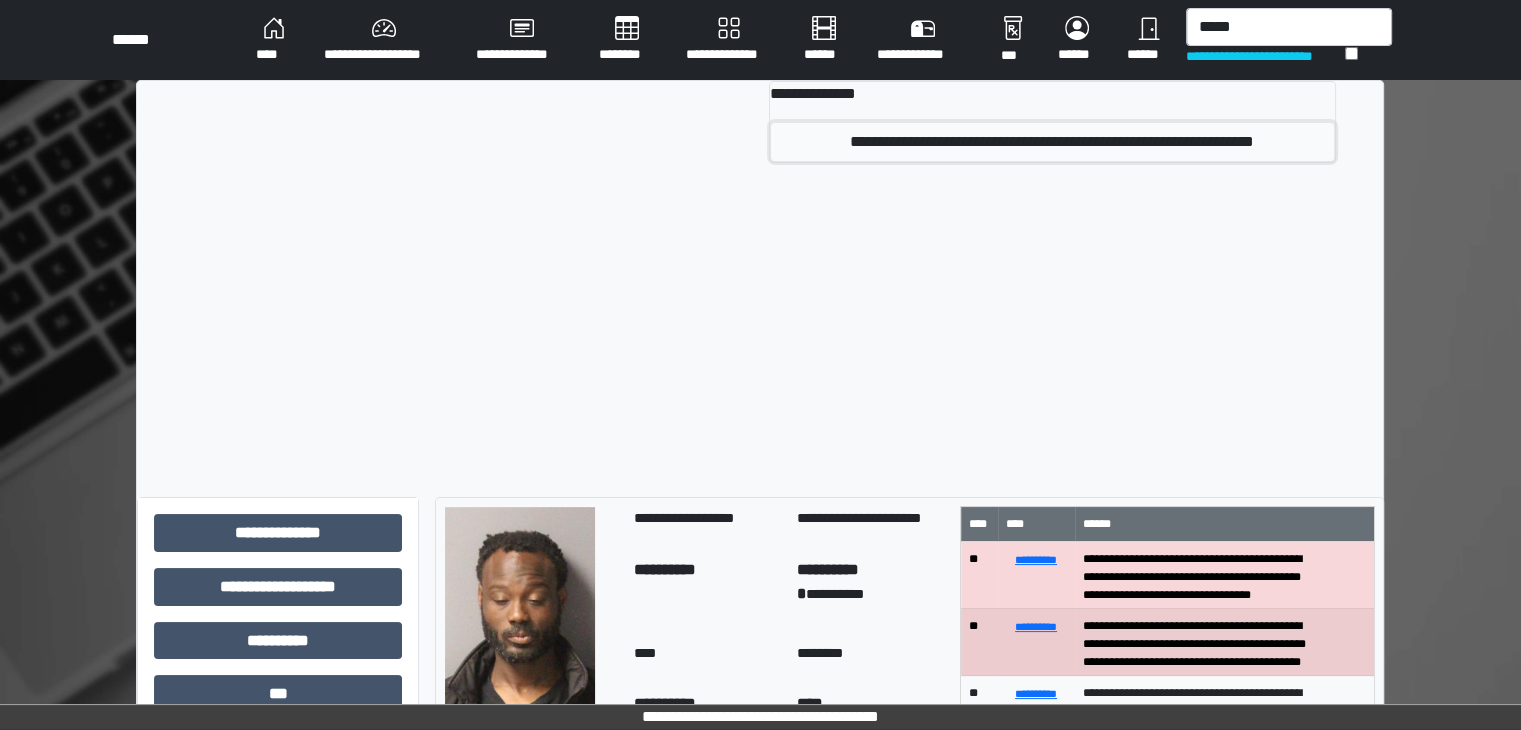 click on "**********" at bounding box center (1052, 142) 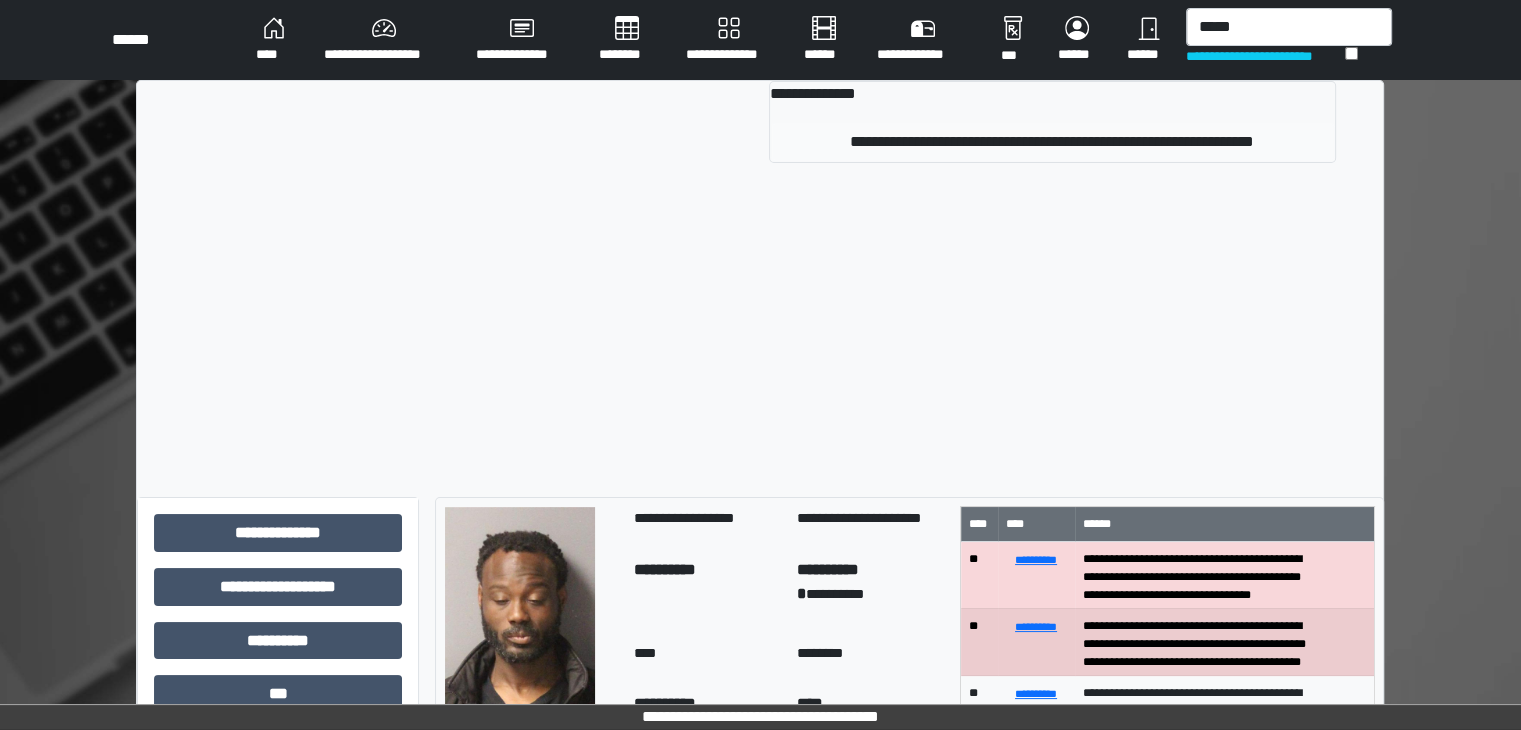 type 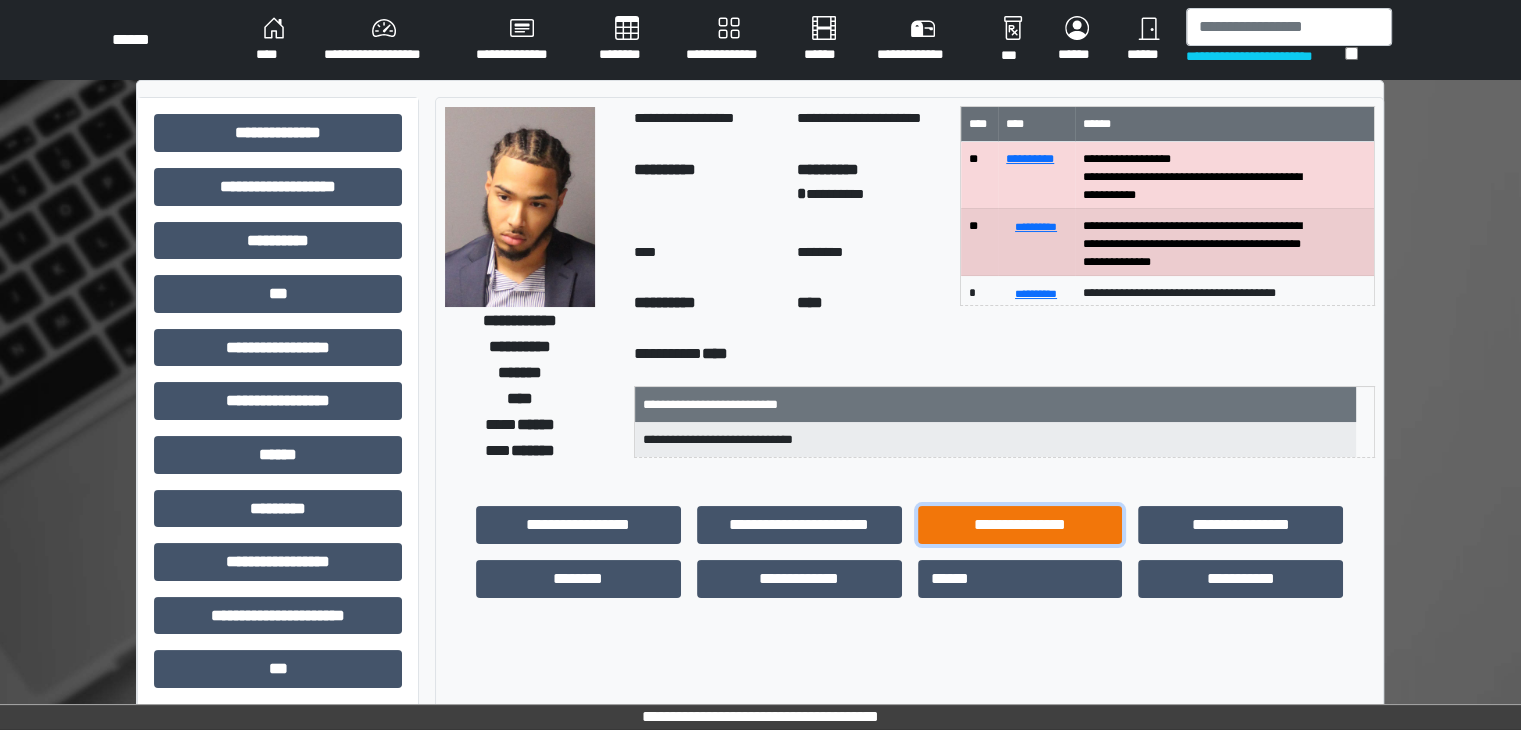 click on "**********" at bounding box center [1020, 525] 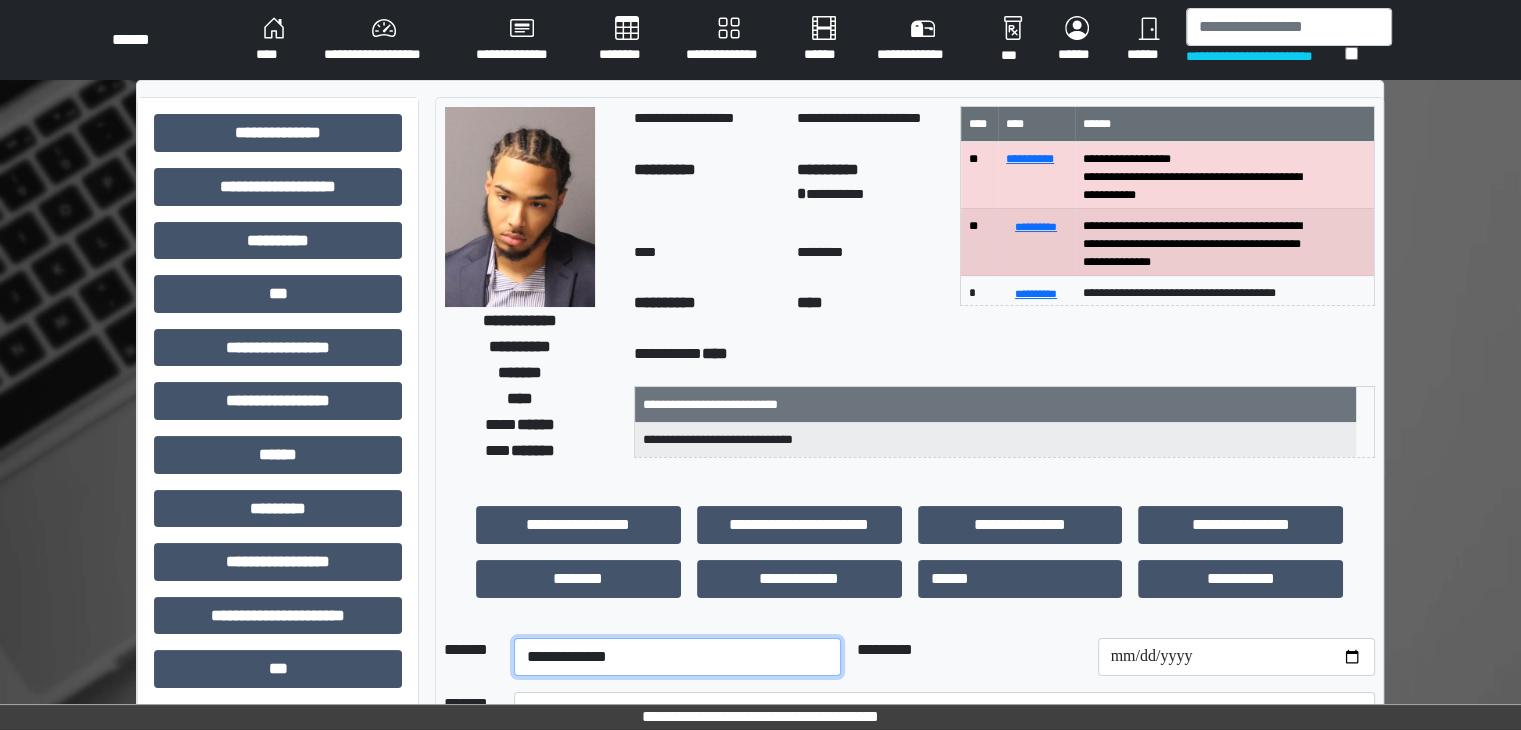 click on "**********" at bounding box center (677, 657) 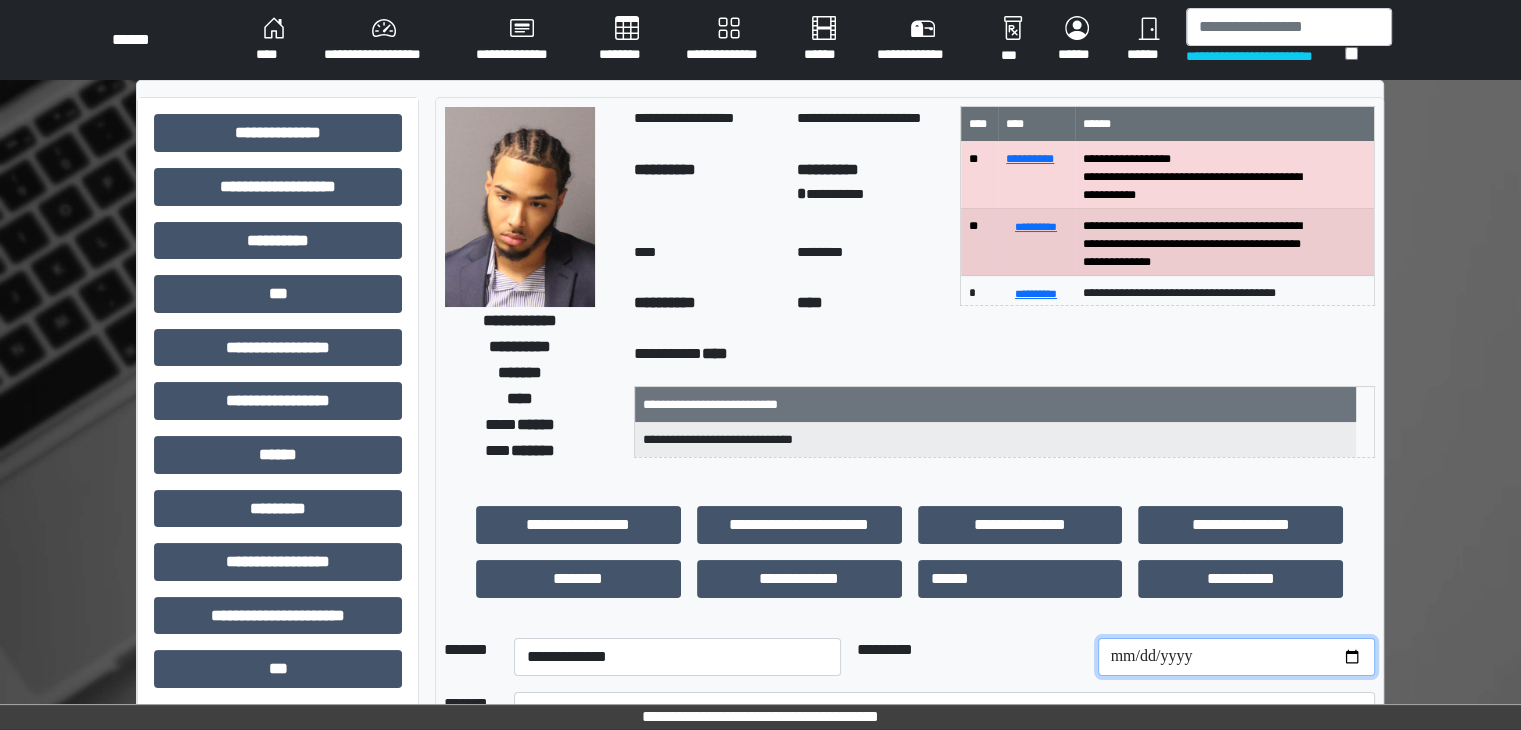 click at bounding box center (1236, 657) 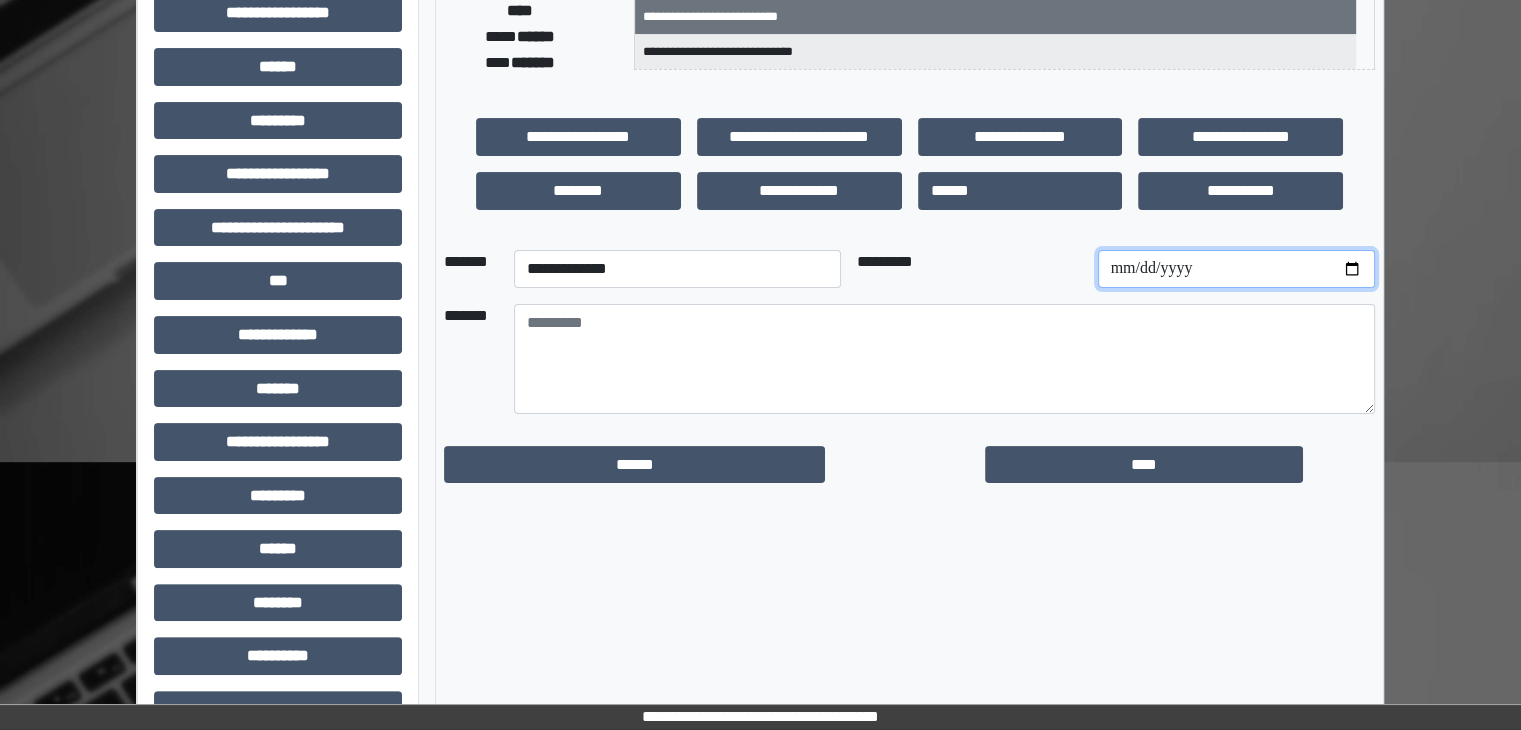 scroll, scrollTop: 400, scrollLeft: 0, axis: vertical 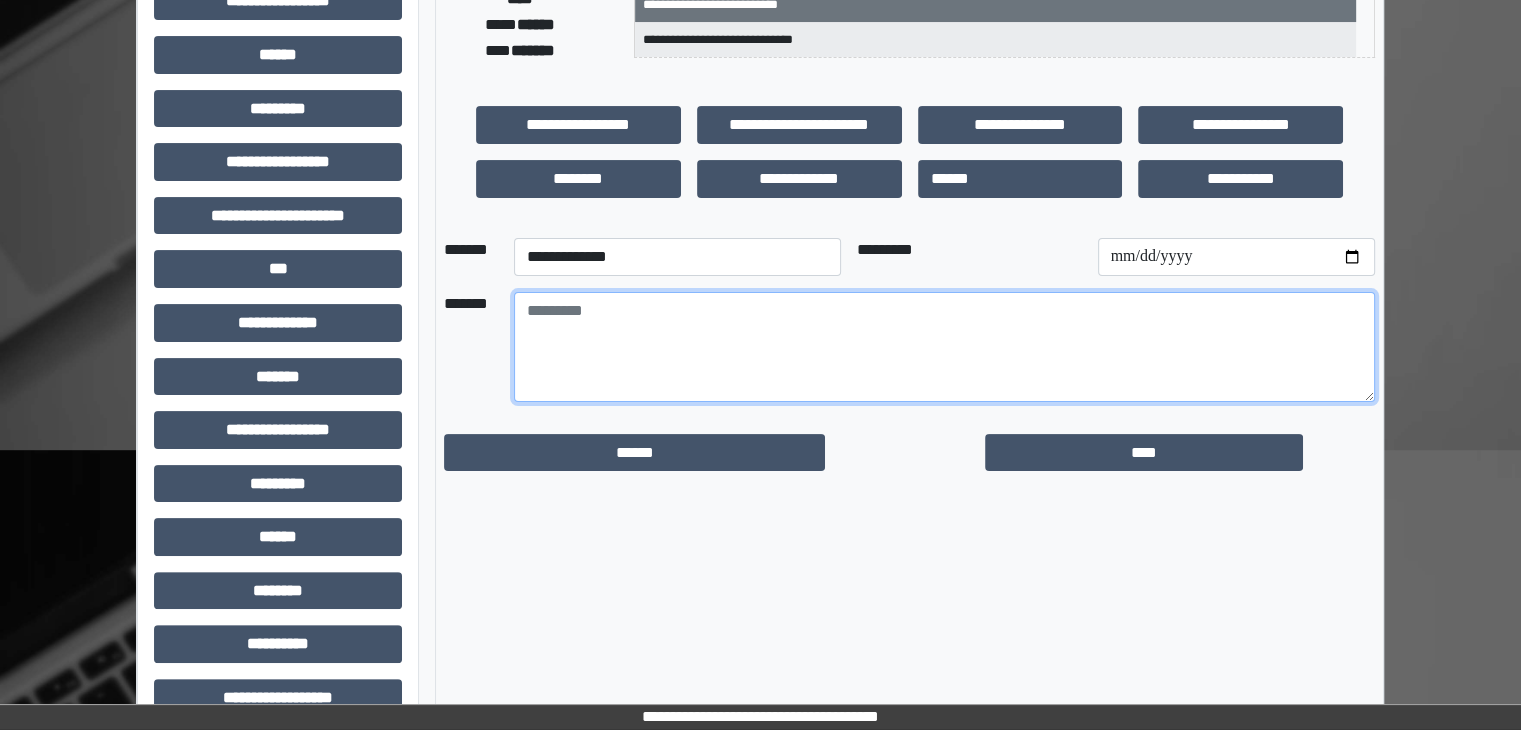 click at bounding box center [944, 347] 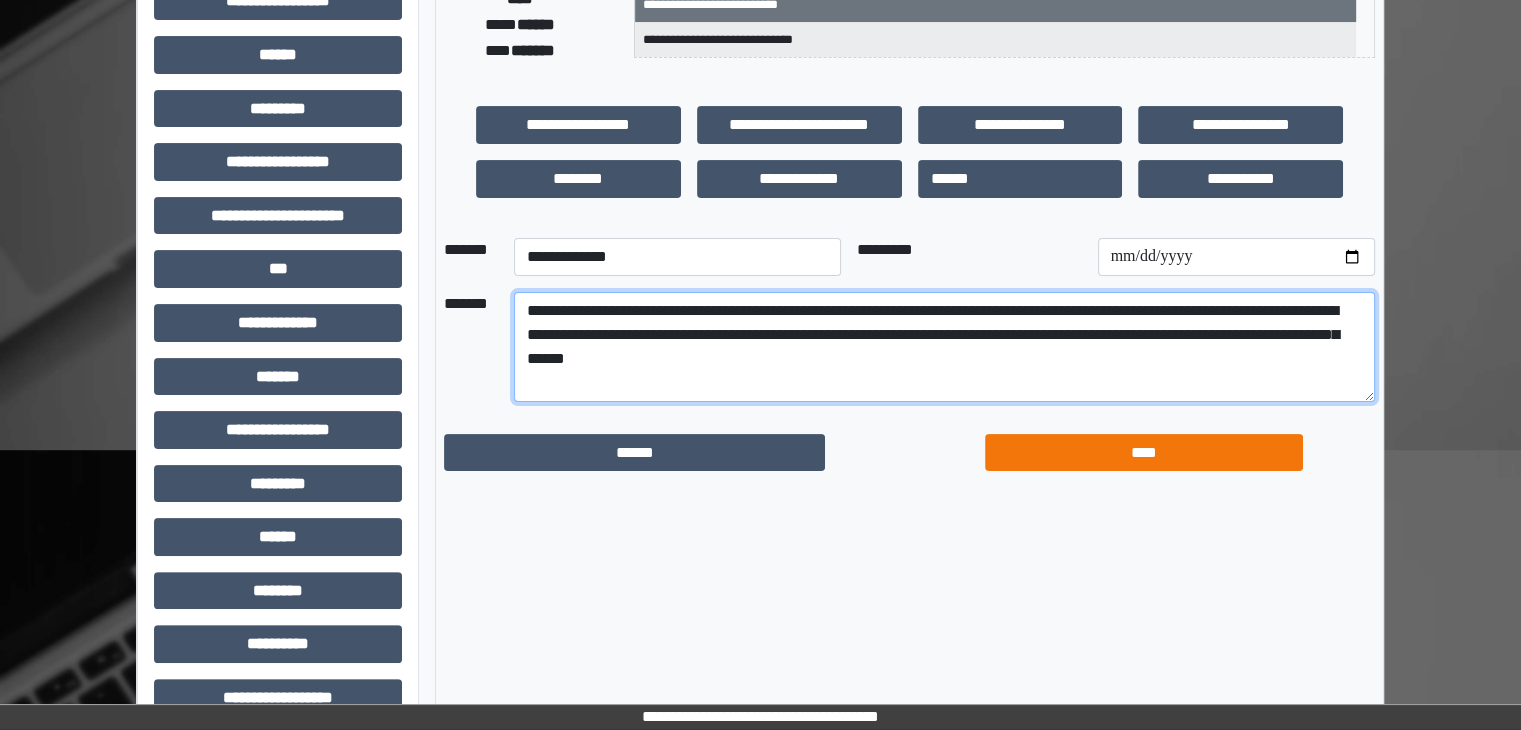 type on "**********" 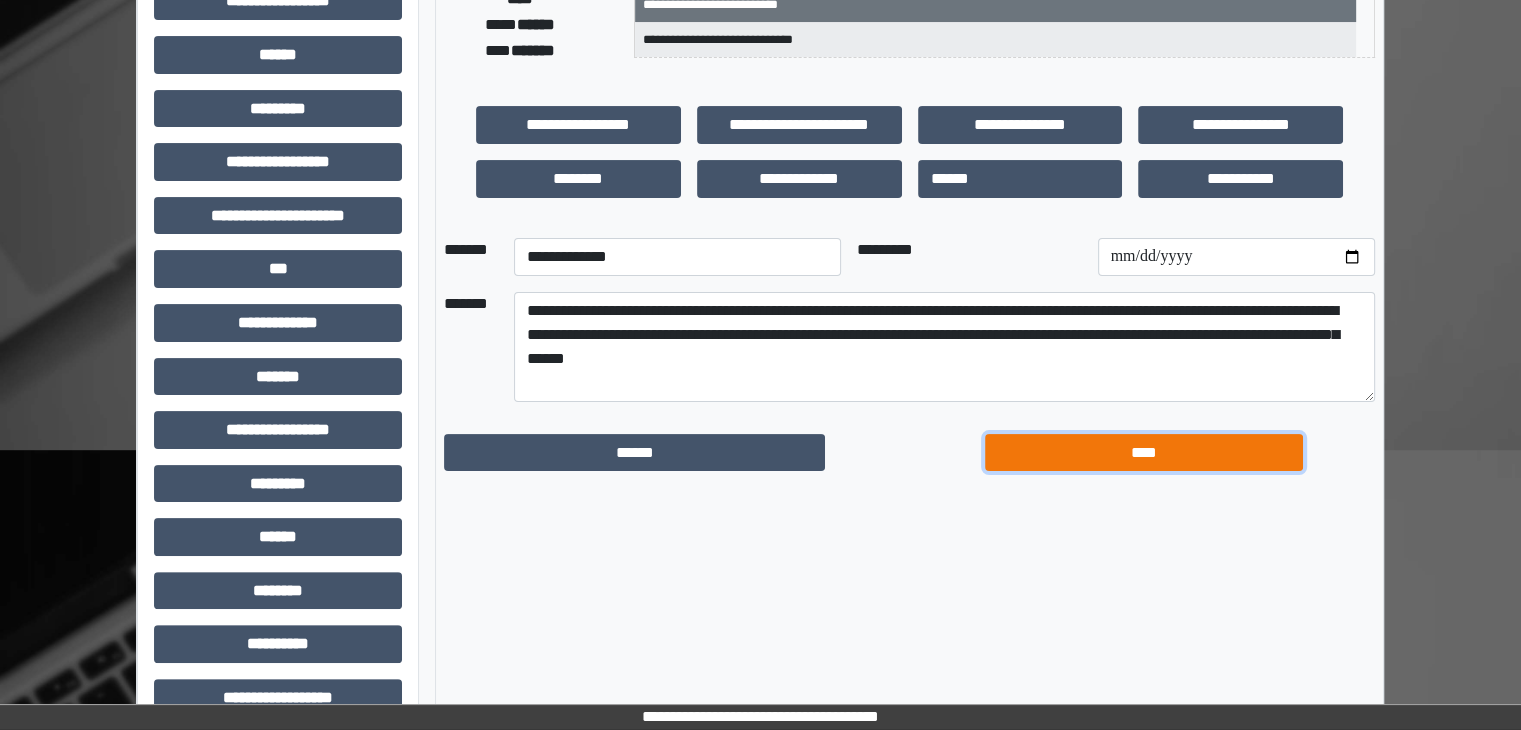 click on "****" at bounding box center (1144, 453) 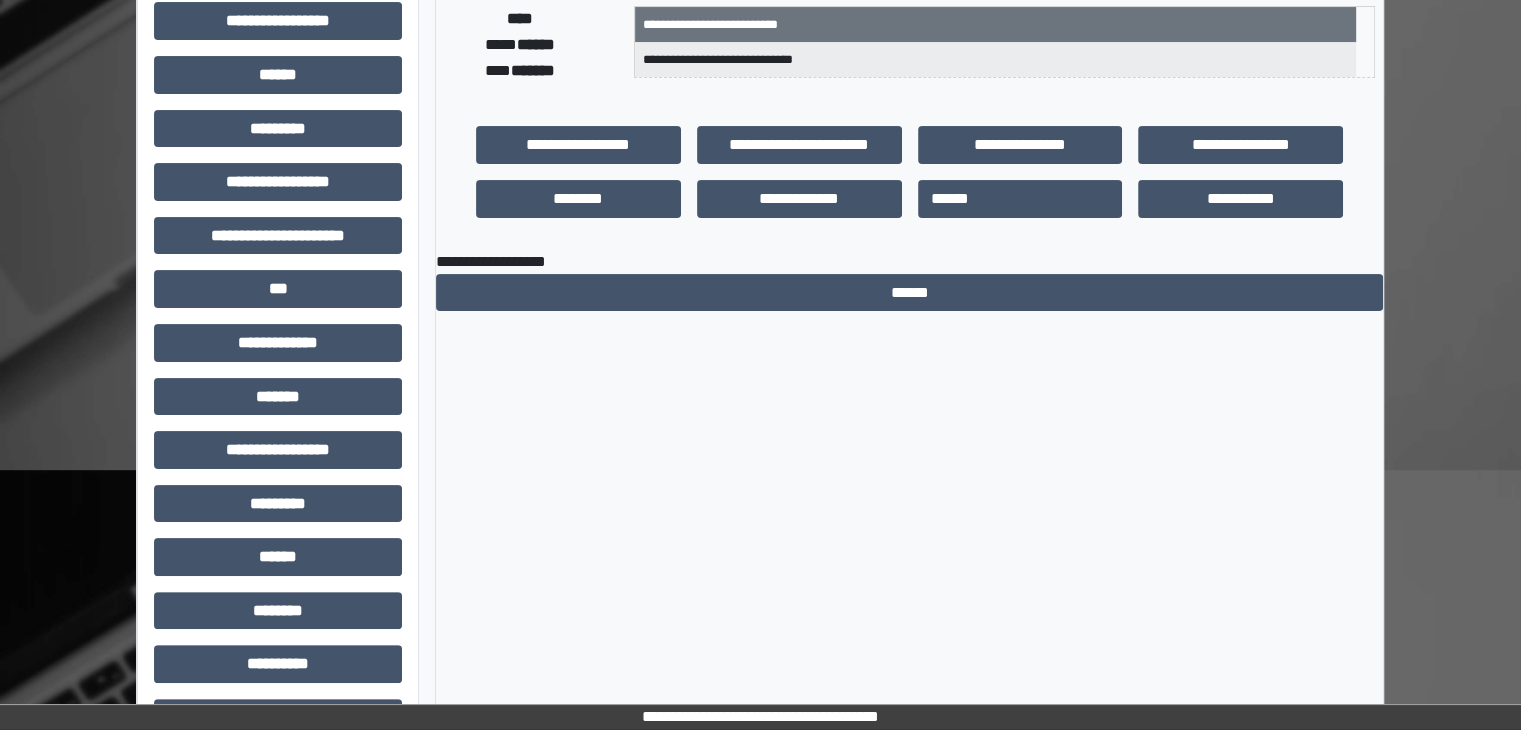 scroll, scrollTop: 0, scrollLeft: 0, axis: both 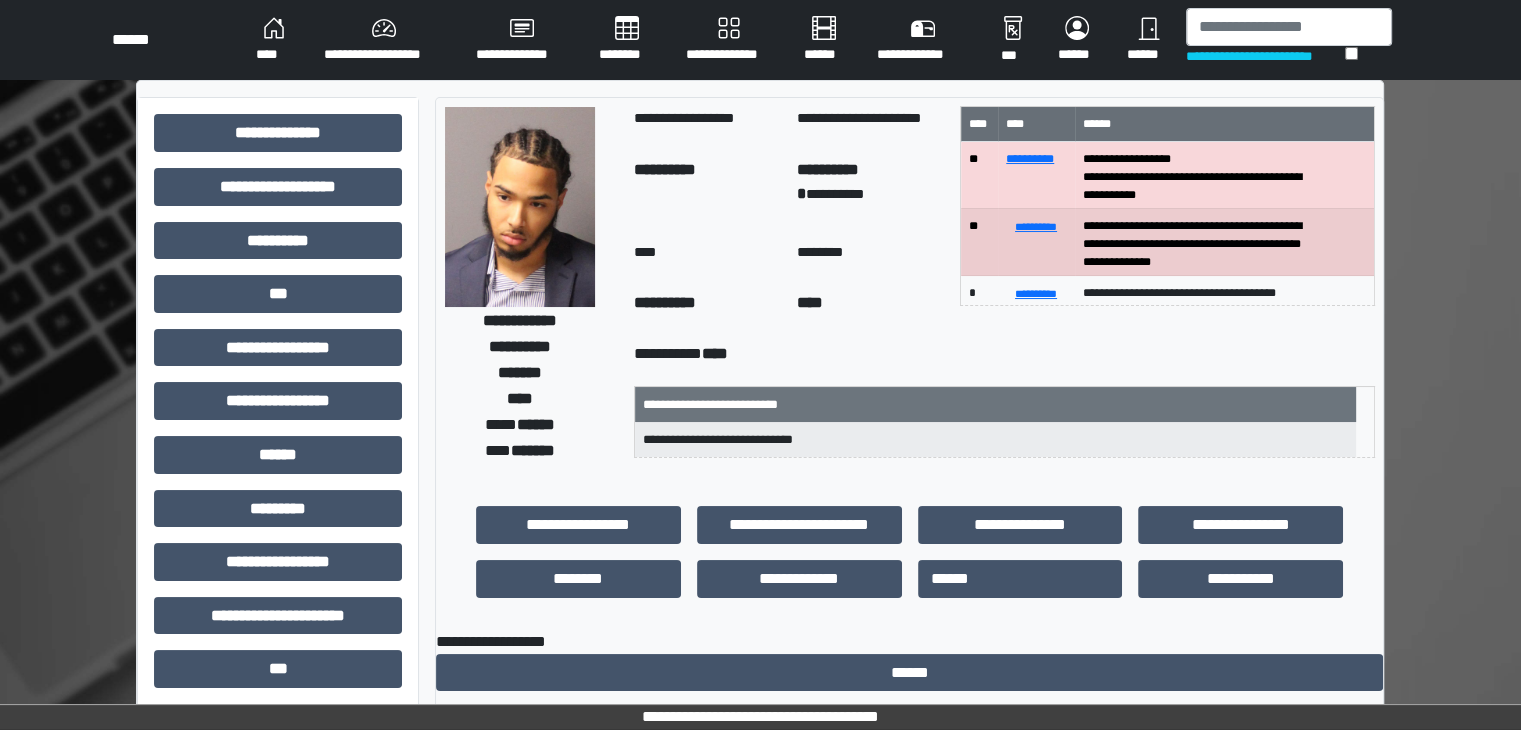 click on "**********" at bounding box center (384, 40) 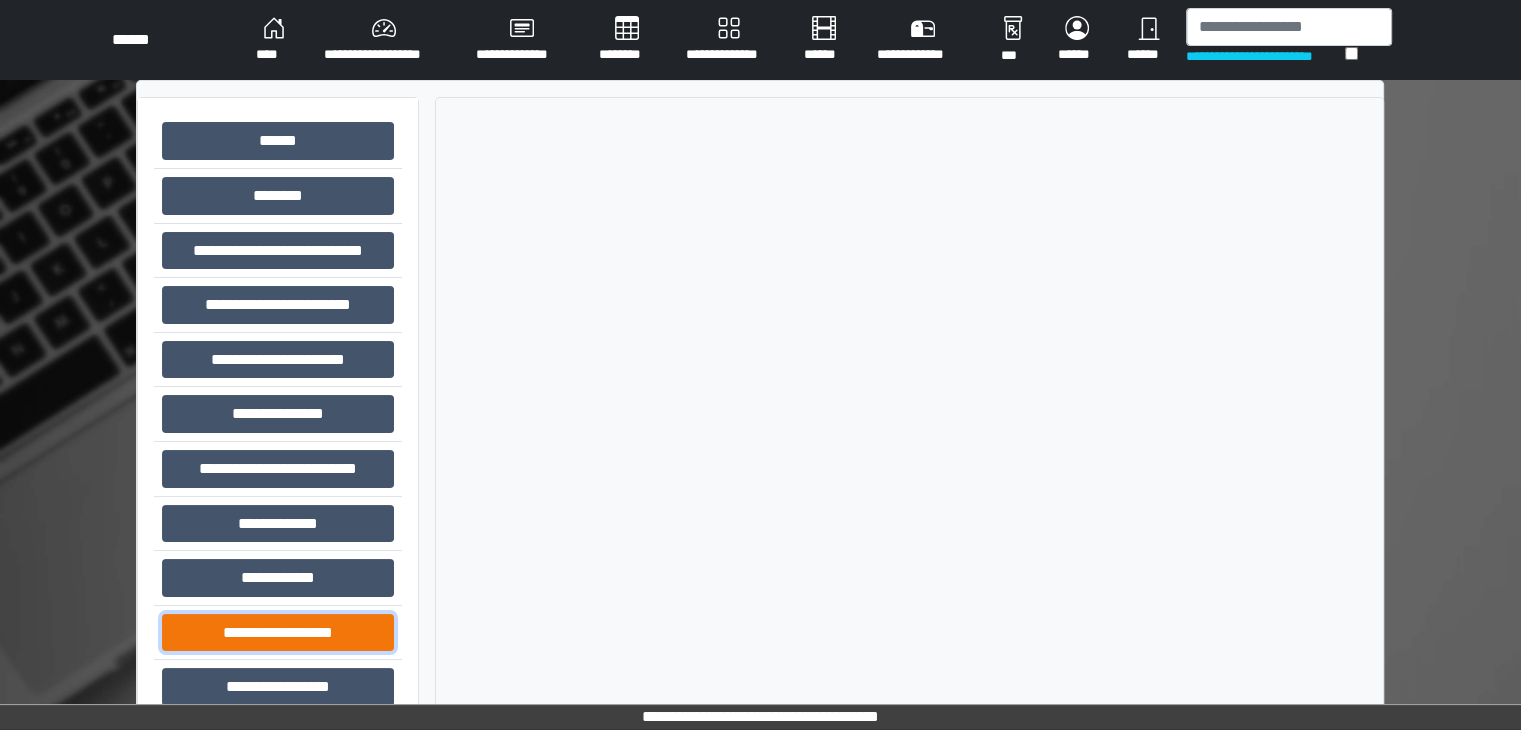 click on "**********" at bounding box center (278, 633) 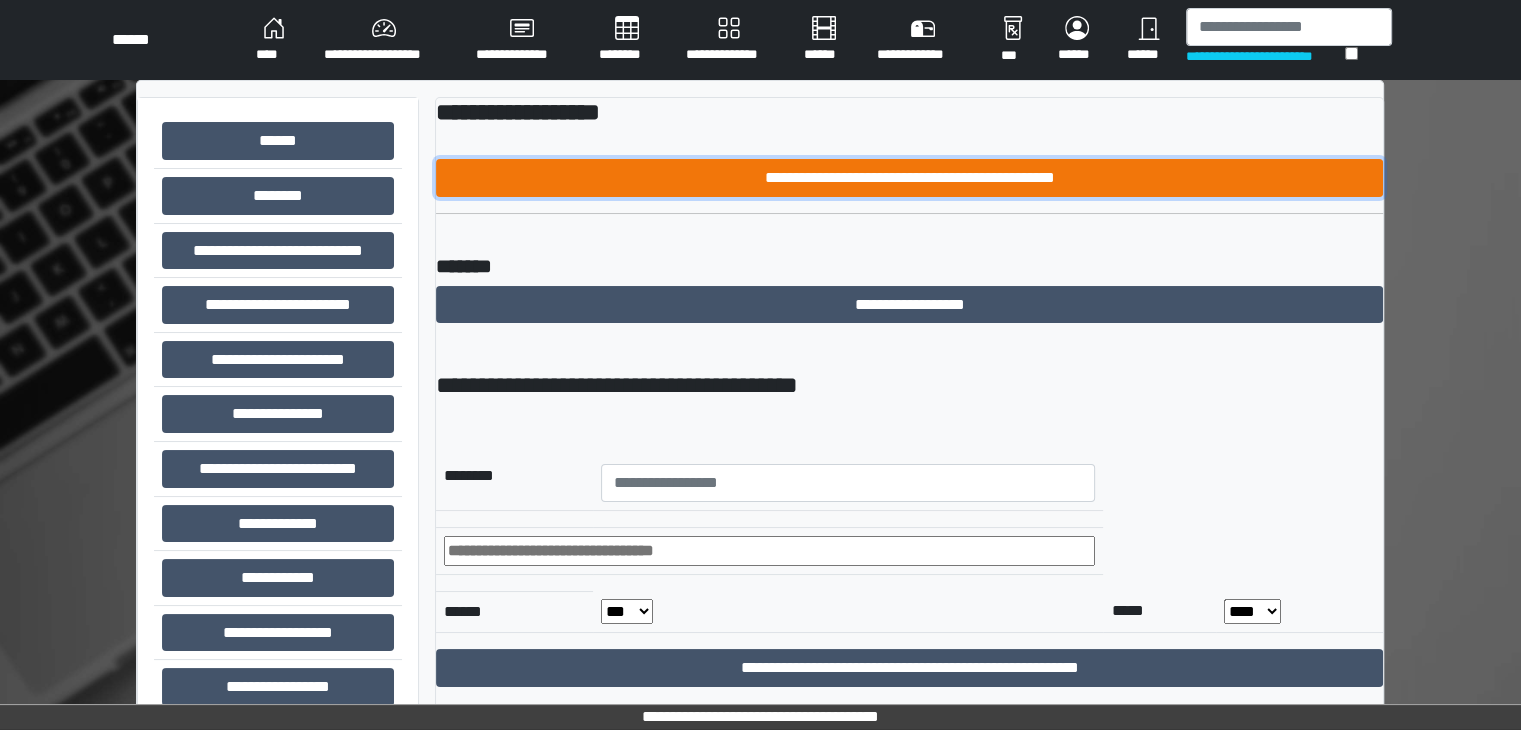 click on "**********" at bounding box center [909, 178] 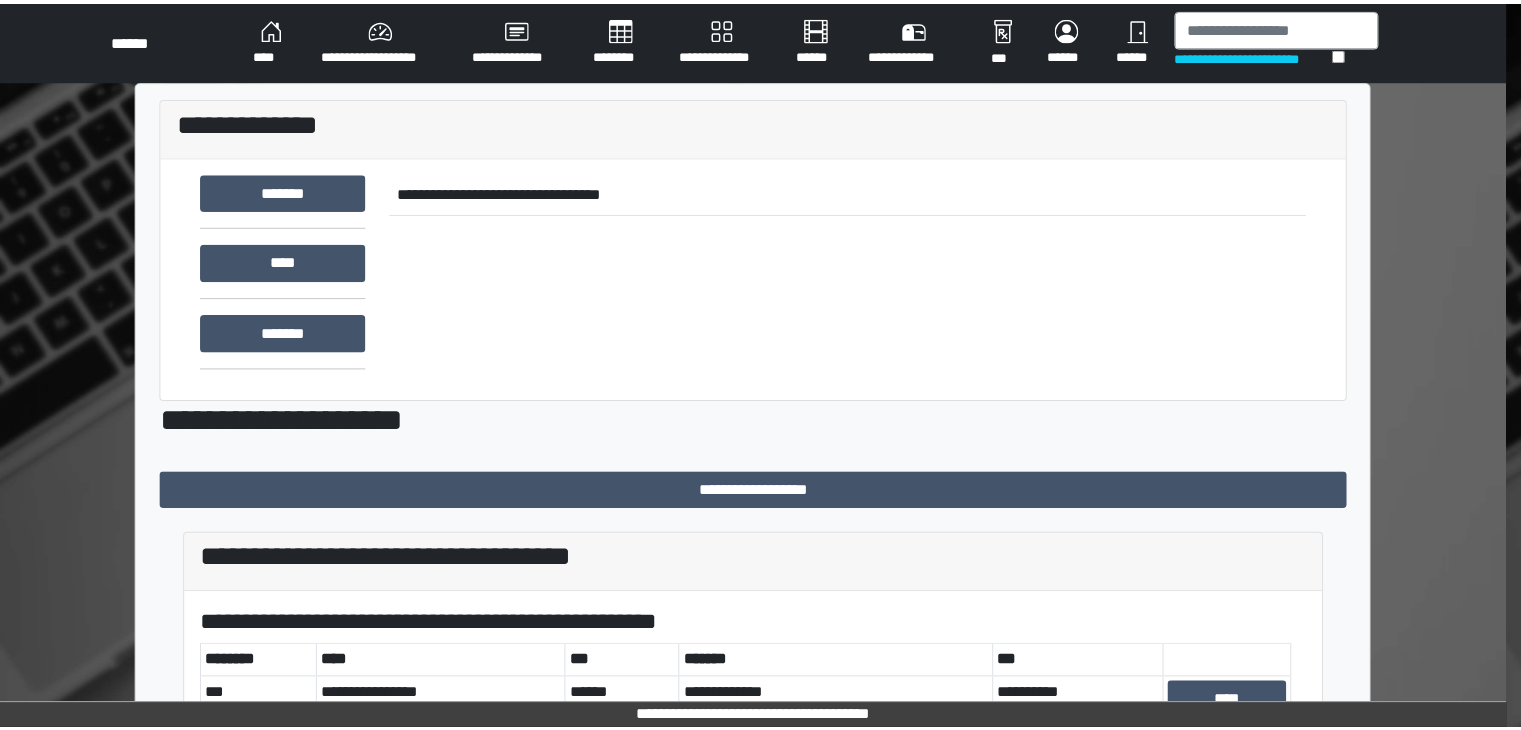 scroll, scrollTop: 0, scrollLeft: 0, axis: both 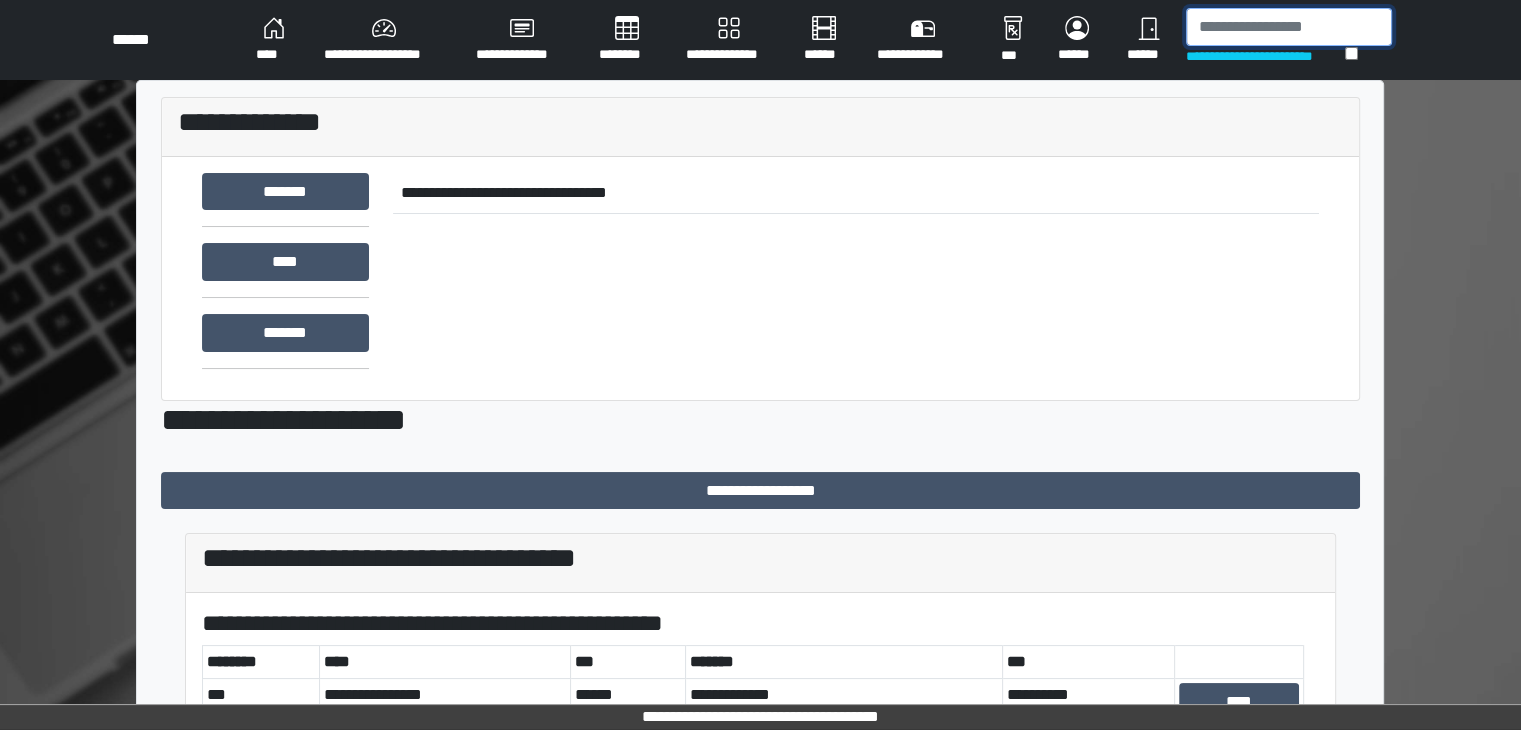 click at bounding box center [1289, 27] 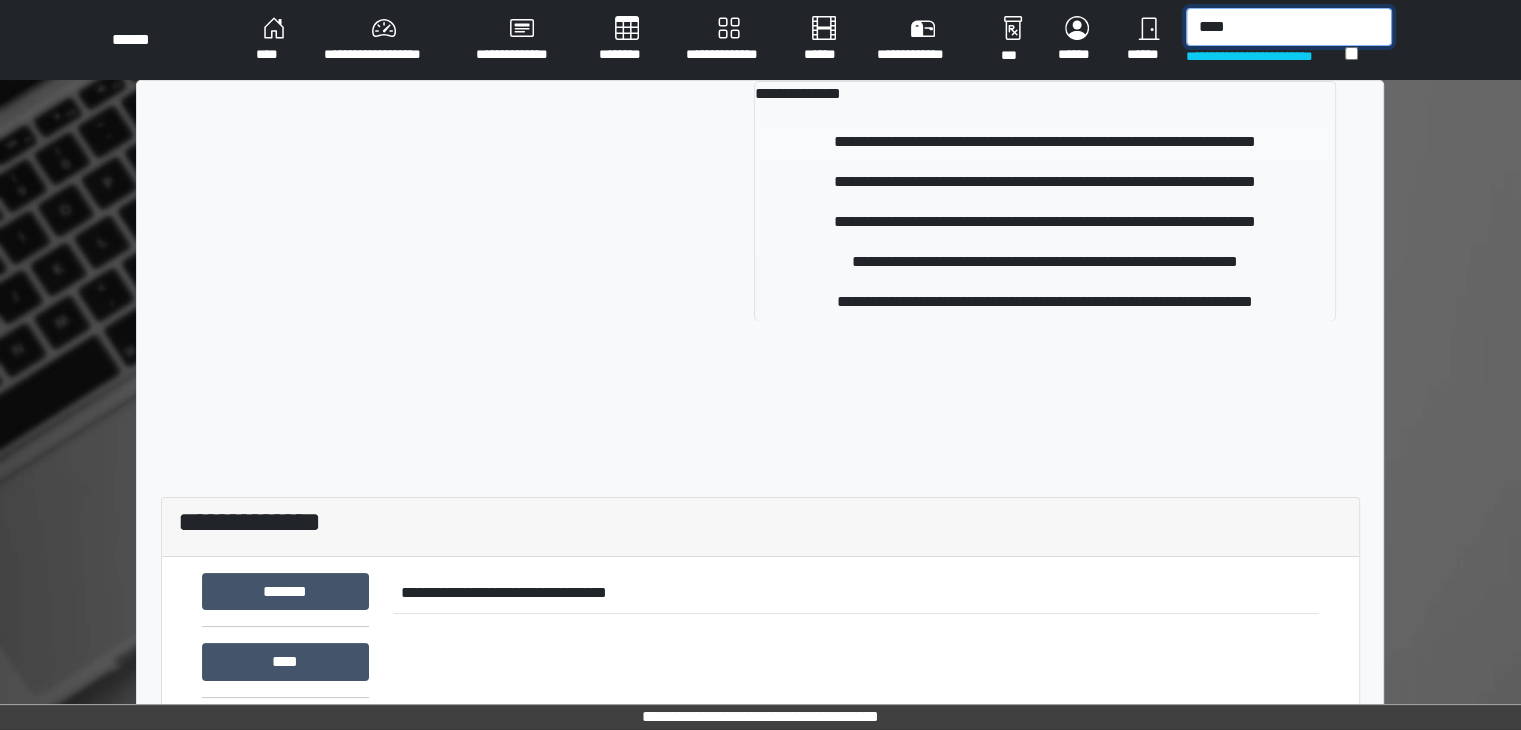 type on "****" 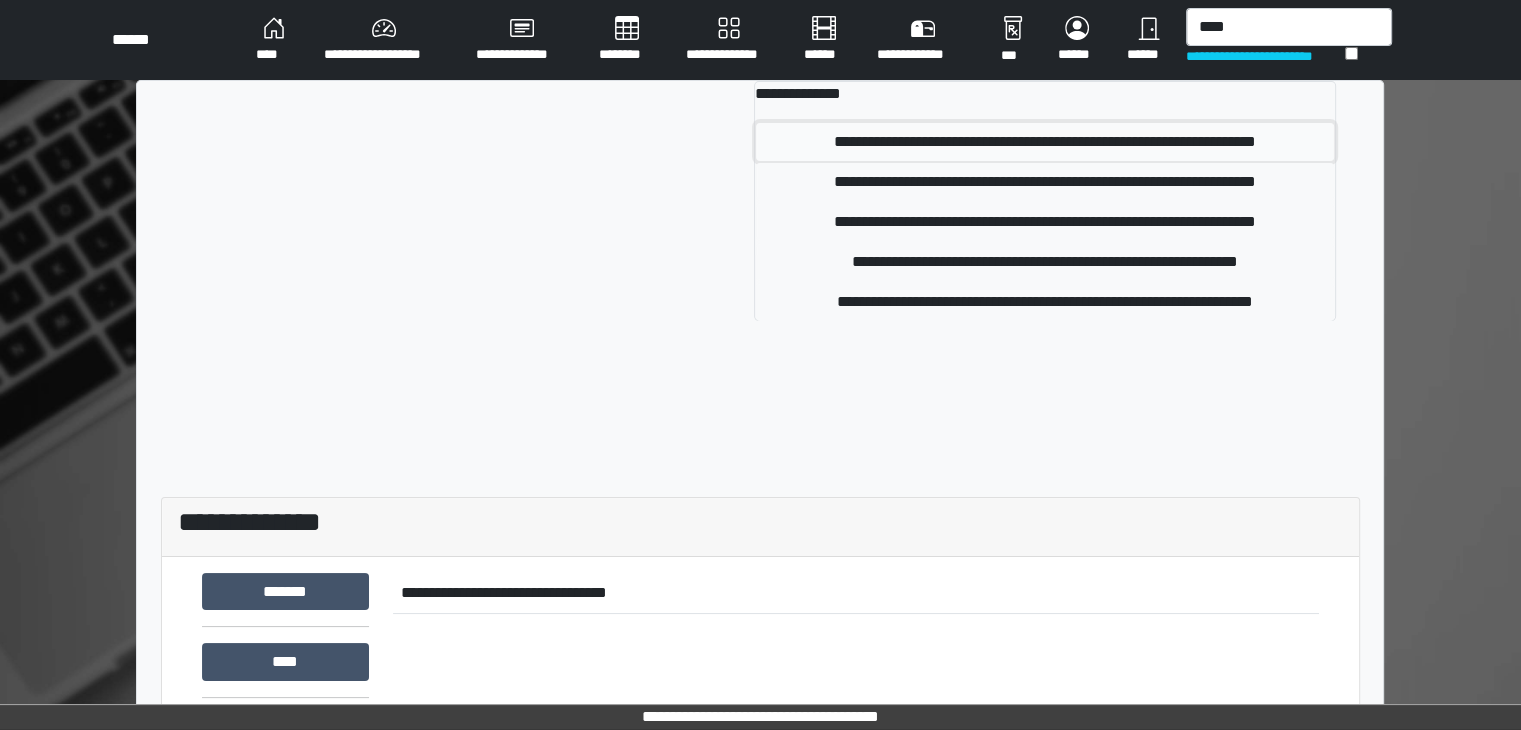 click on "**********" at bounding box center [1045, 142] 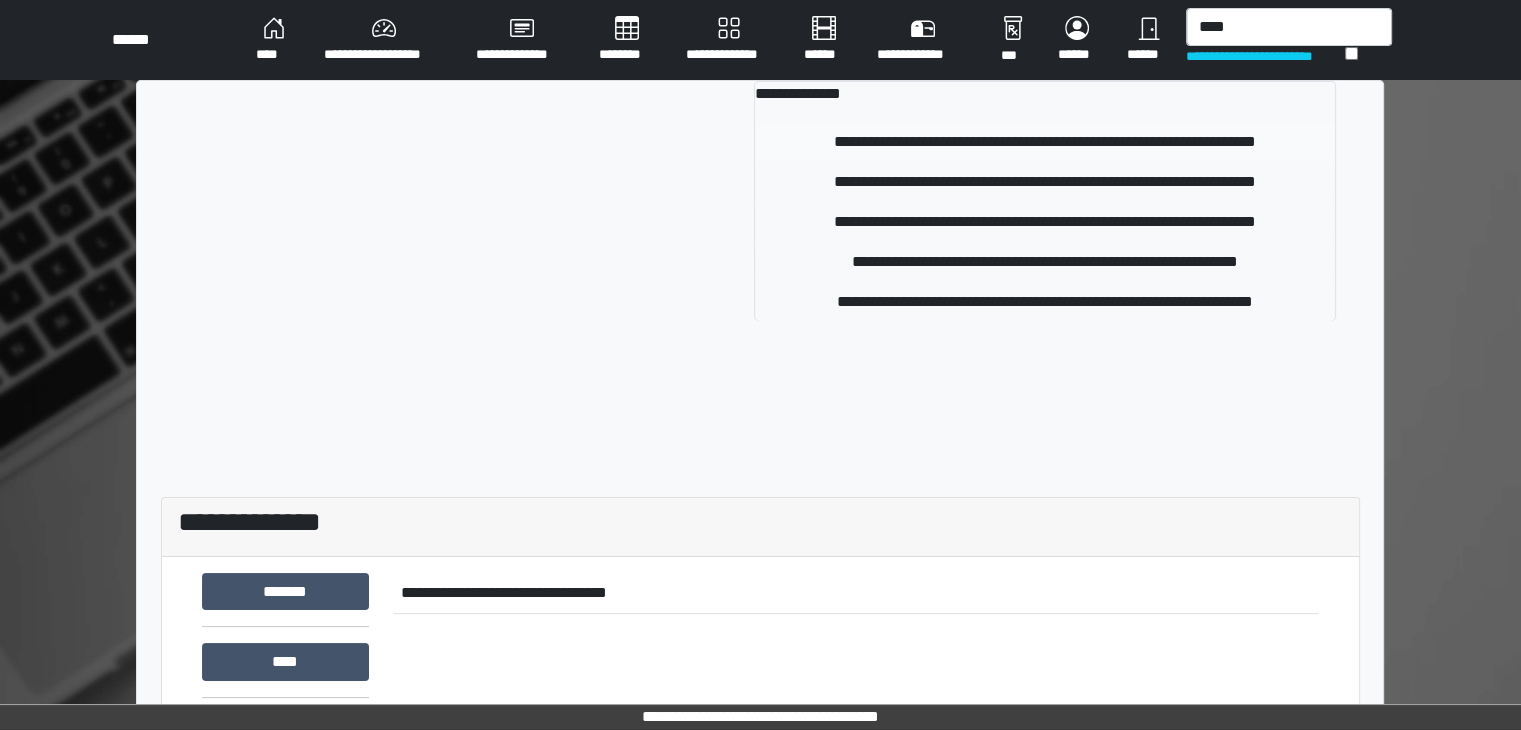 type 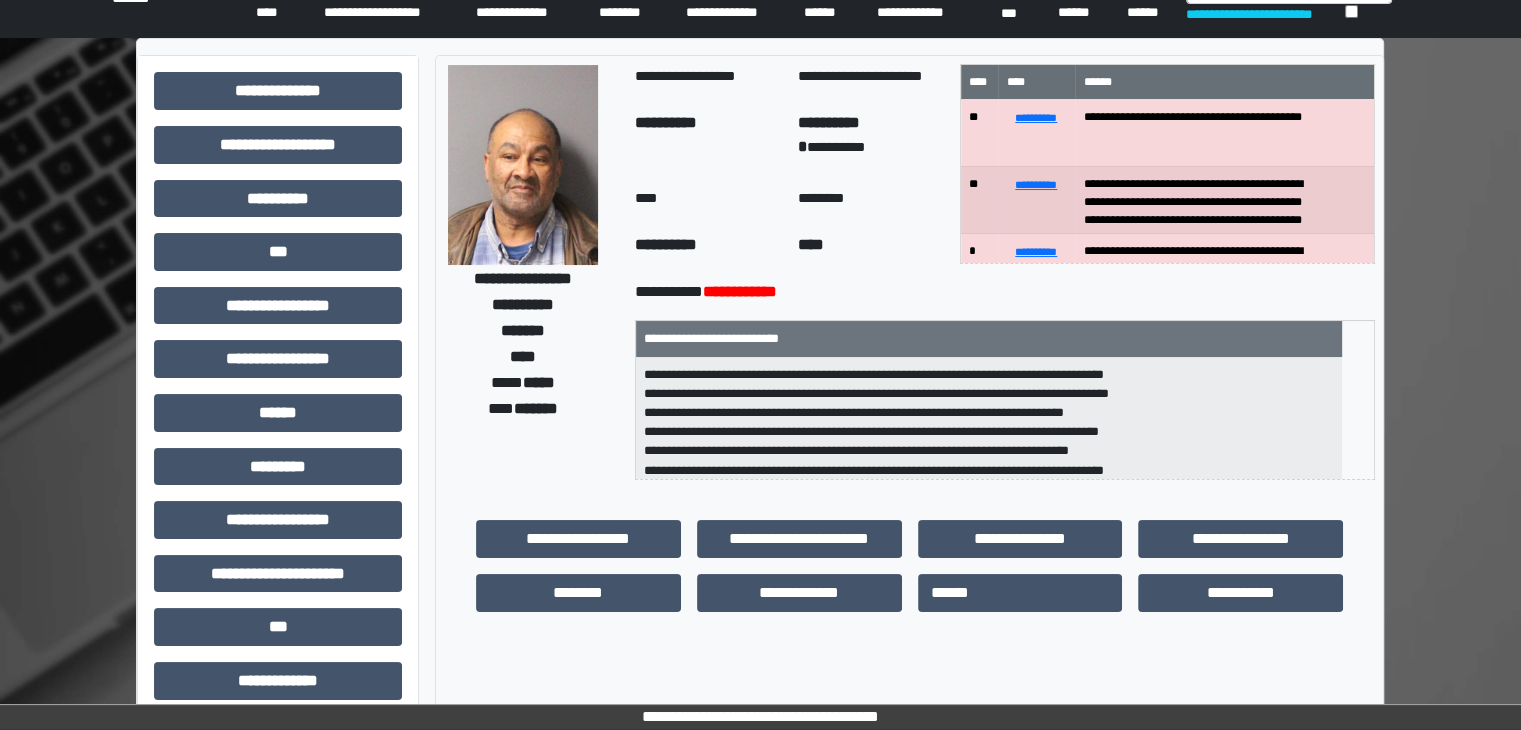 scroll, scrollTop: 100, scrollLeft: 0, axis: vertical 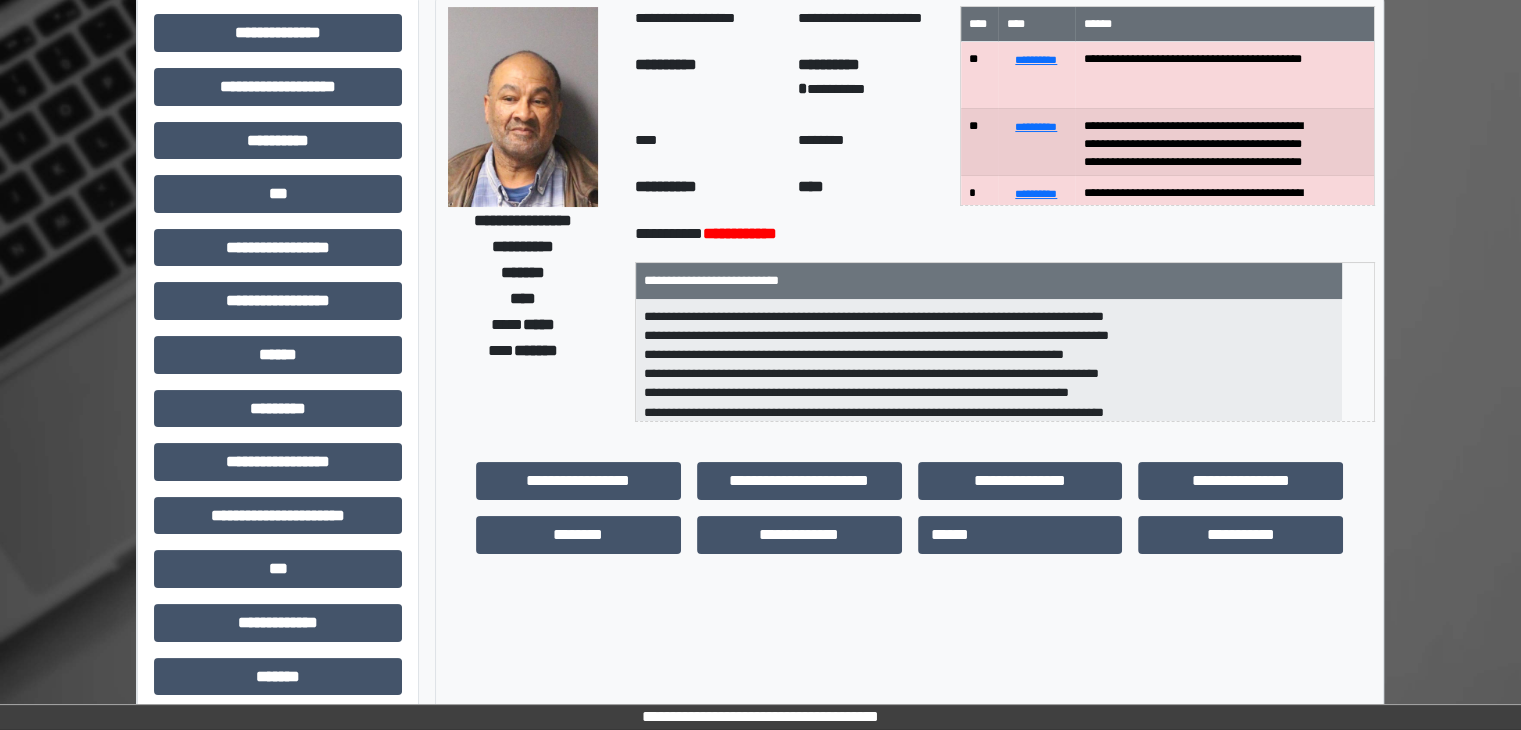 click at bounding box center (523, 107) 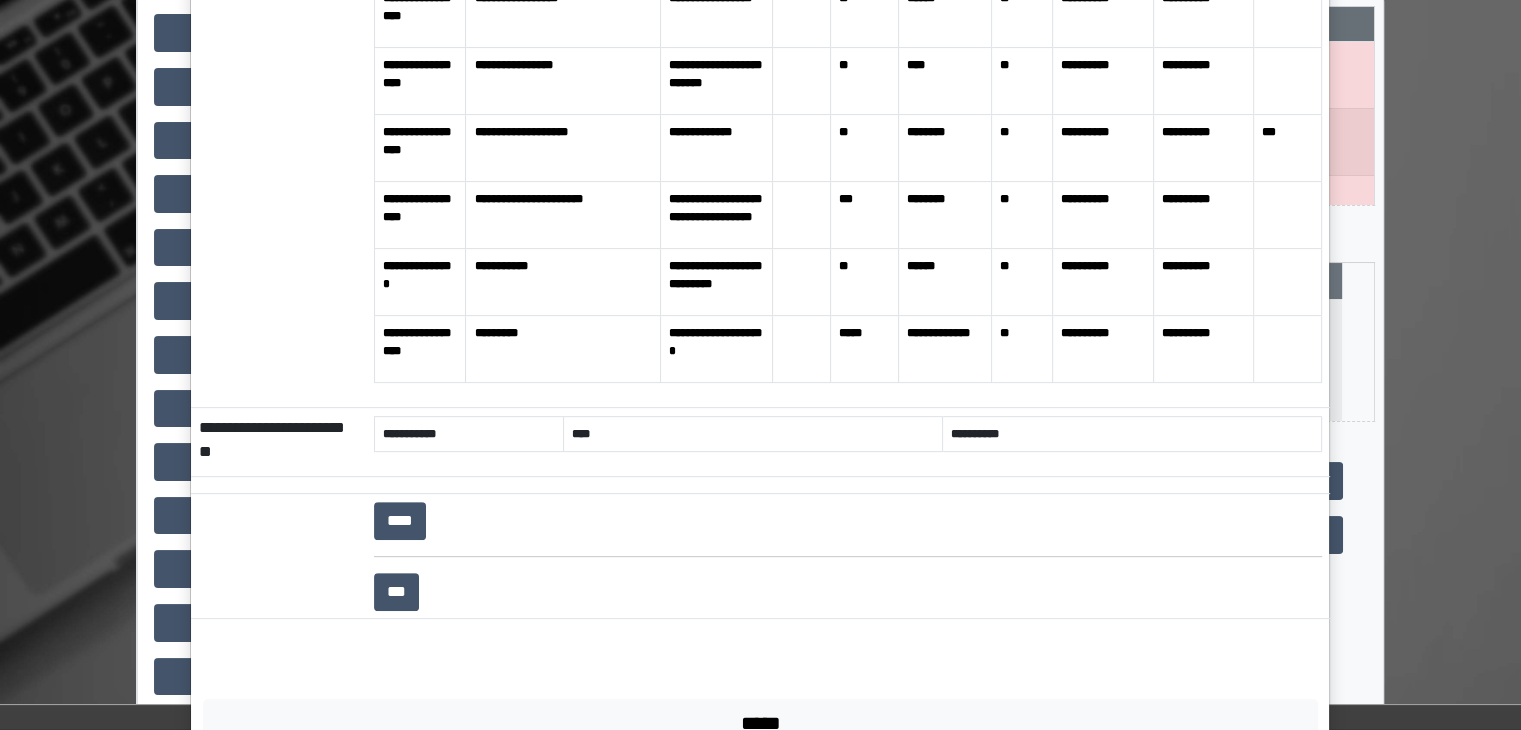scroll, scrollTop: 657, scrollLeft: 0, axis: vertical 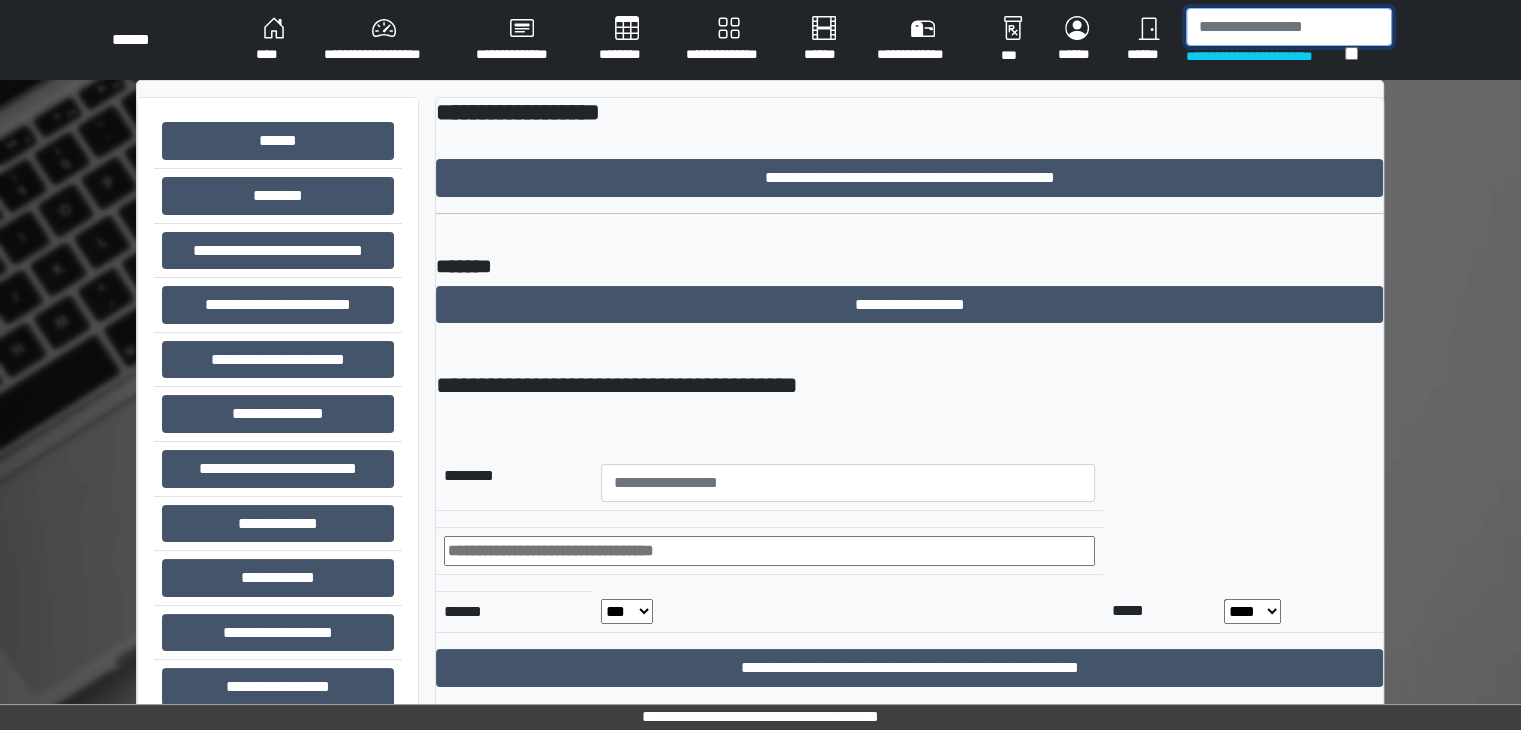 click at bounding box center (1289, 27) 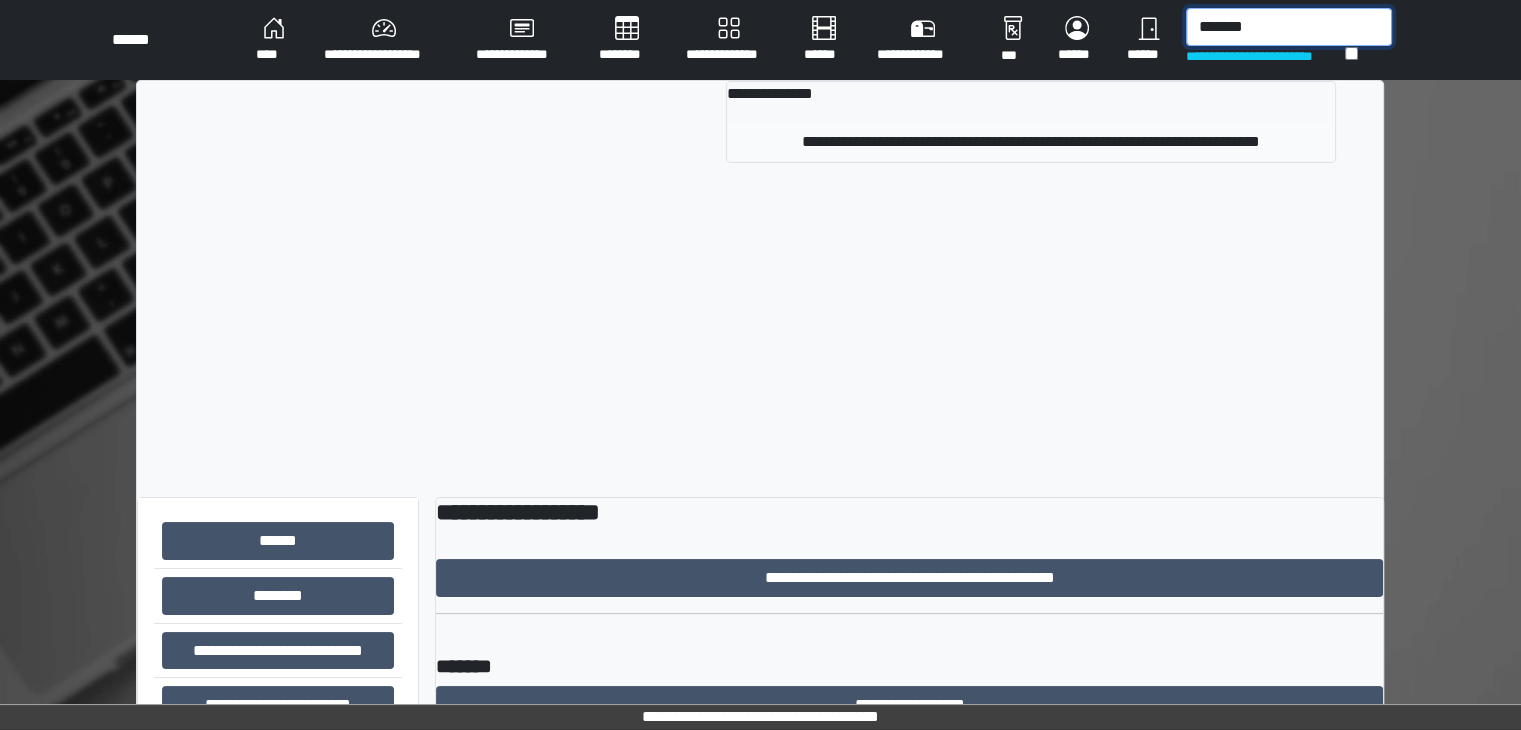 type on "*******" 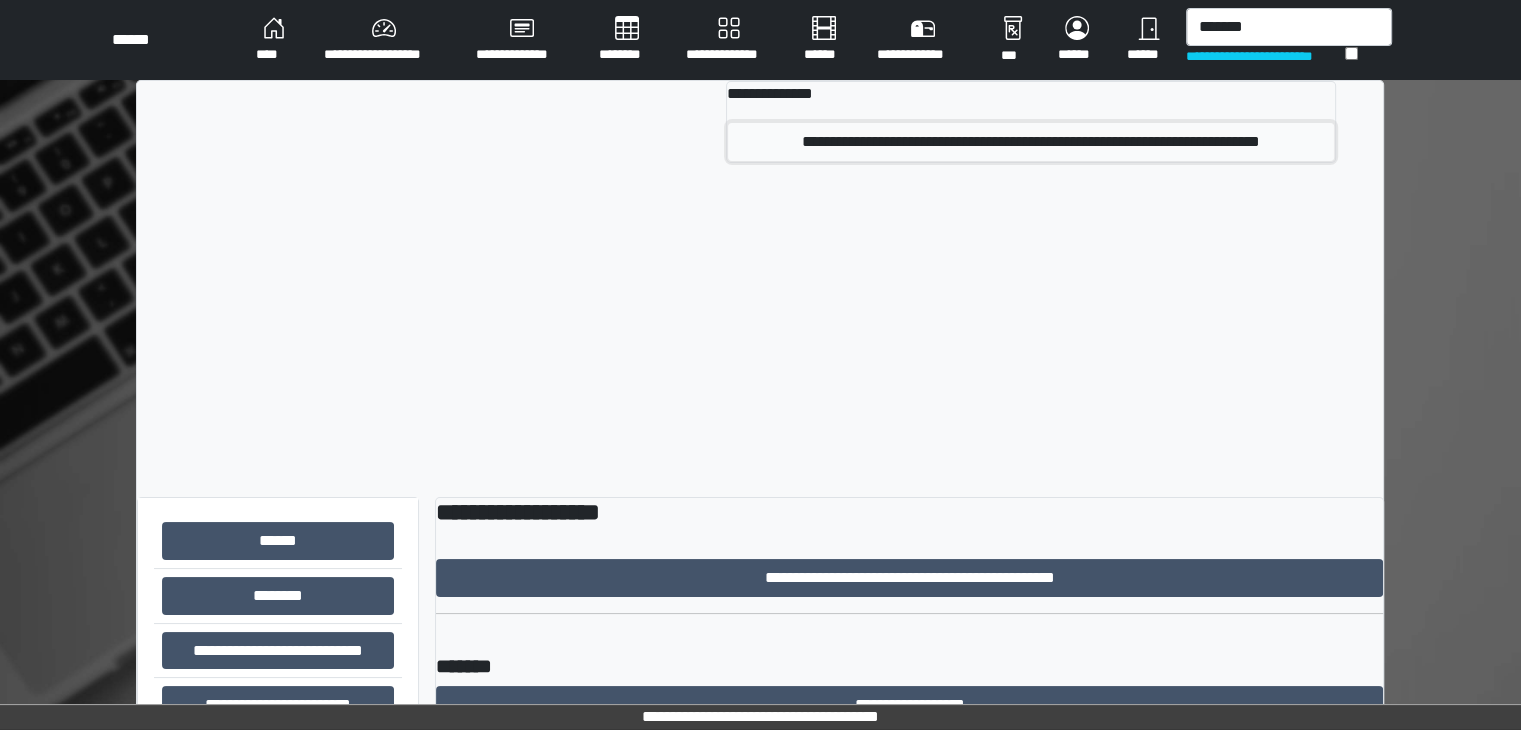 click on "**********" at bounding box center (1031, 142) 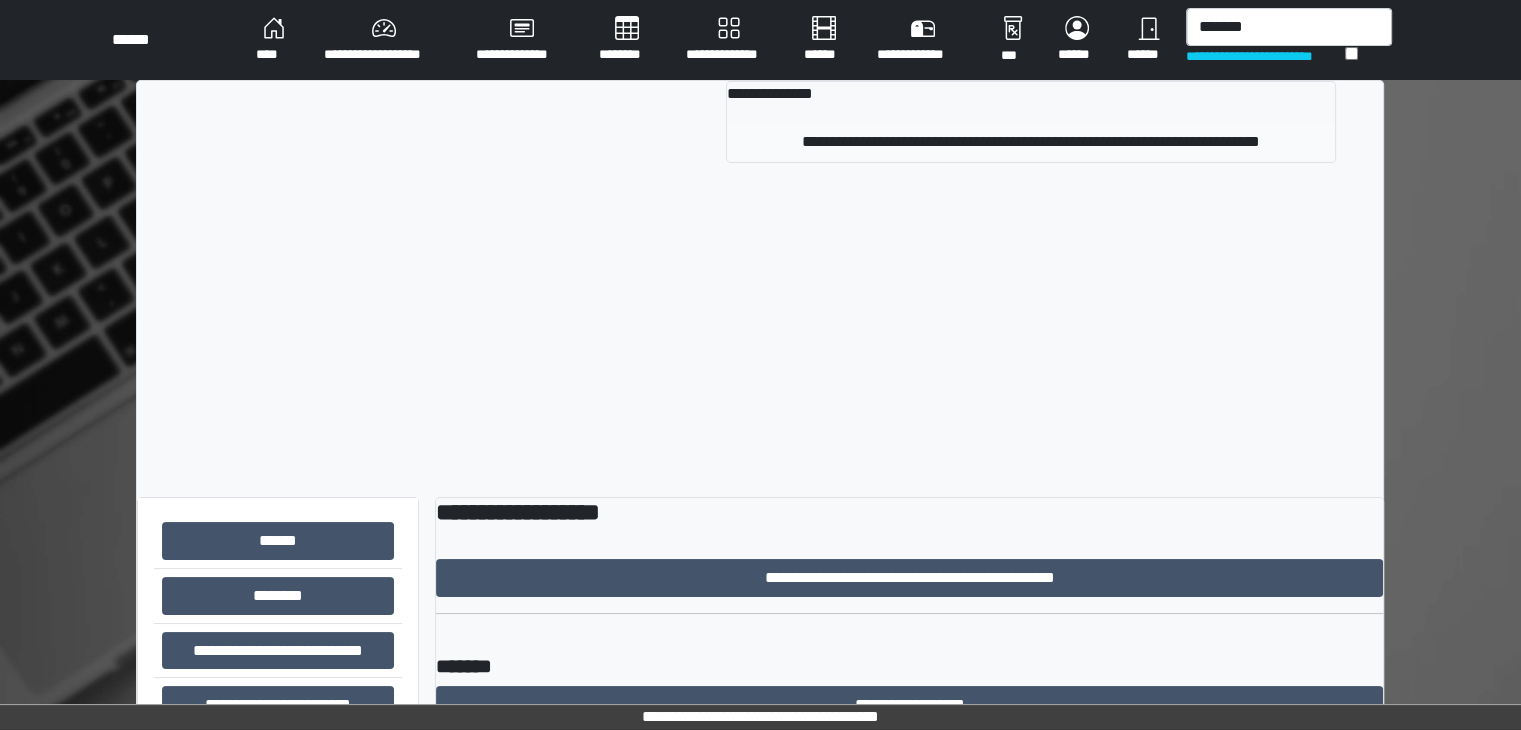 type 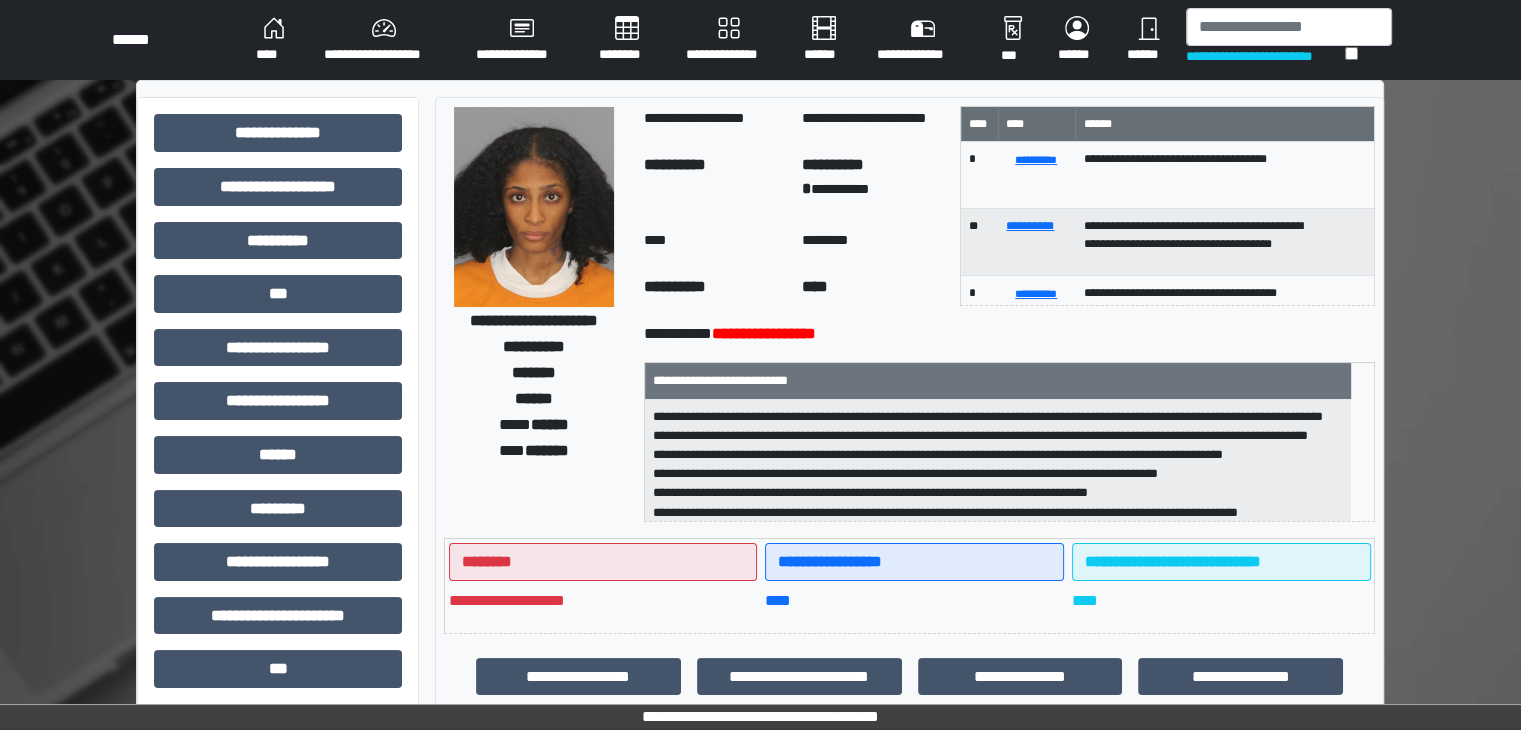 click at bounding box center (534, 207) 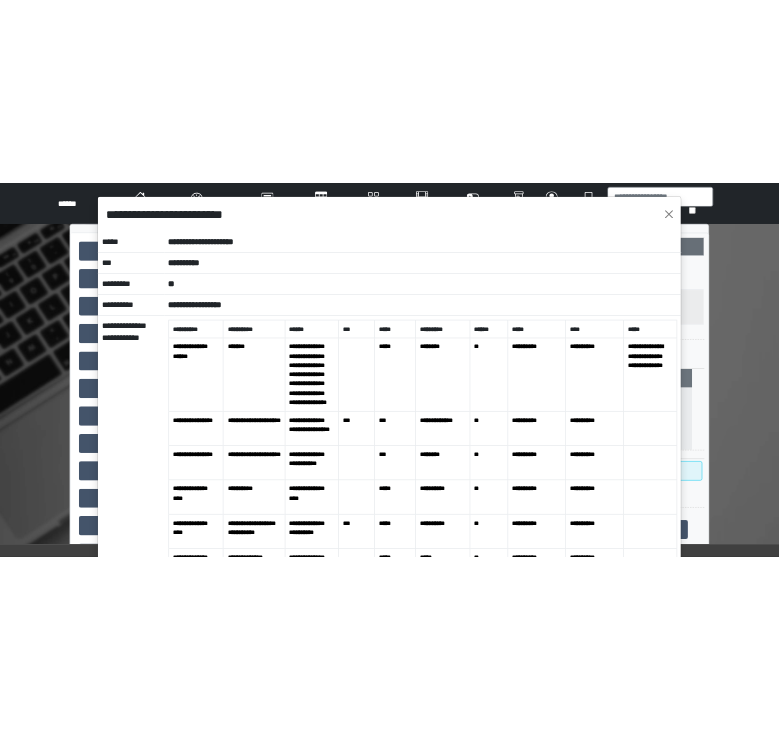 scroll, scrollTop: 0, scrollLeft: 0, axis: both 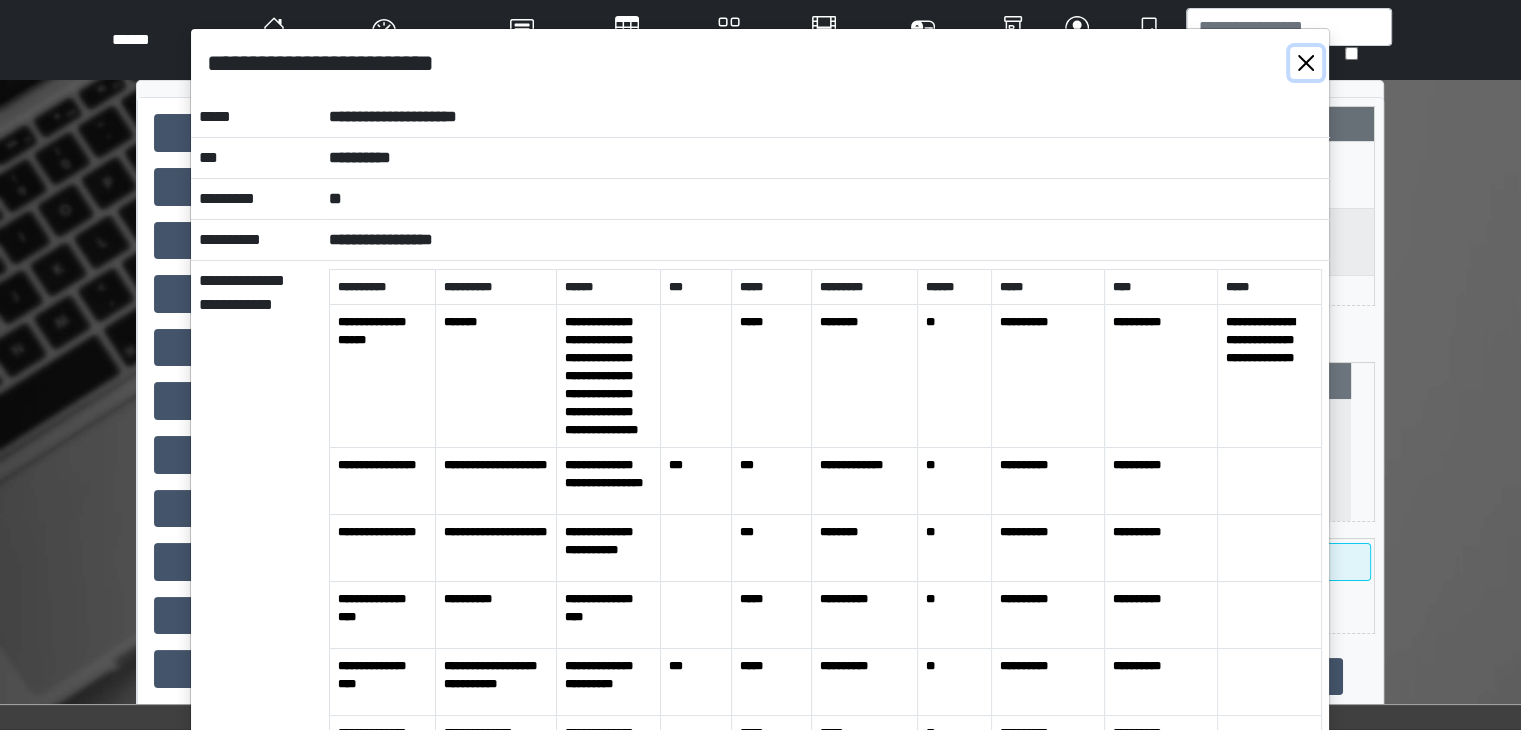 click at bounding box center [1306, 63] 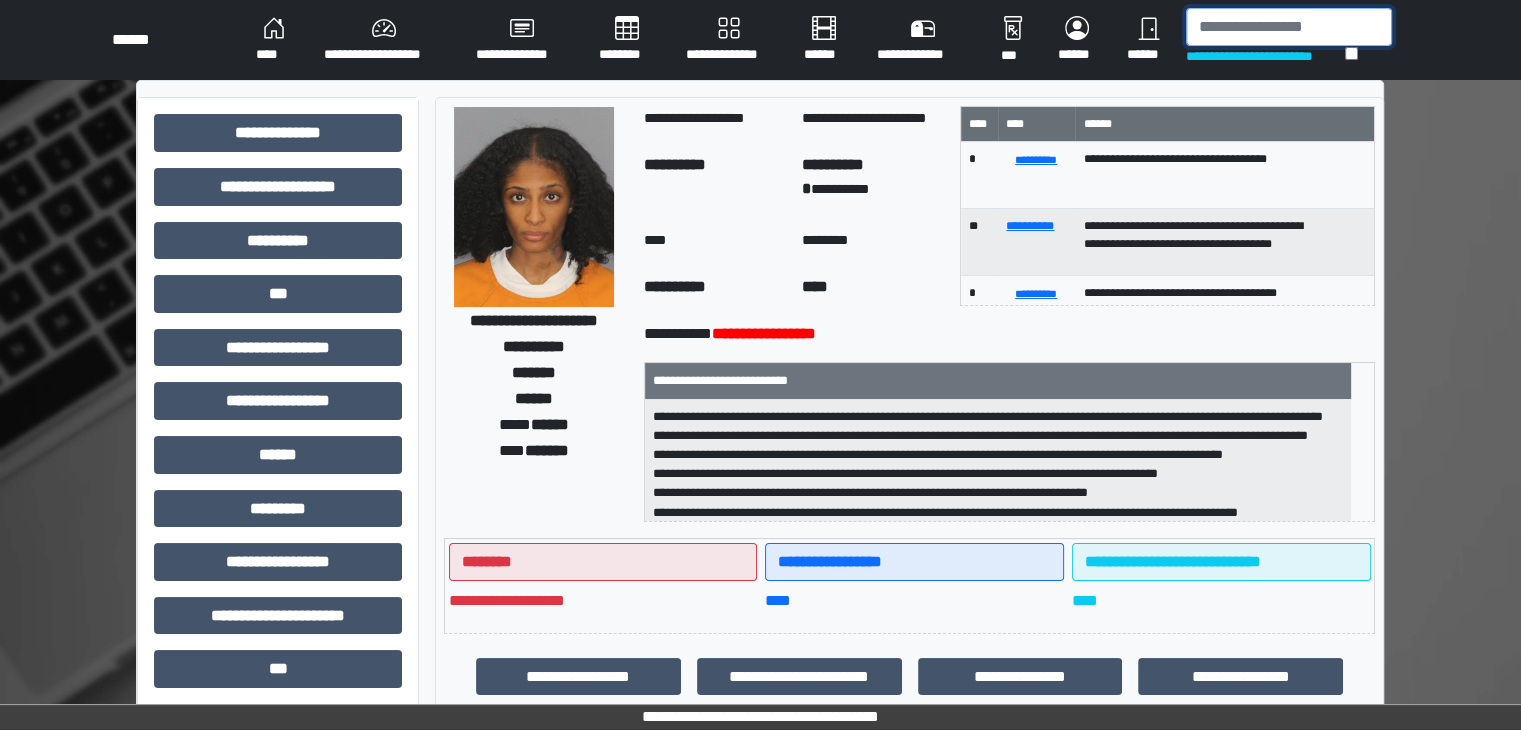 click at bounding box center [1289, 27] 